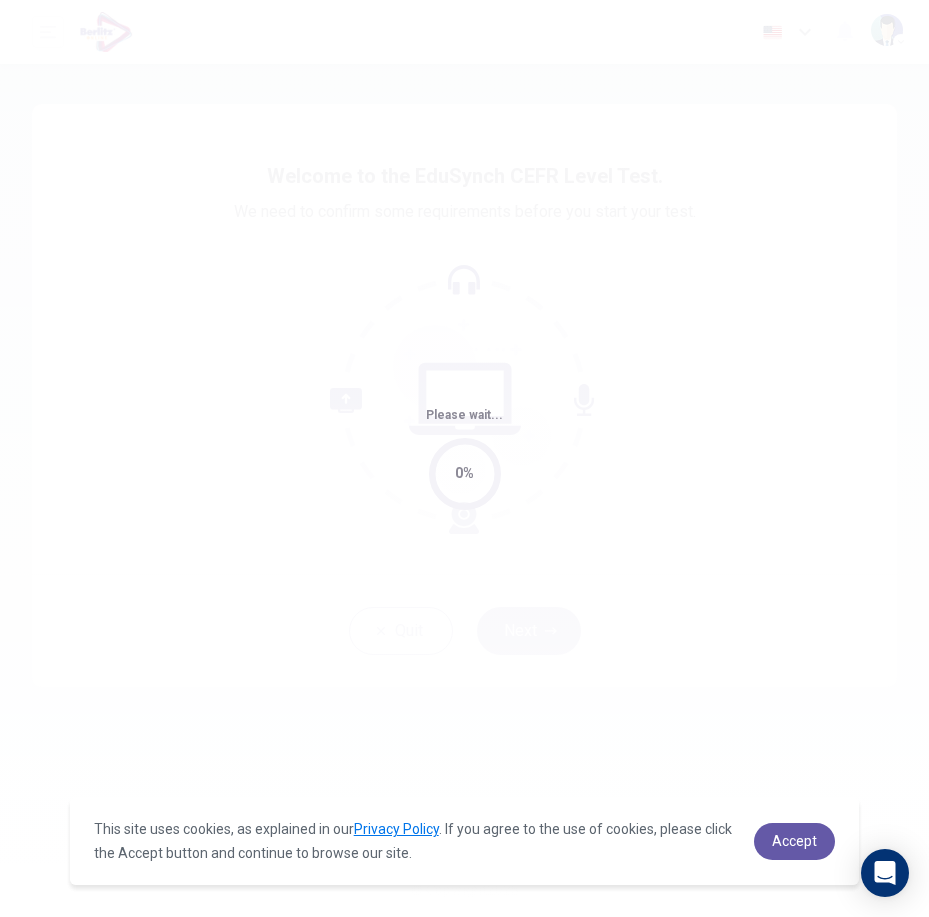 scroll, scrollTop: 0, scrollLeft: 0, axis: both 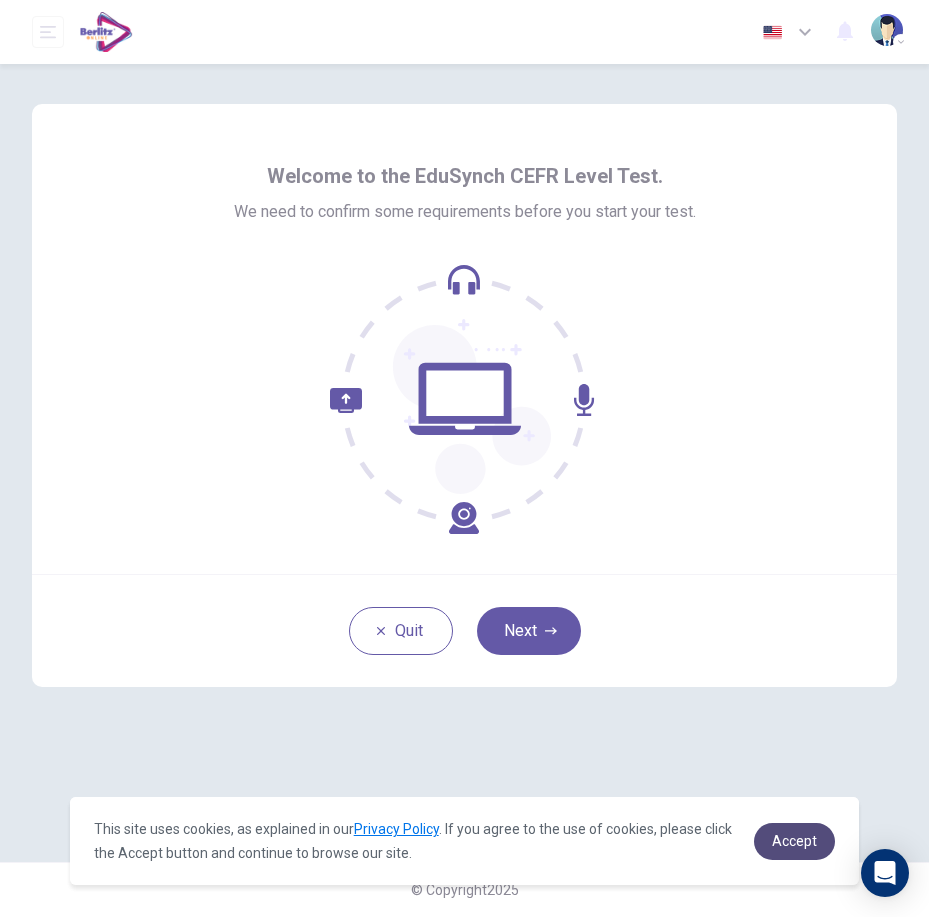 click on "Accept" at bounding box center (794, 841) 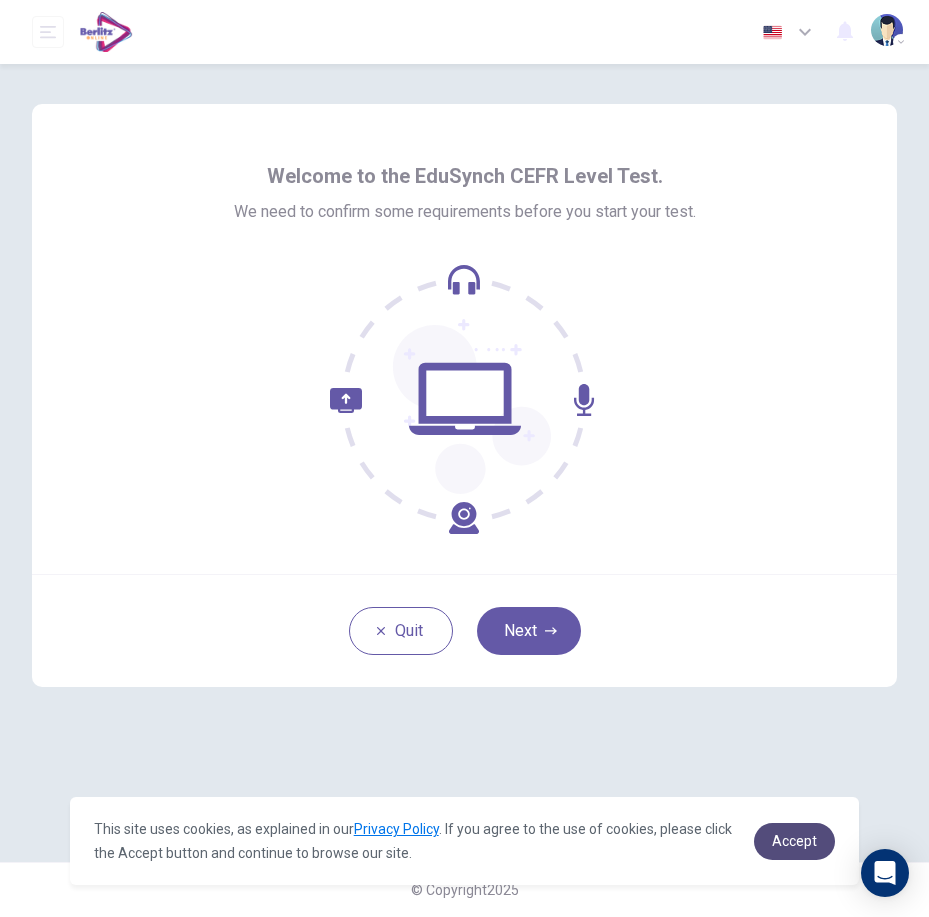 click on "Accept" at bounding box center (794, 841) 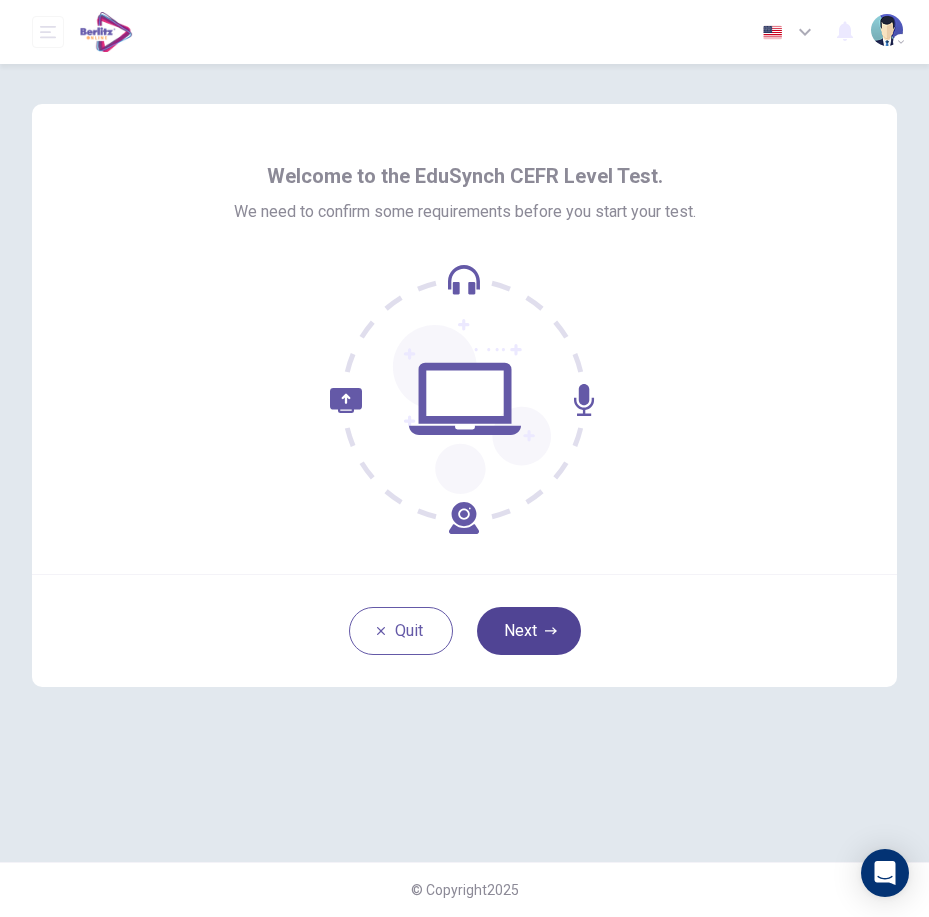 click on "Next" at bounding box center [529, 631] 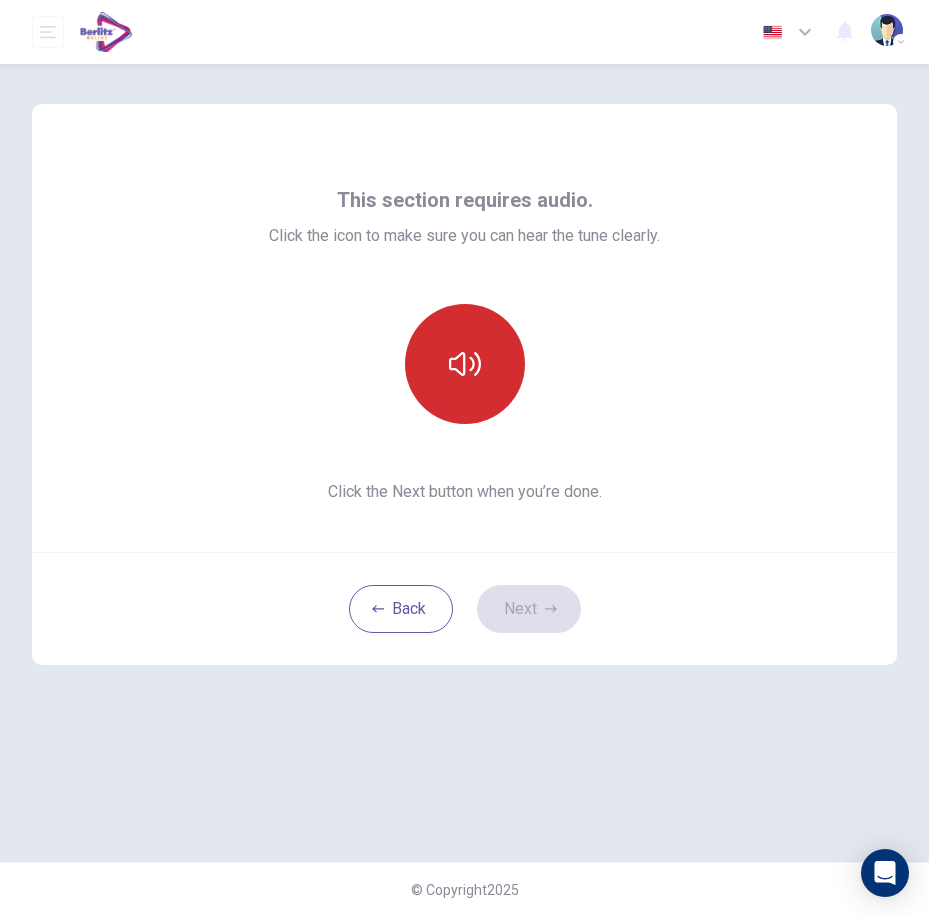 click at bounding box center [465, 364] 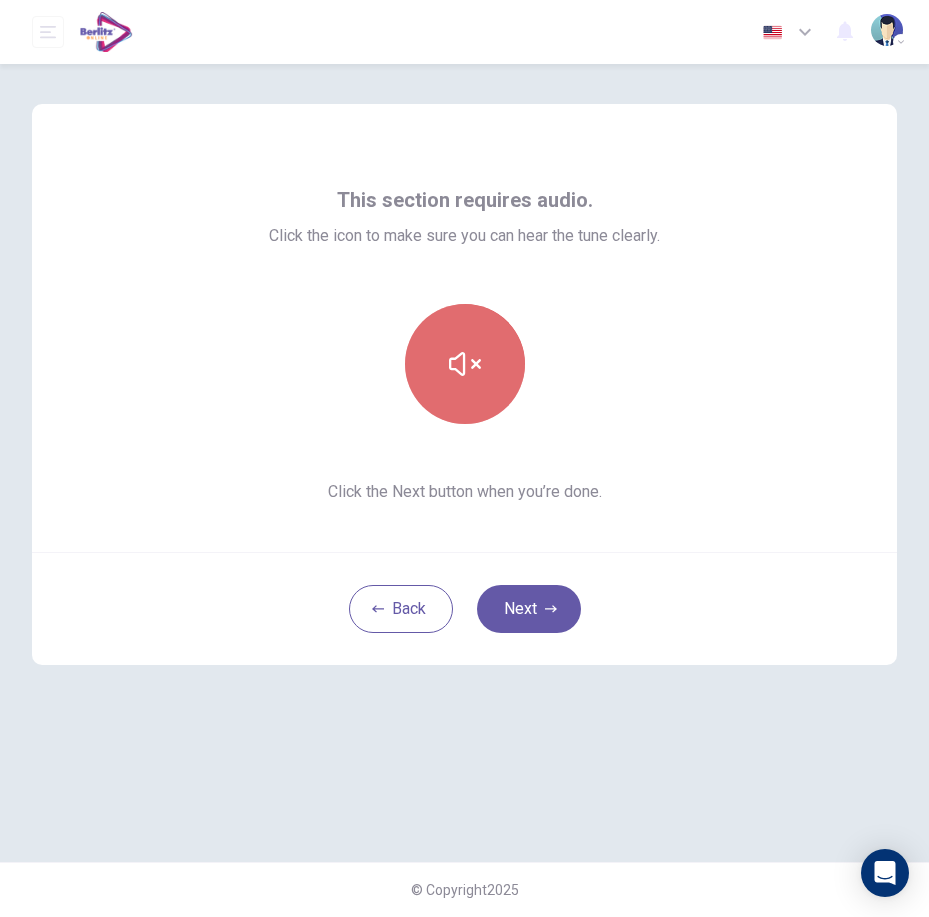click 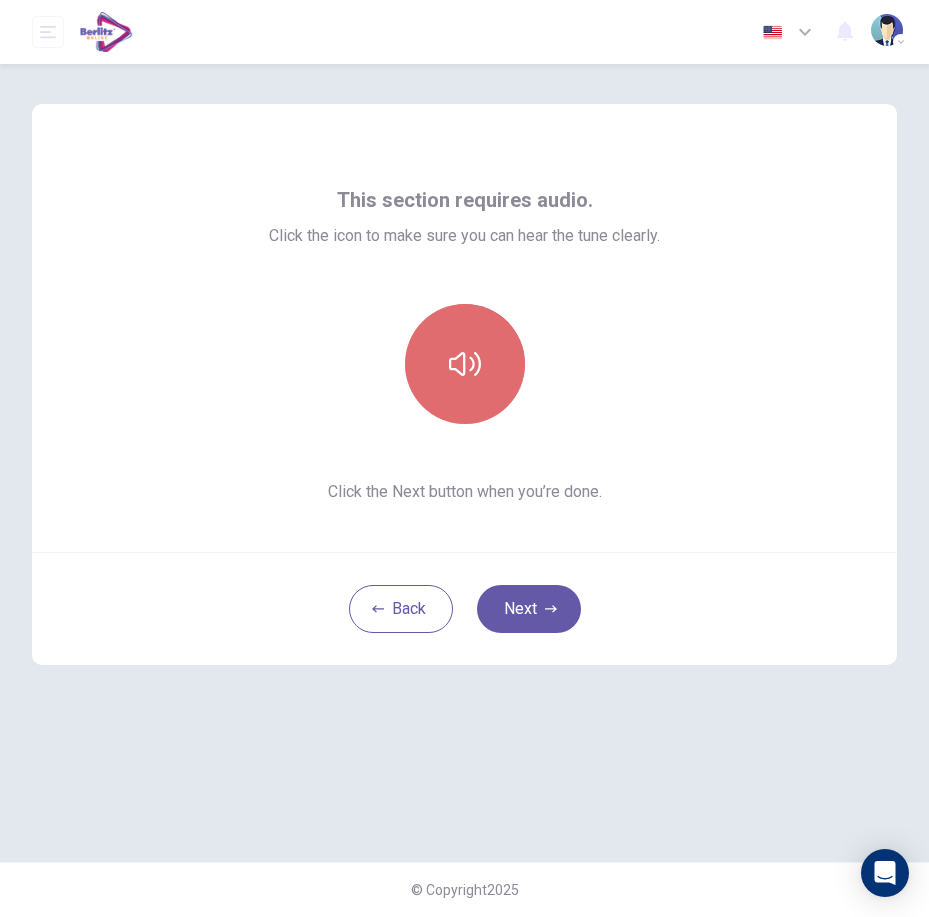 click 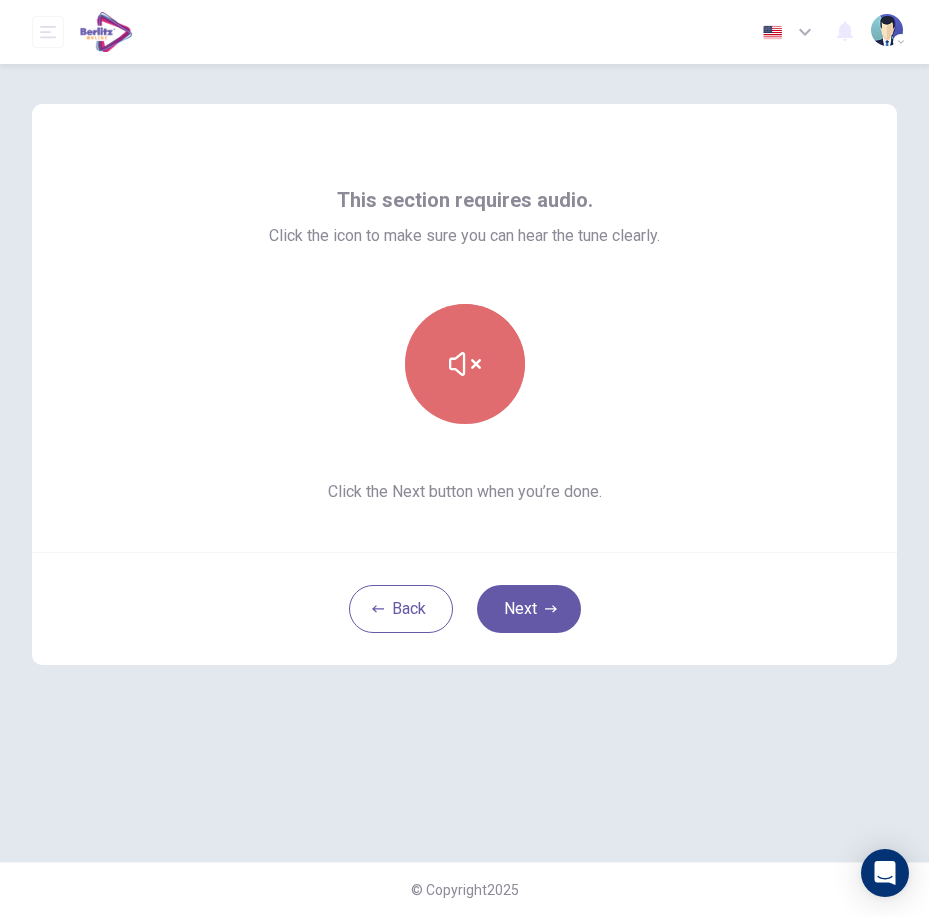 click 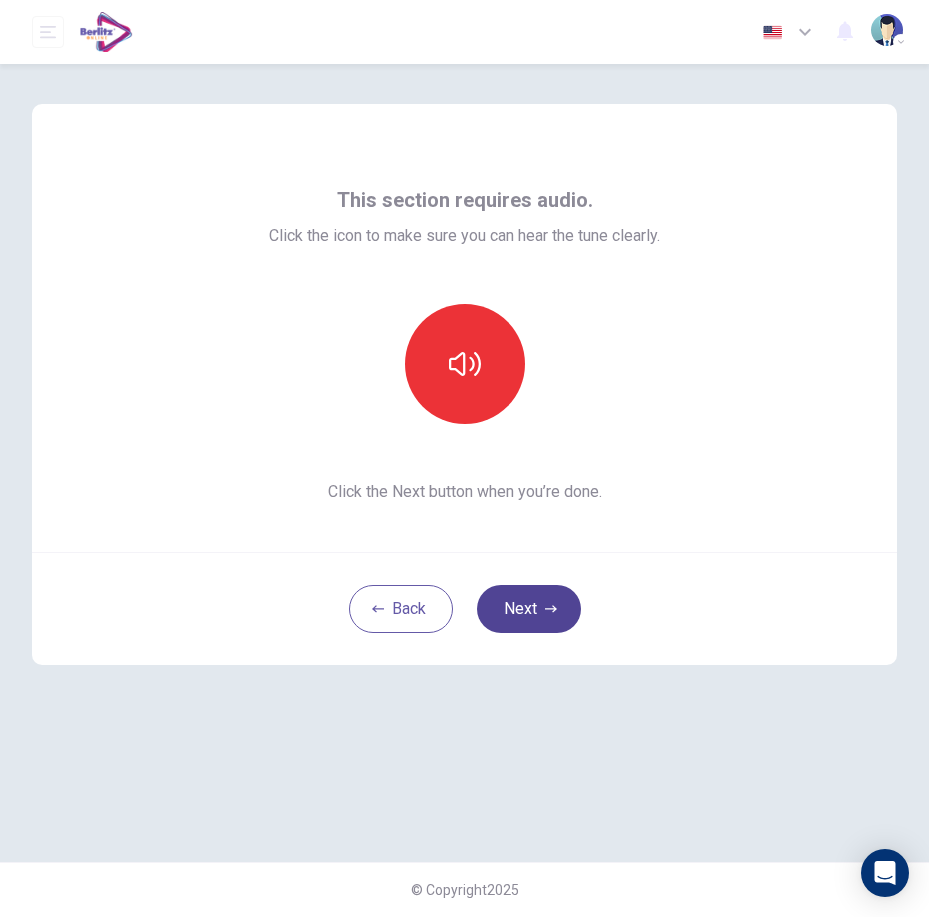 click on "Next" at bounding box center (529, 609) 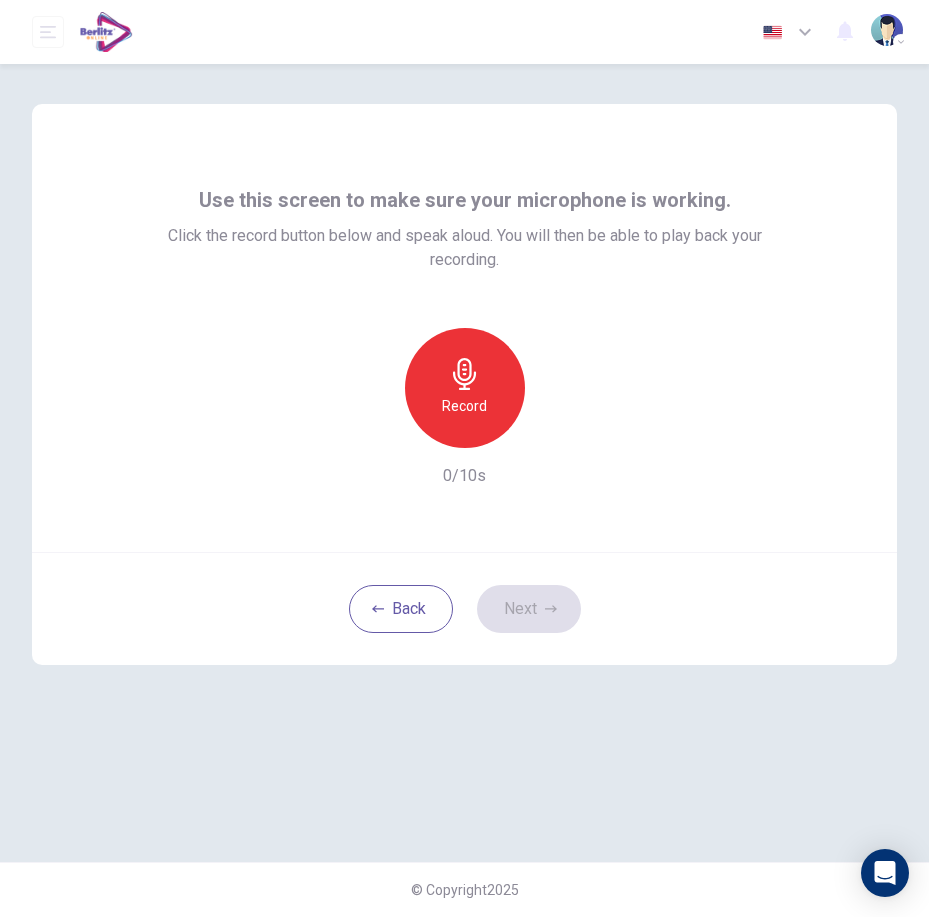 click 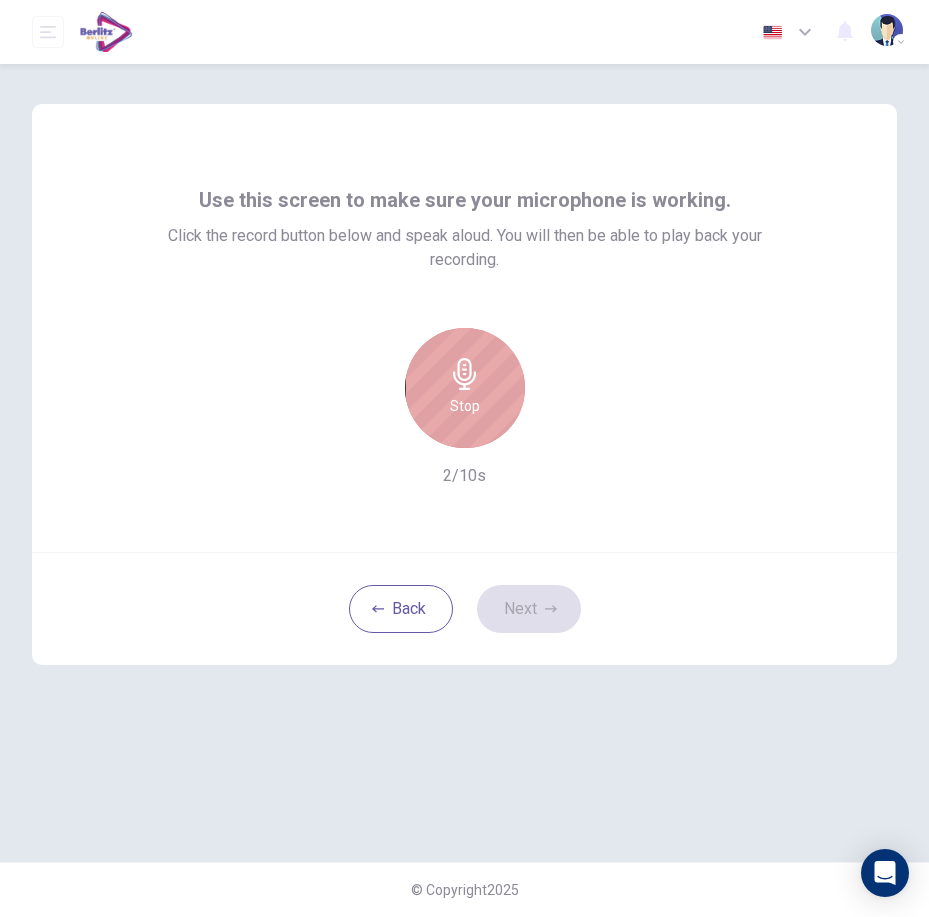 click on "Stop" at bounding box center (465, 406) 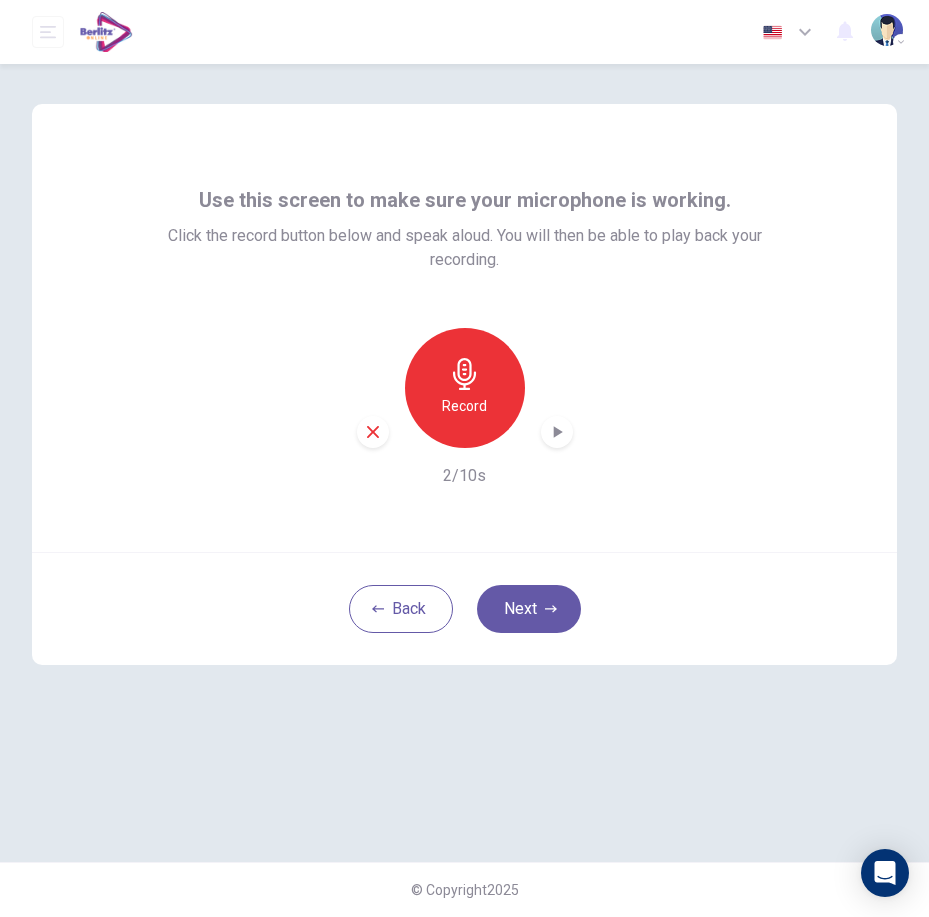 click 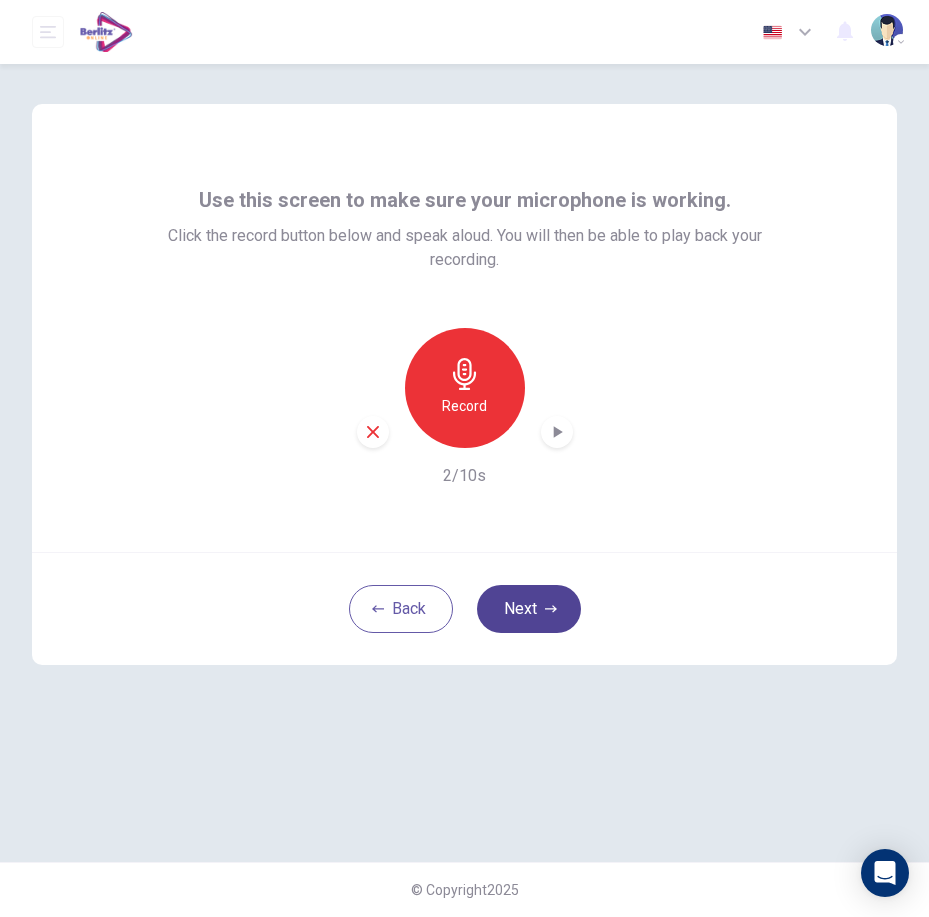 click on "Next" at bounding box center (529, 609) 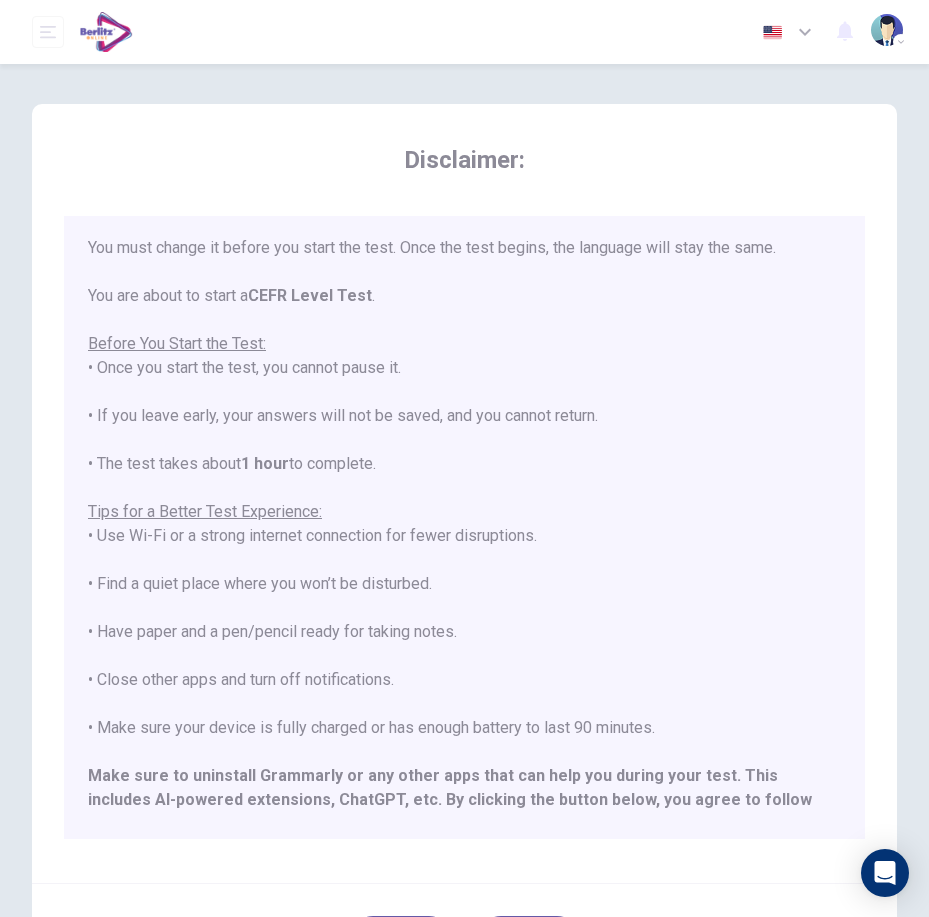 scroll, scrollTop: 171, scrollLeft: 0, axis: vertical 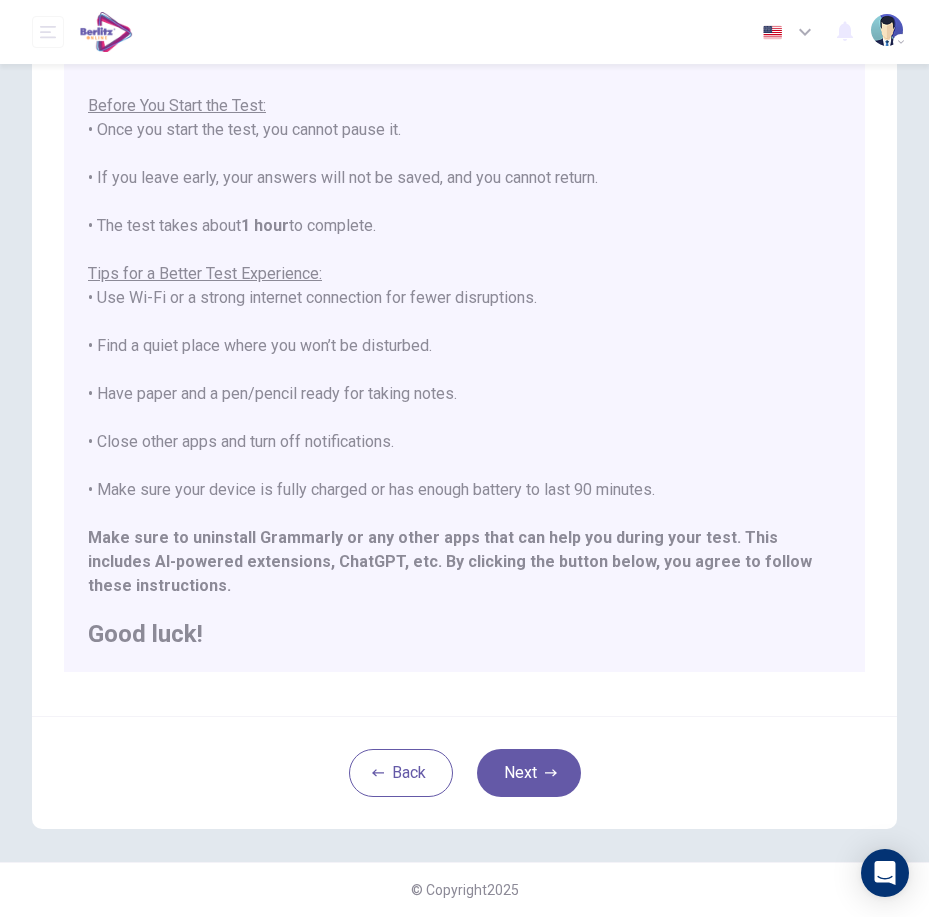 click on "Next" at bounding box center (529, 773) 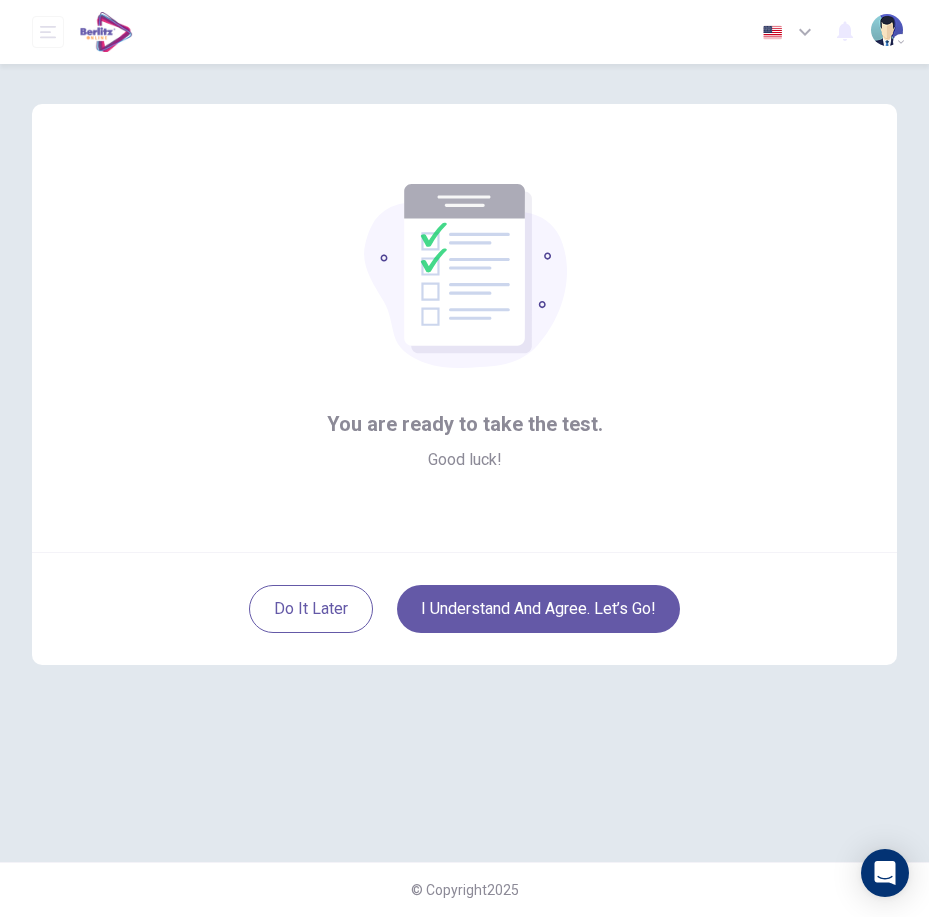 scroll, scrollTop: 0, scrollLeft: 0, axis: both 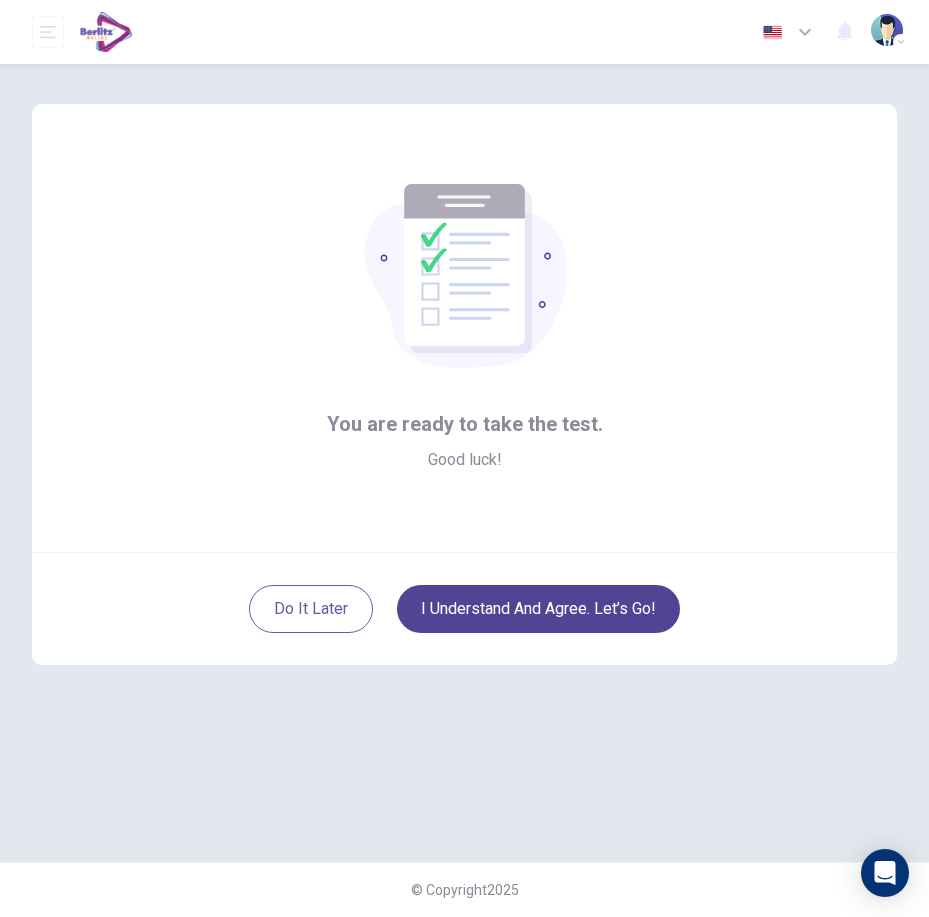 click on "I understand and agree. Let’s go!" at bounding box center [538, 609] 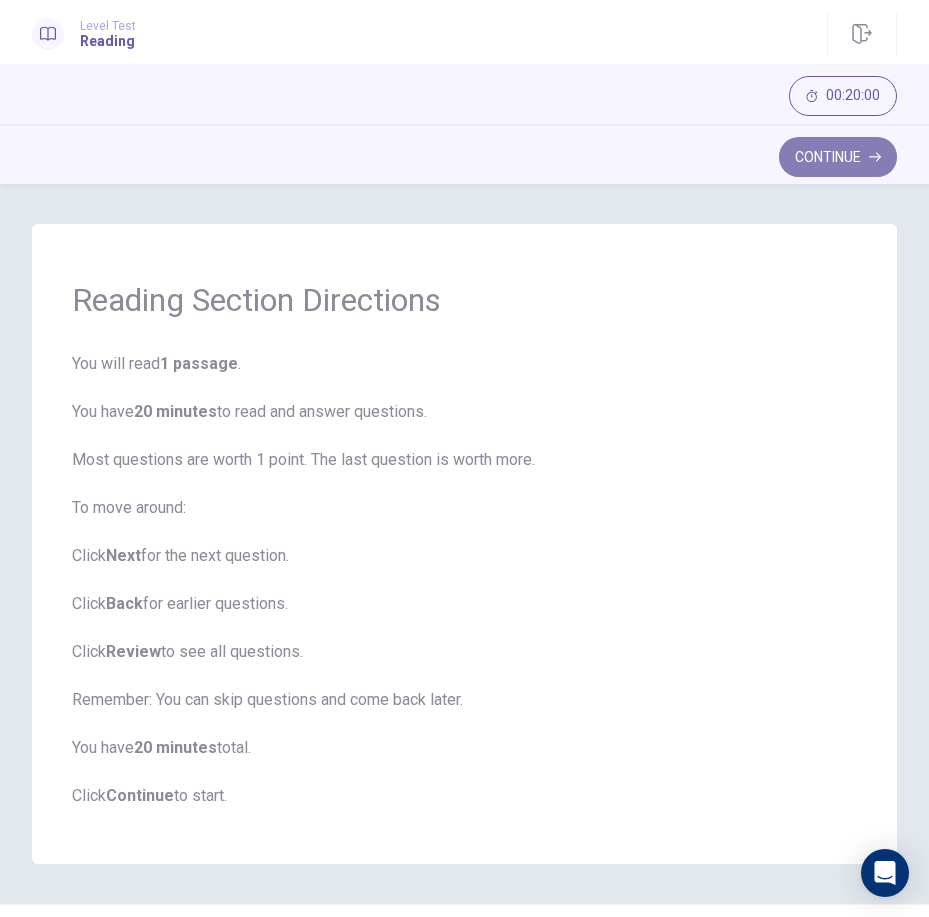click on "Continue" at bounding box center (838, 157) 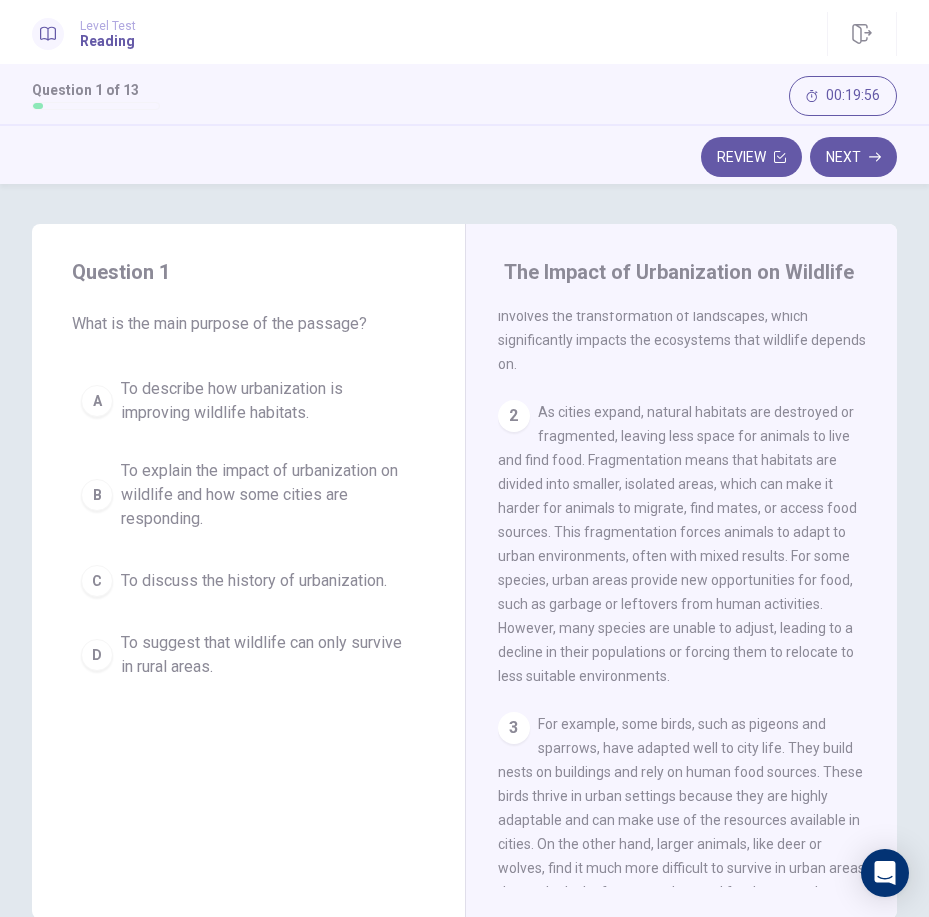 scroll, scrollTop: 0, scrollLeft: 0, axis: both 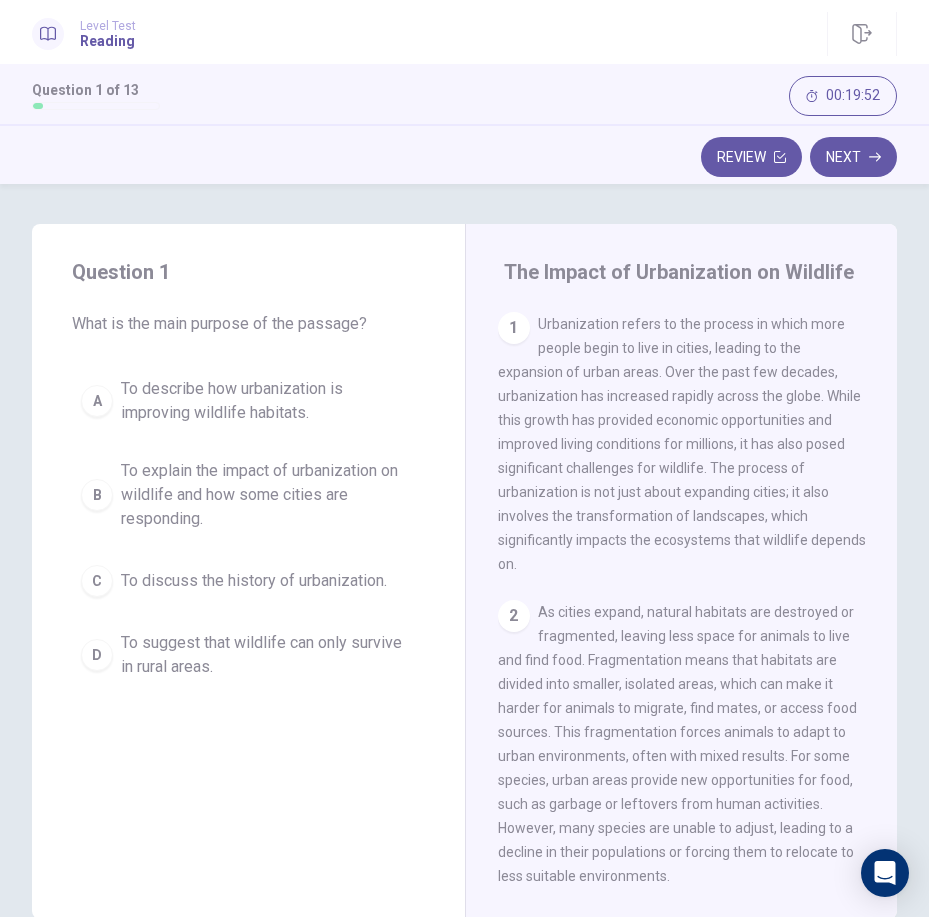 drag, startPoint x: 534, startPoint y: 321, endPoint x: 579, endPoint y: 413, distance: 102.41582 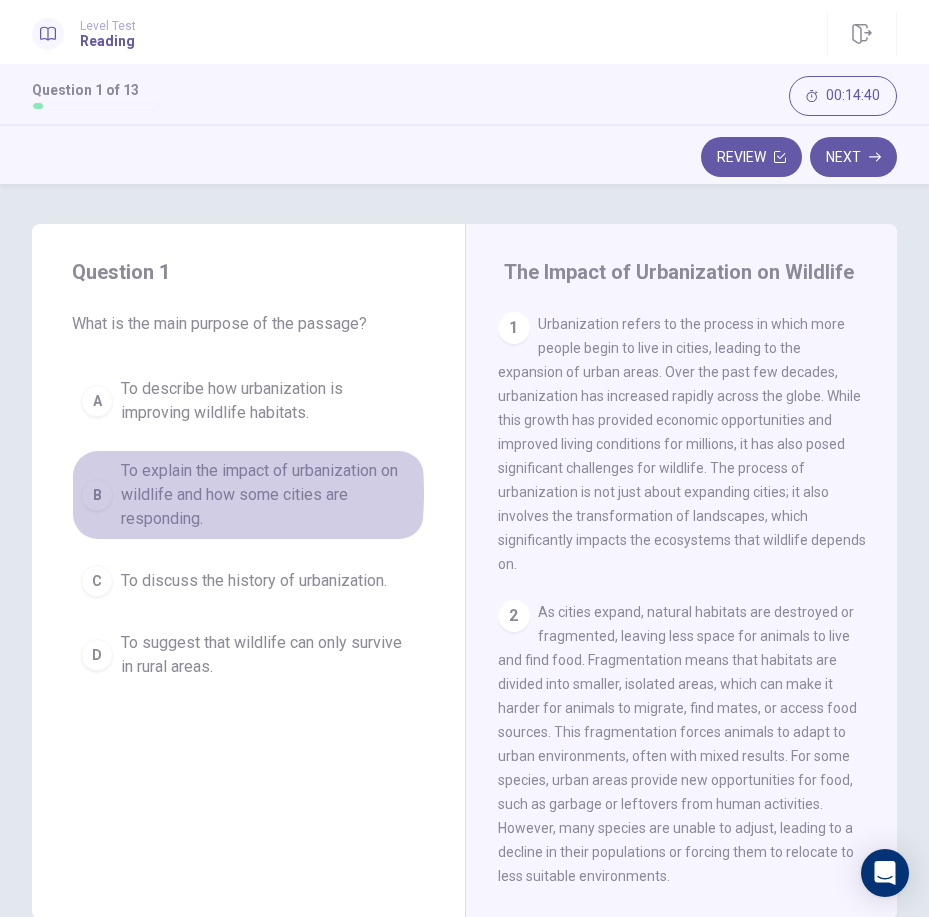 click on "B" at bounding box center (97, 495) 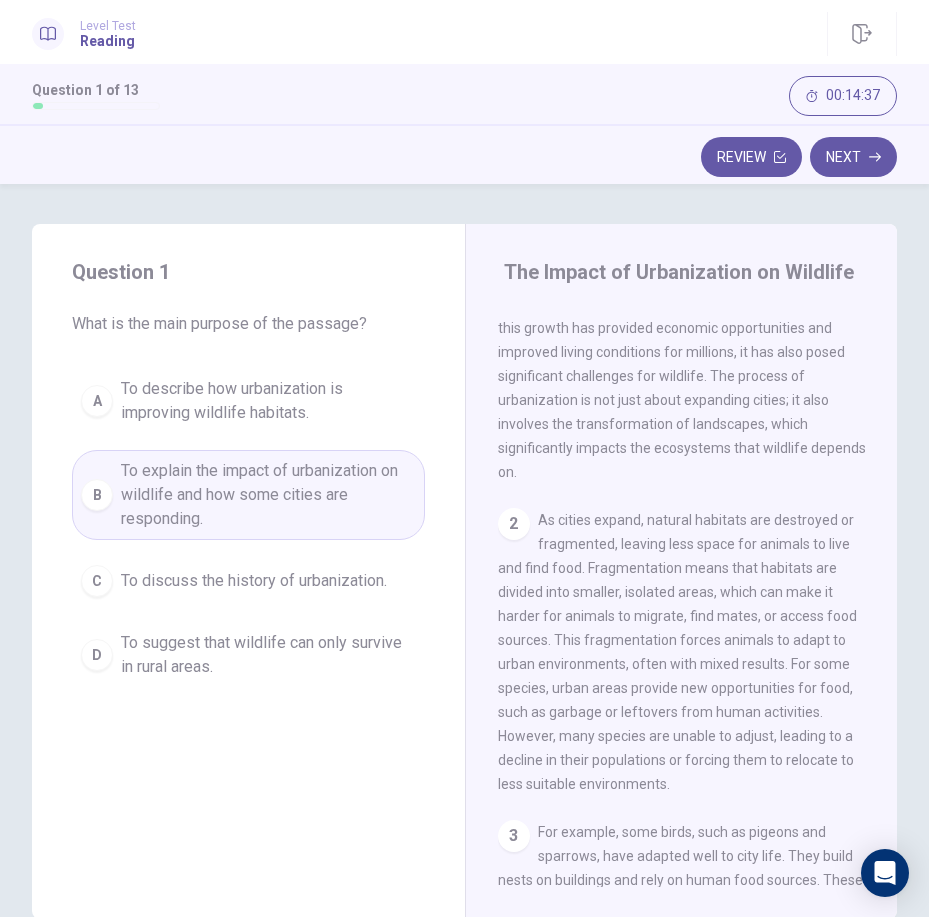 scroll, scrollTop: 200, scrollLeft: 0, axis: vertical 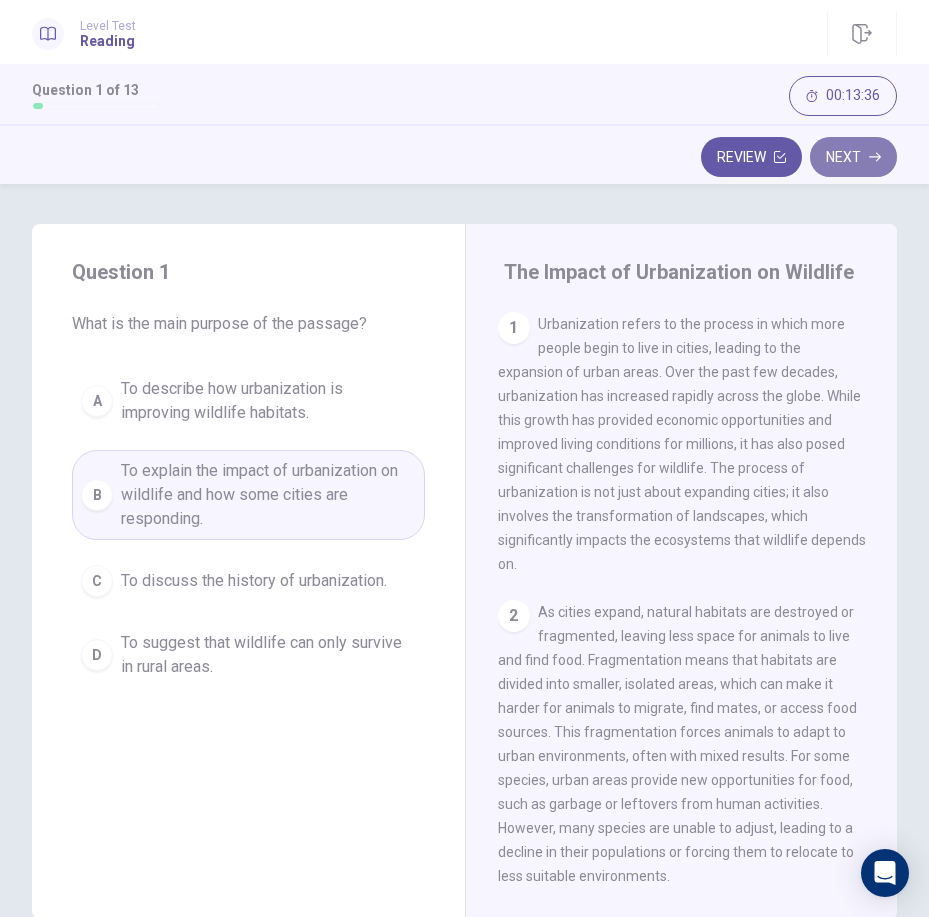click on "Next" at bounding box center [853, 157] 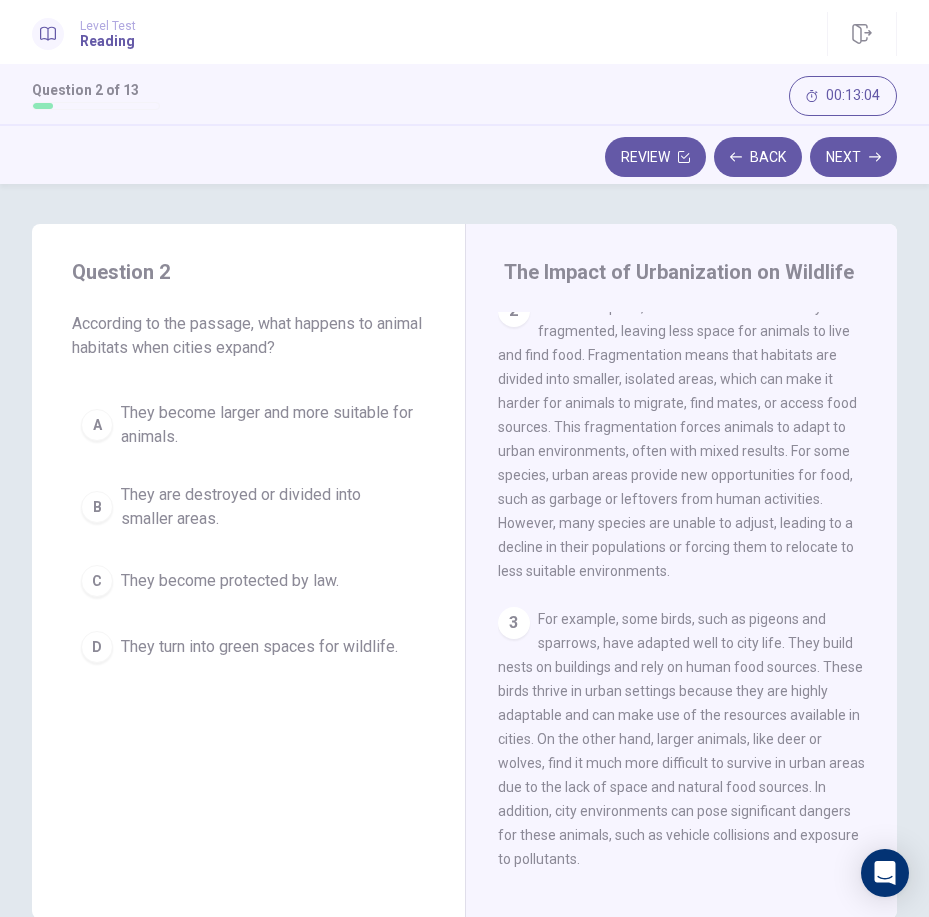 scroll, scrollTop: 205, scrollLeft: 0, axis: vertical 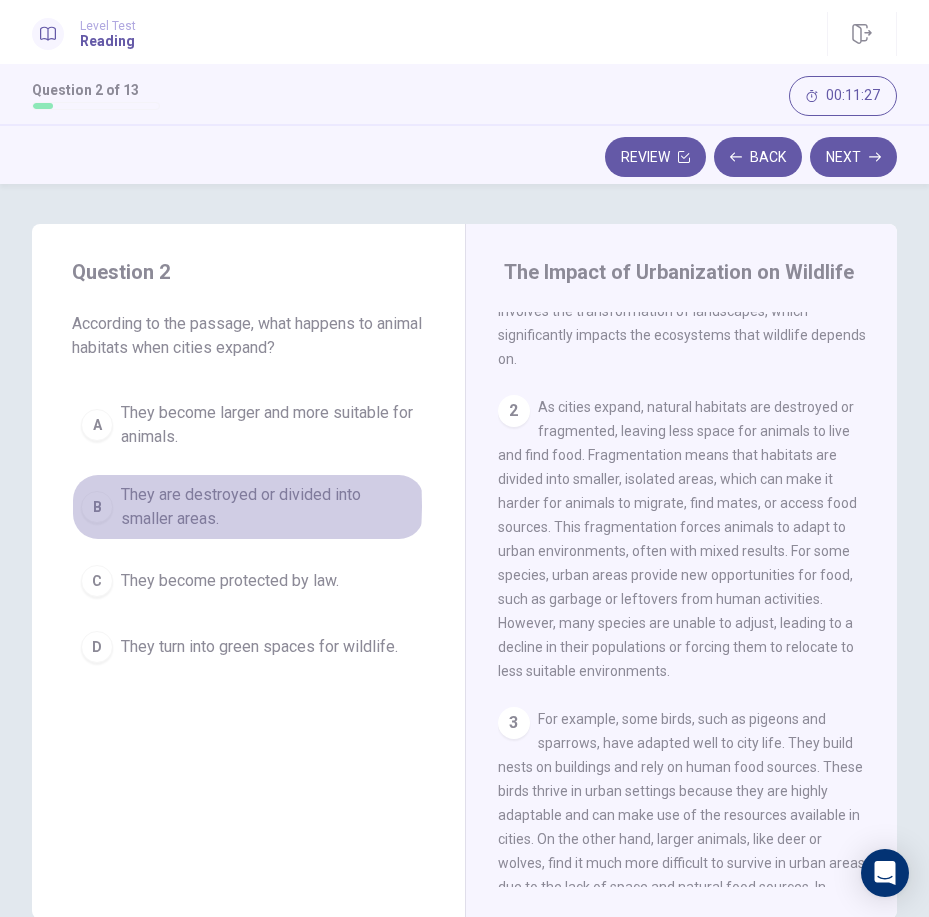 click on "B" at bounding box center [97, 507] 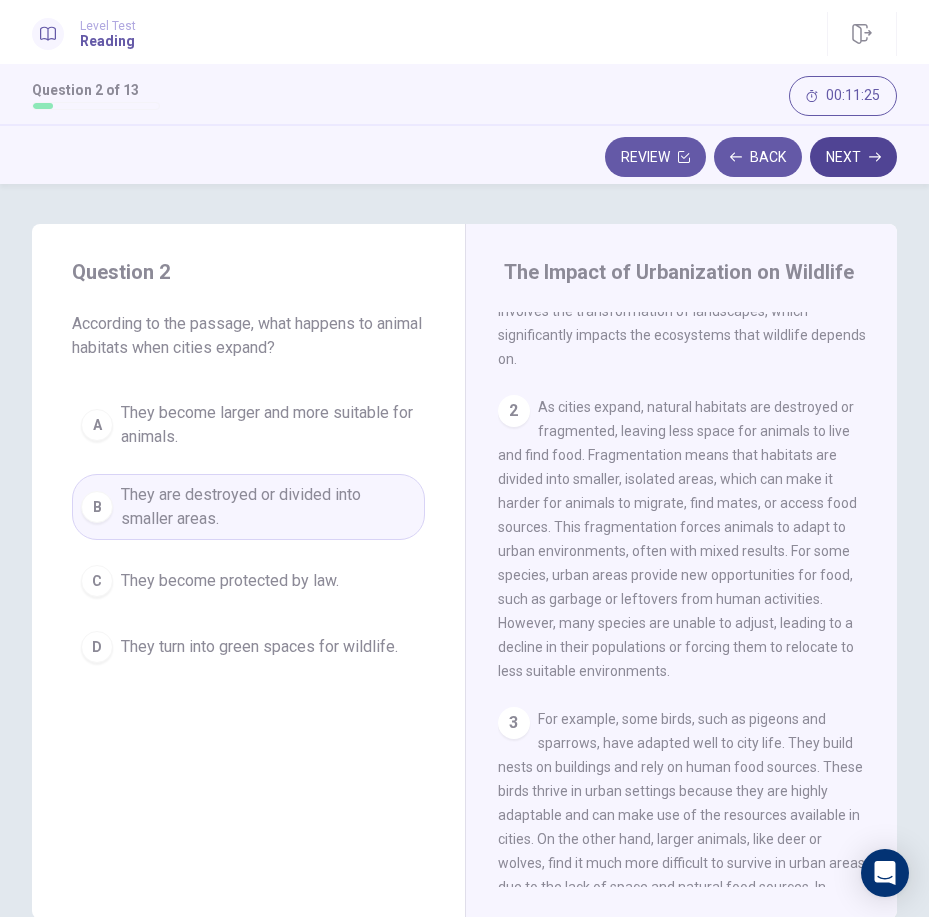 click 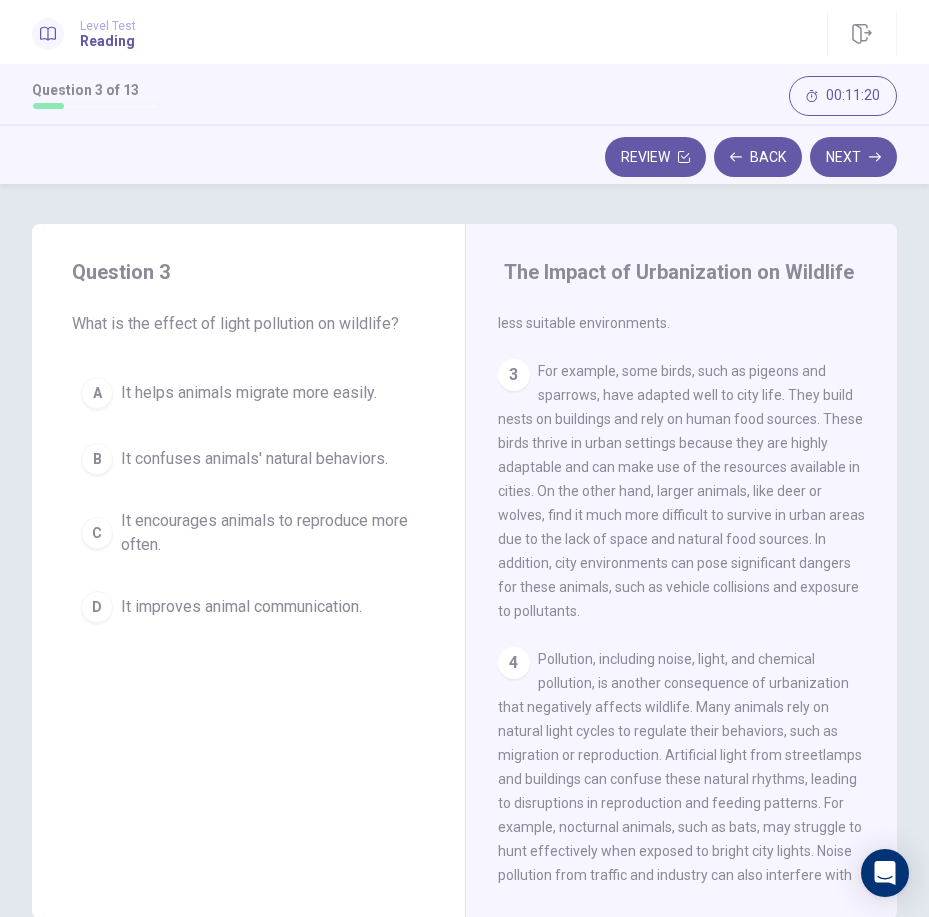 scroll, scrollTop: 505, scrollLeft: 0, axis: vertical 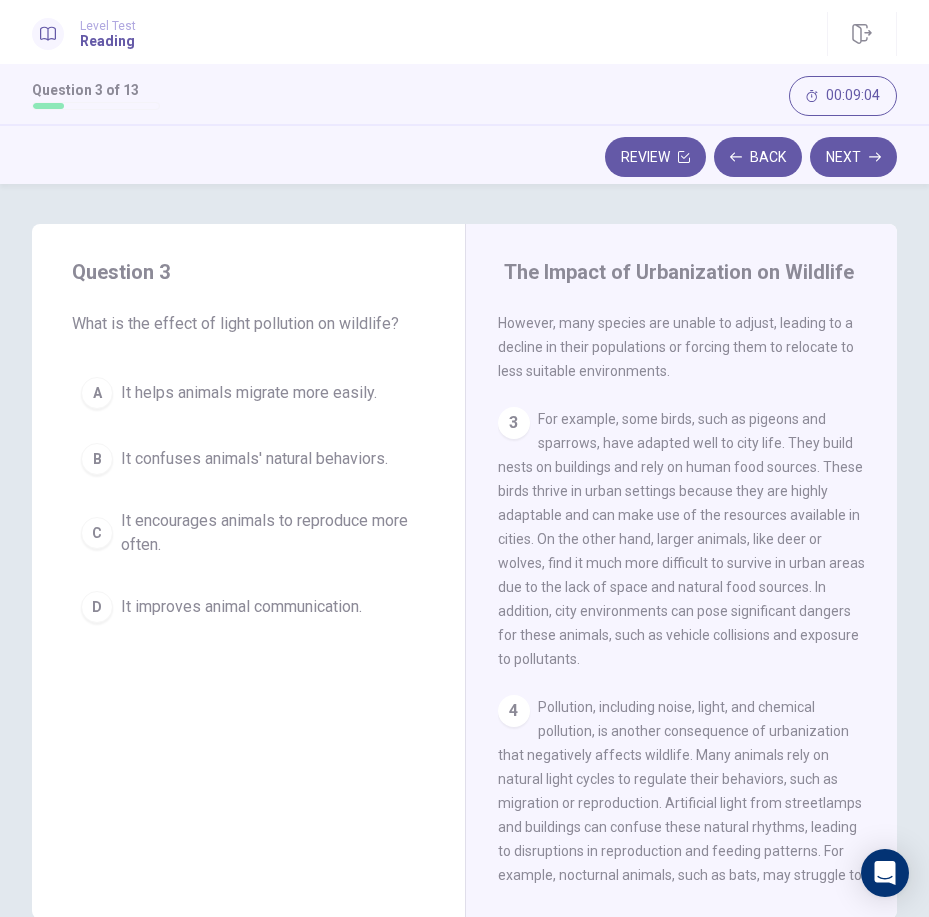 click on "It encourages animals to reproduce more often." at bounding box center (268, 533) 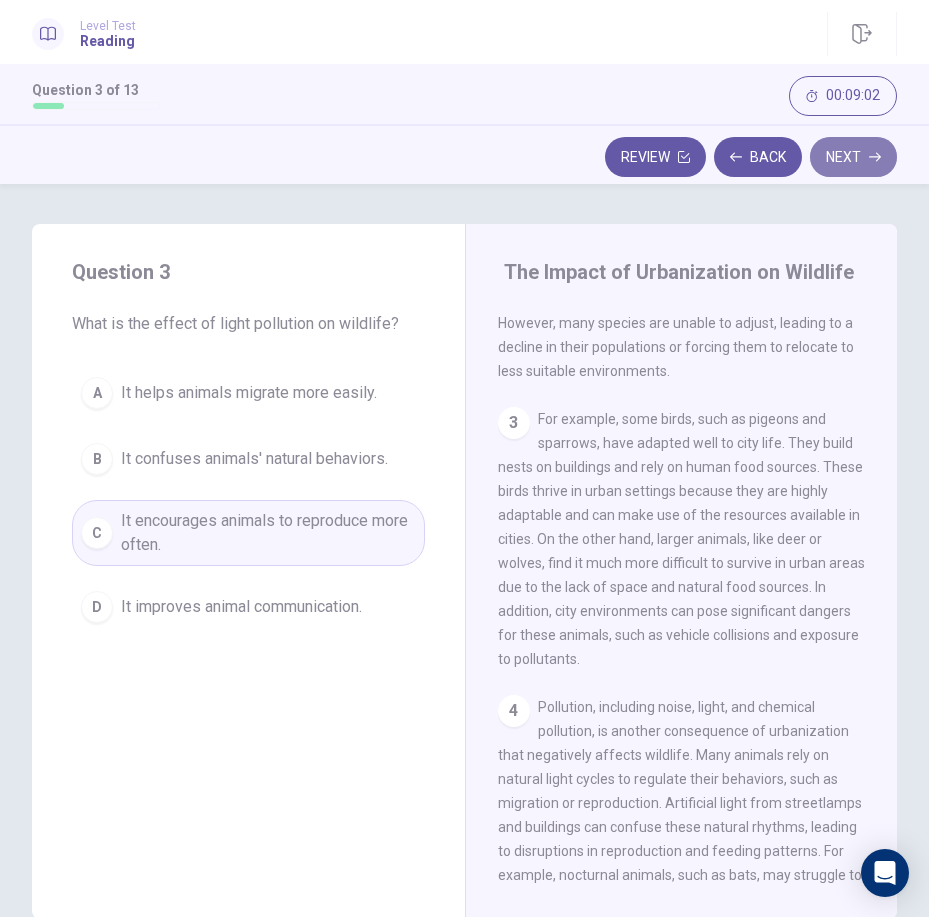 click on "Next" at bounding box center (853, 157) 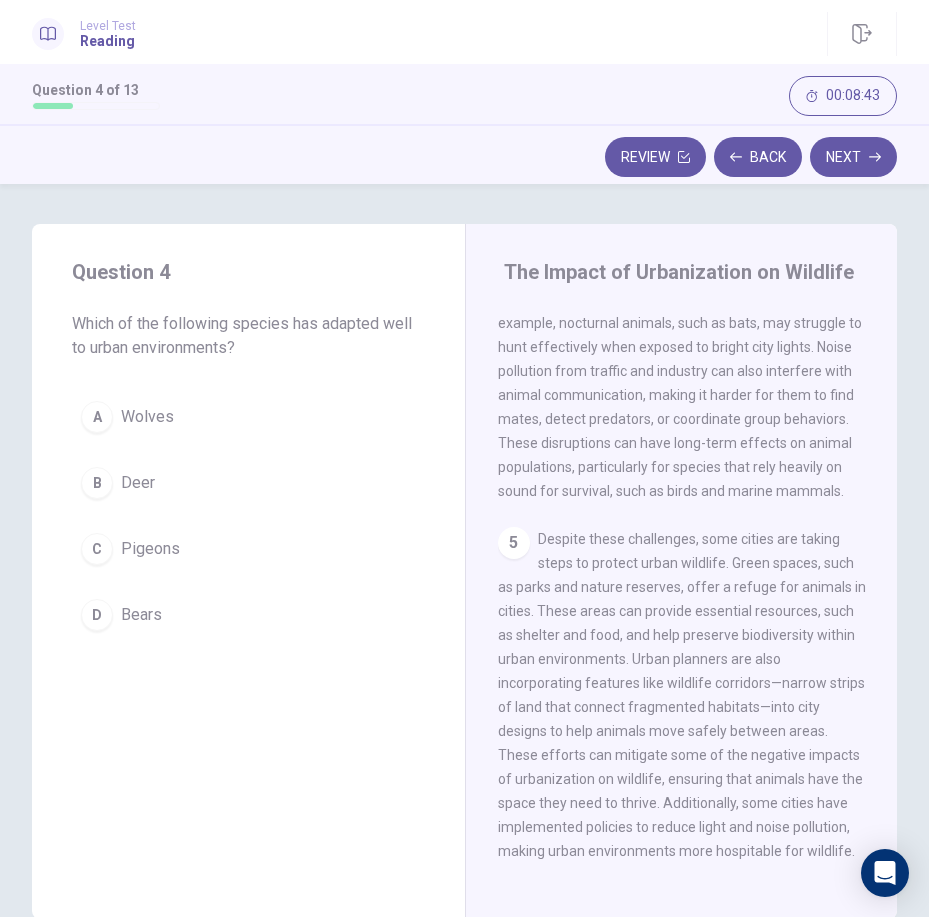 scroll, scrollTop: 1105, scrollLeft: 0, axis: vertical 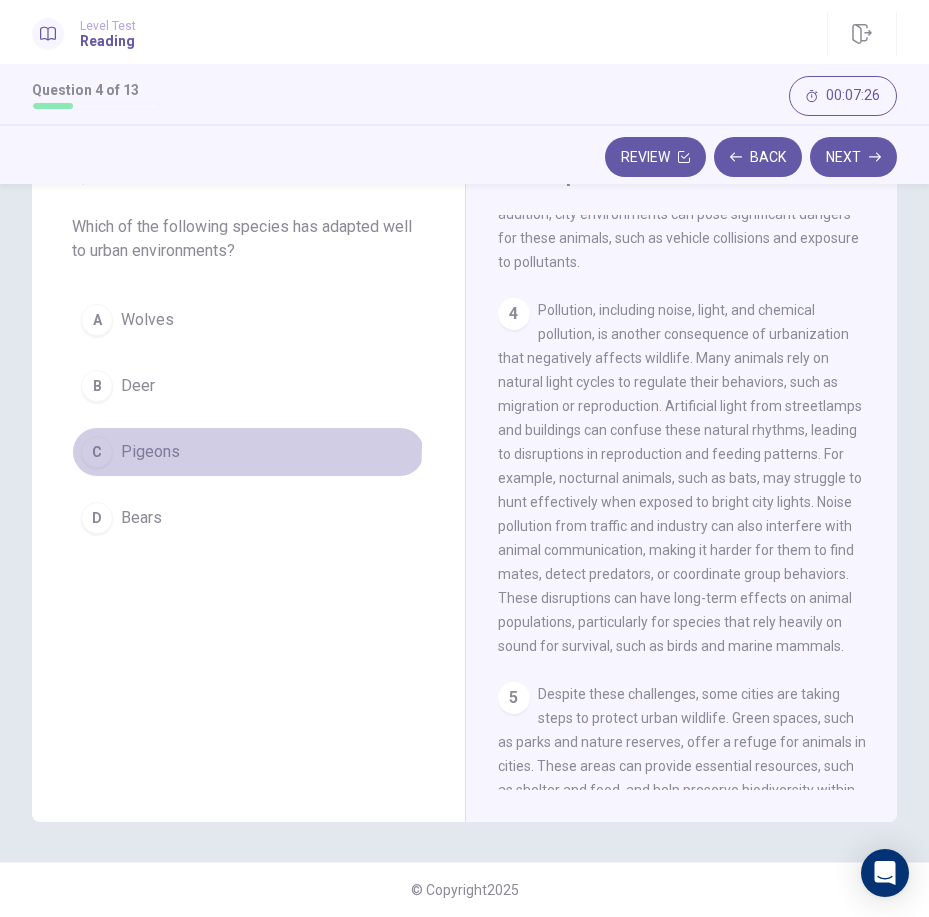 click on "Pigeons" at bounding box center (150, 452) 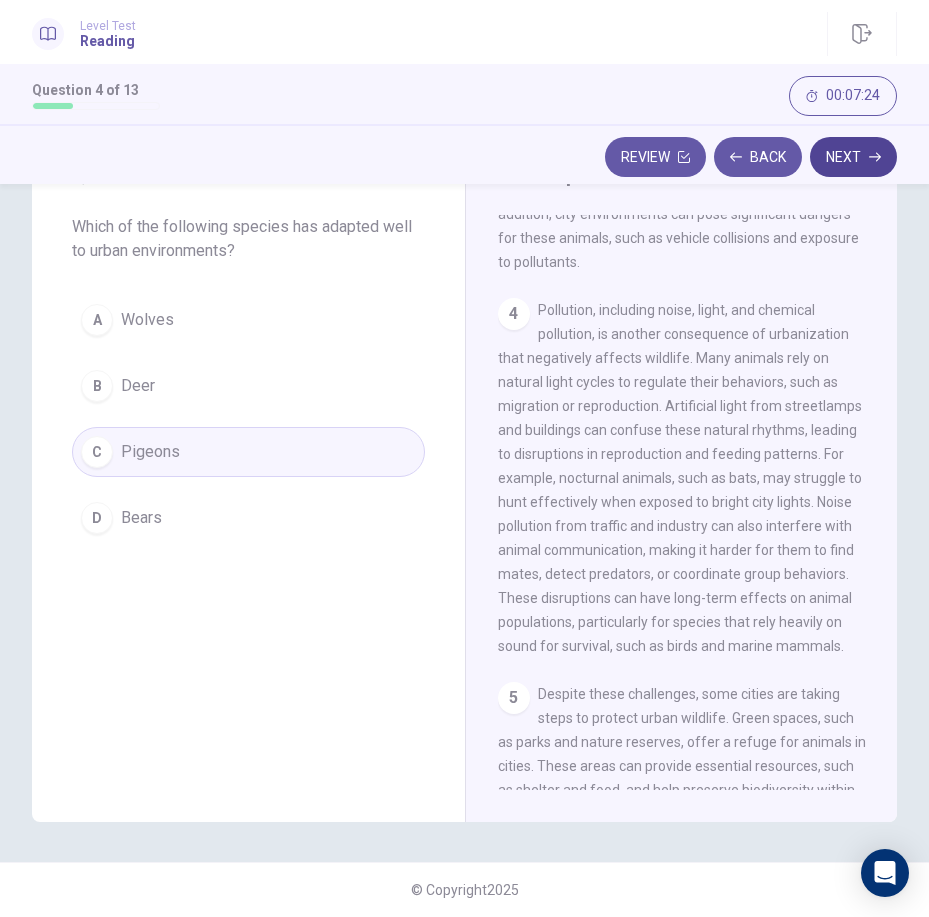 click on "Next" at bounding box center [853, 157] 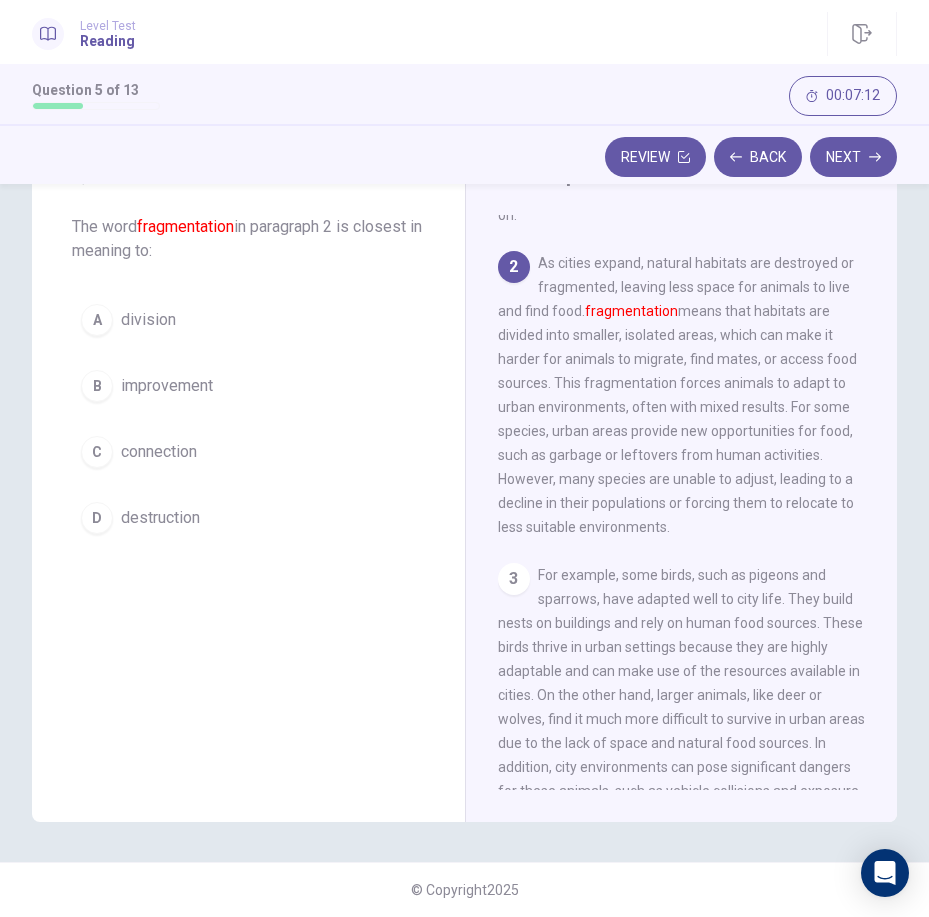 scroll, scrollTop: 205, scrollLeft: 0, axis: vertical 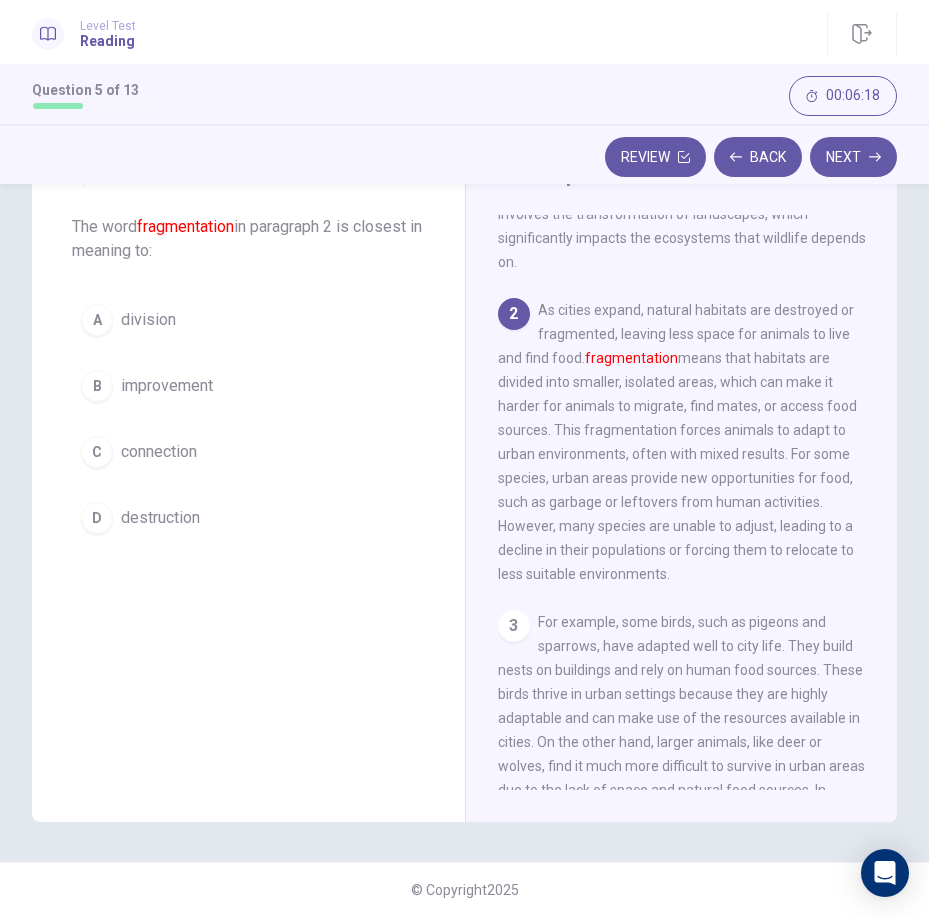 click on "division" at bounding box center [148, 320] 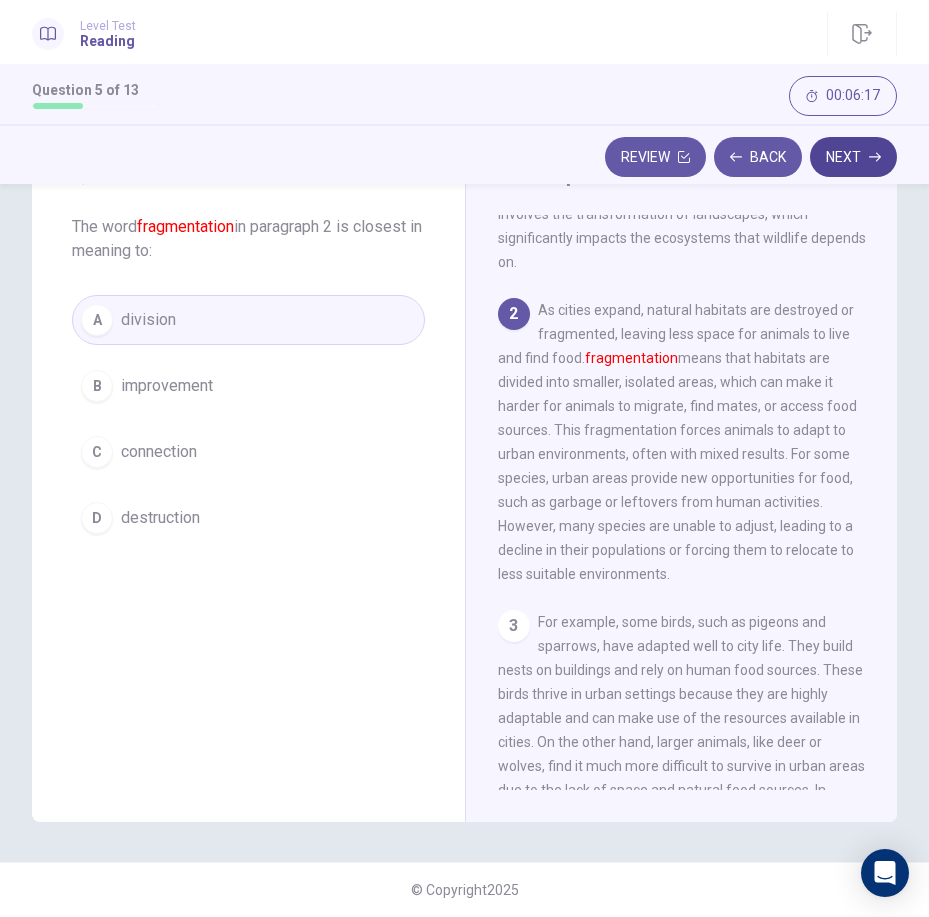 click on "Next" at bounding box center (853, 157) 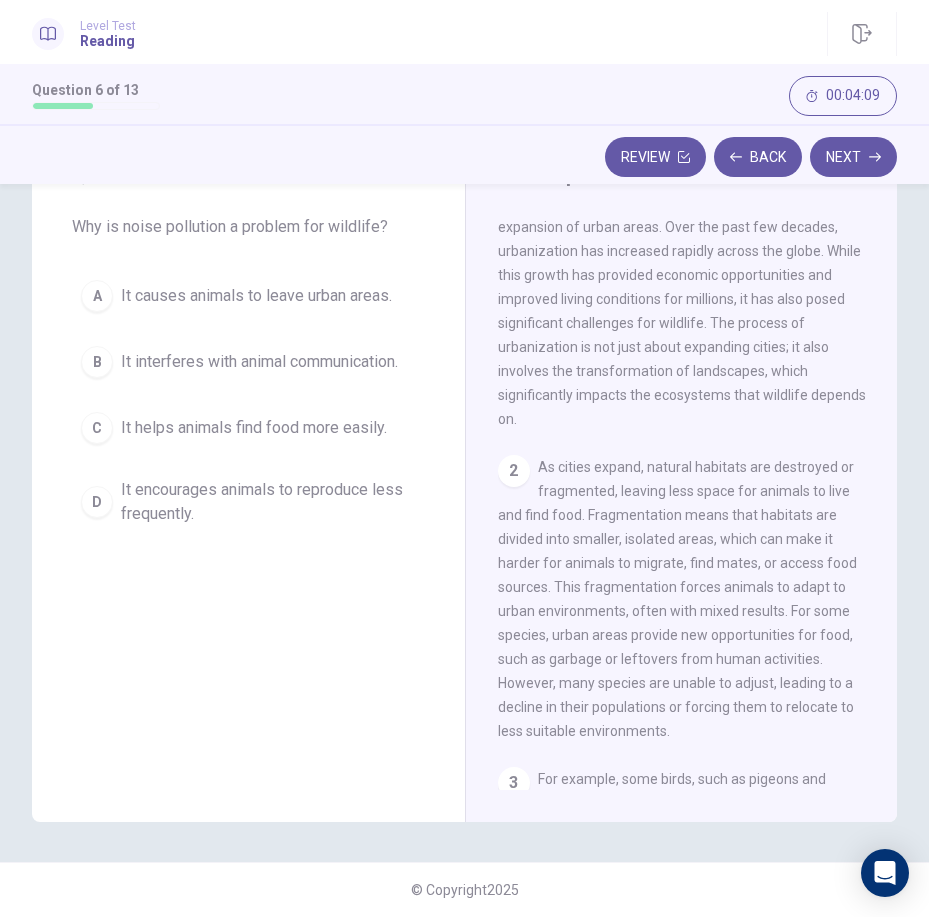 scroll, scrollTop: 0, scrollLeft: 0, axis: both 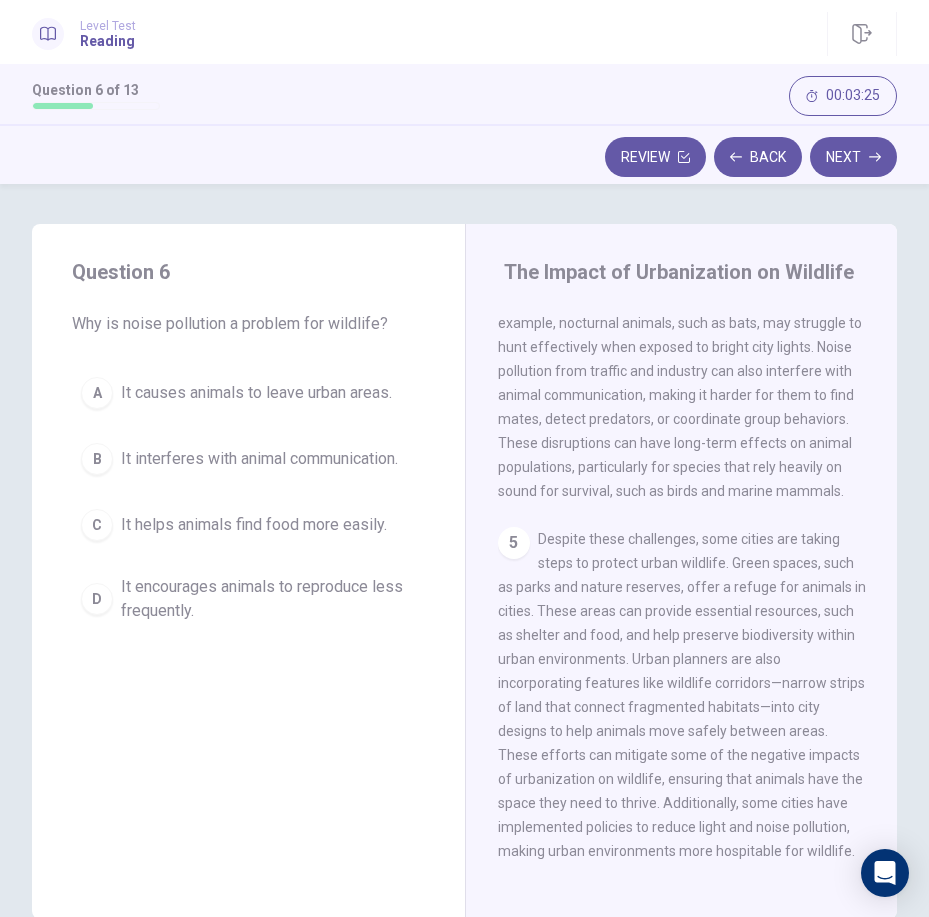 click on "It causes animals to leave urban areas." at bounding box center [256, 393] 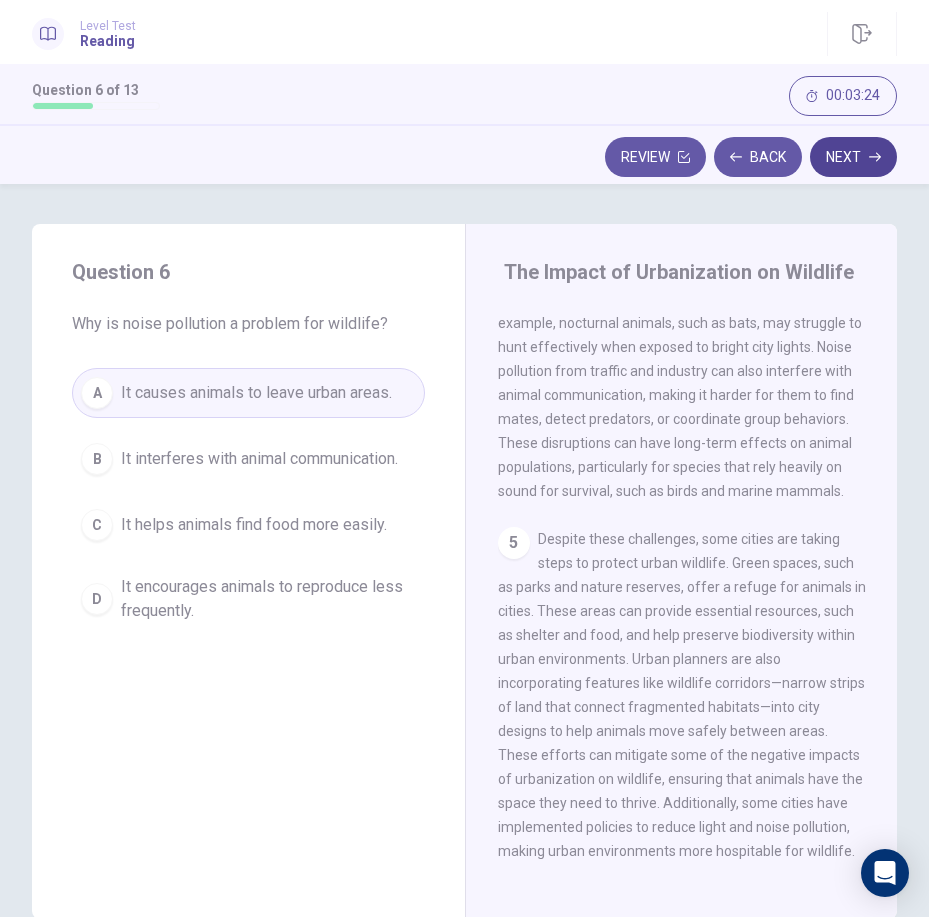 click on "Next" at bounding box center (853, 157) 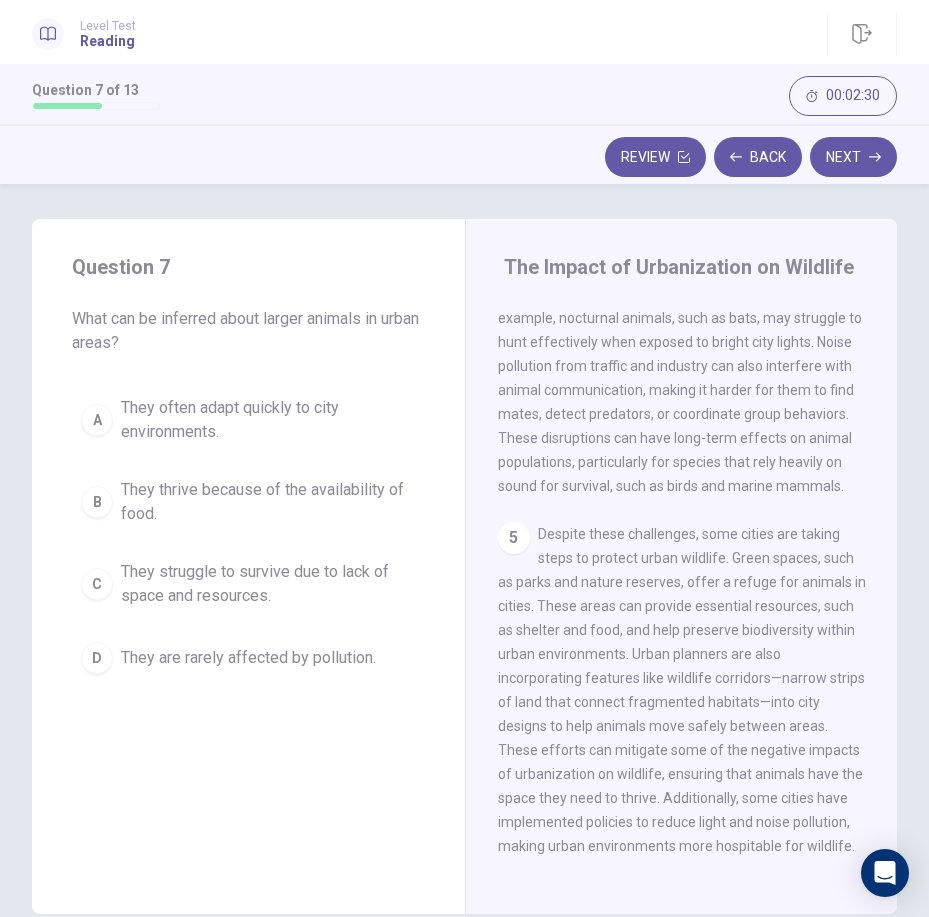 scroll, scrollTop: 0, scrollLeft: 0, axis: both 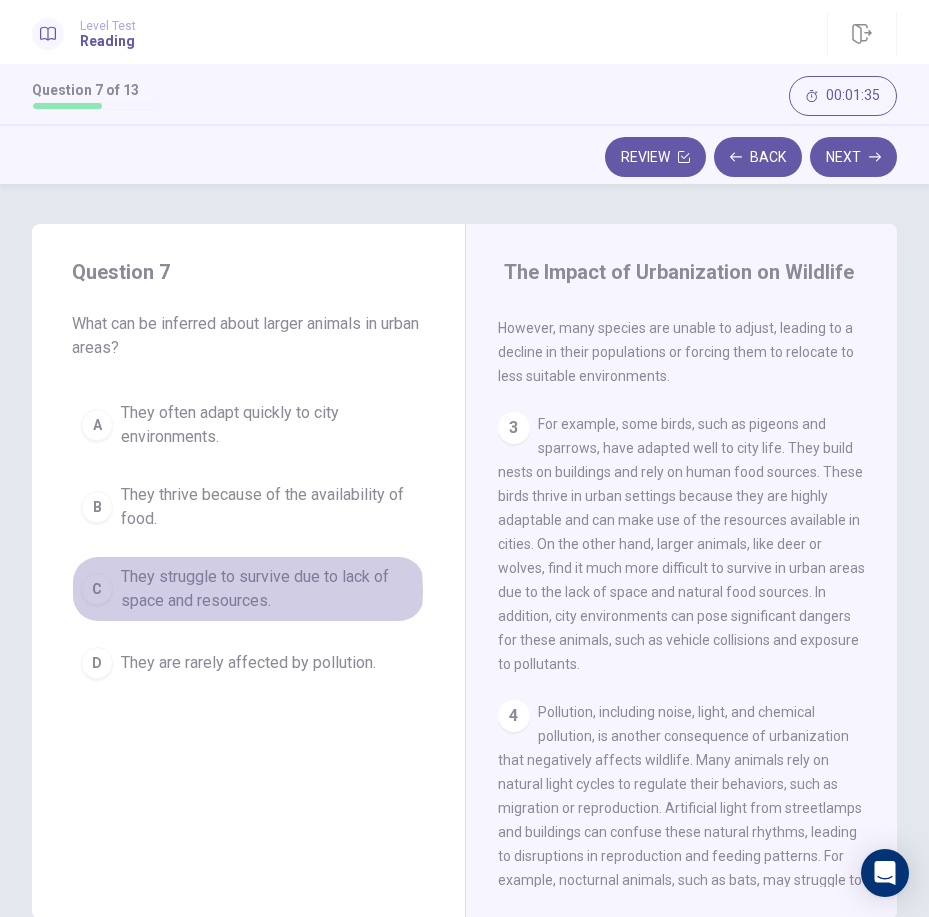click on "They struggle to survive due to lack of space and resources." at bounding box center [268, 589] 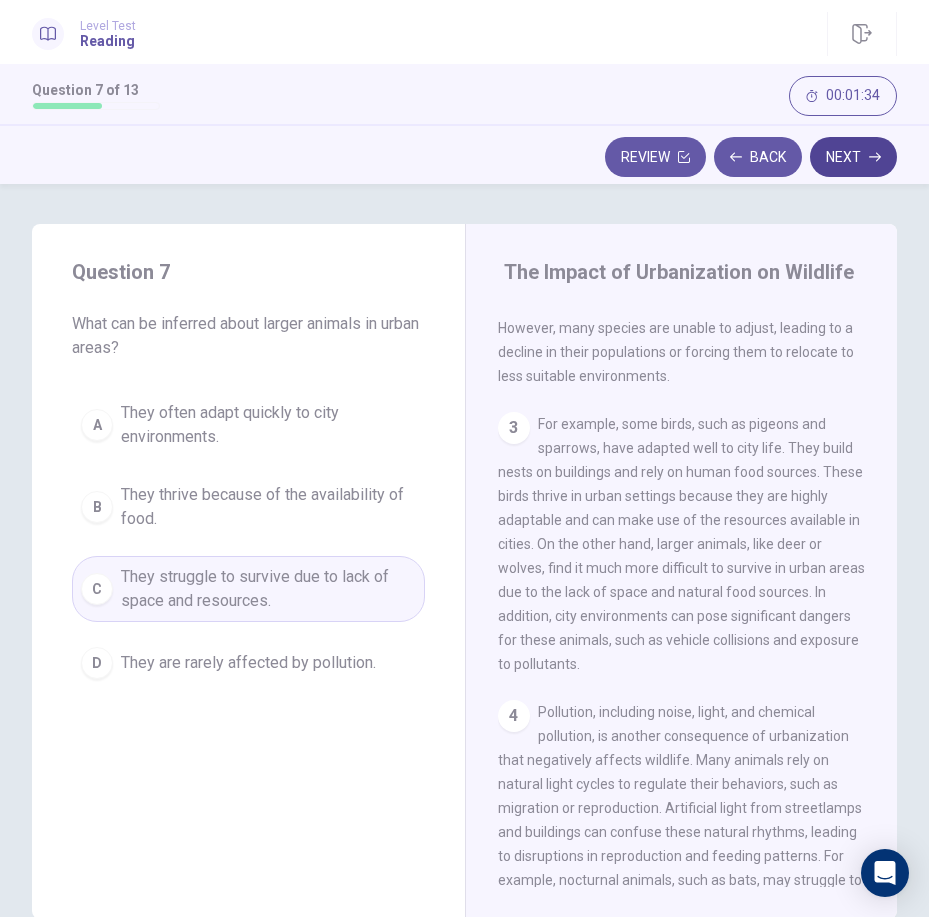 click on "Next" at bounding box center [853, 157] 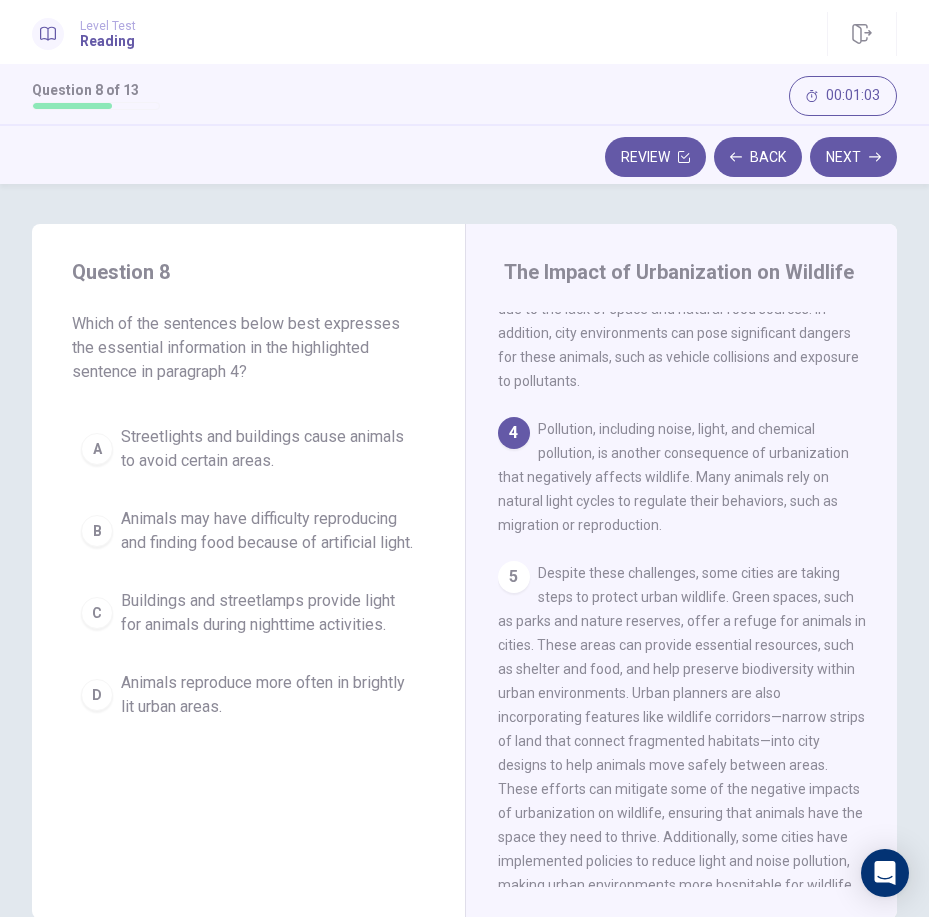 scroll, scrollTop: 833, scrollLeft: 0, axis: vertical 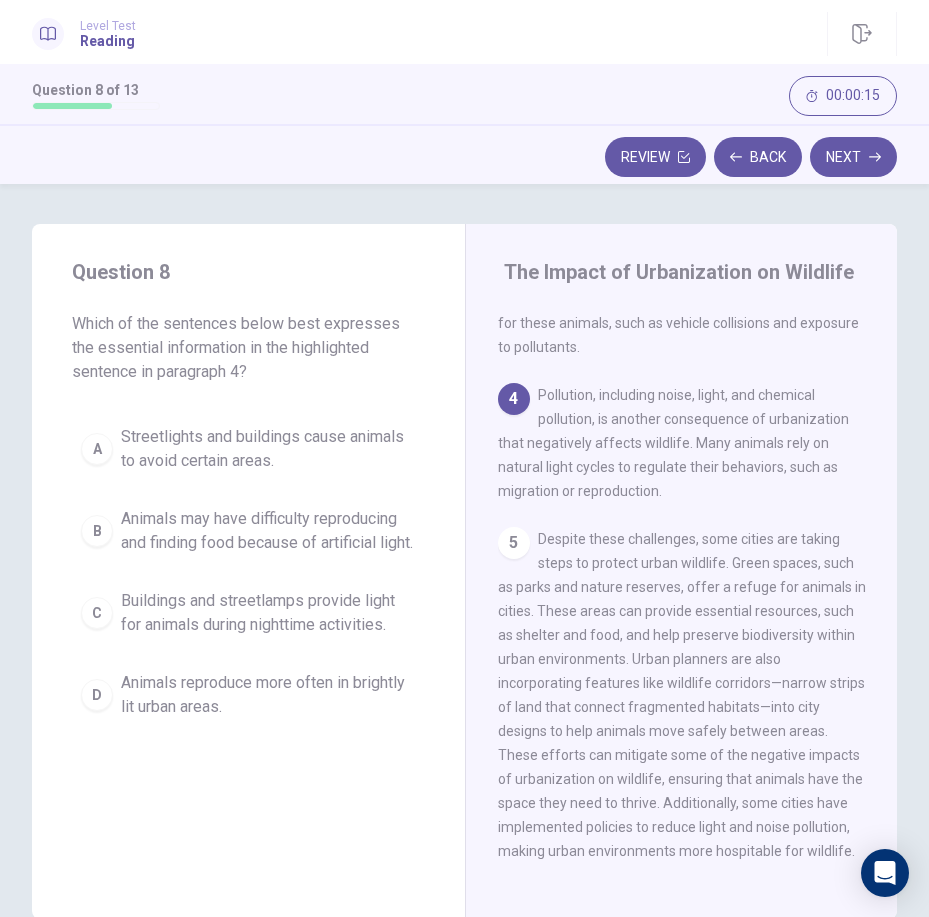 click on "Buildings and streetlamps provide light for animals during nighttime activities." at bounding box center [268, 613] 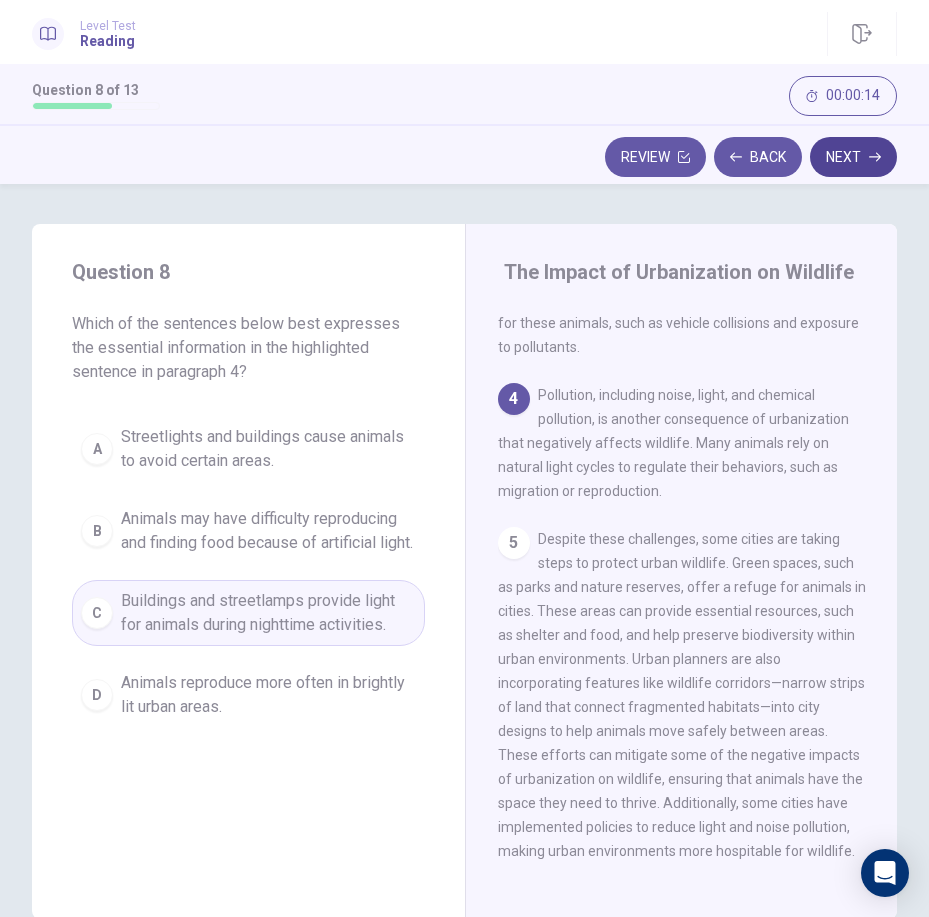 click on "Next" at bounding box center [853, 157] 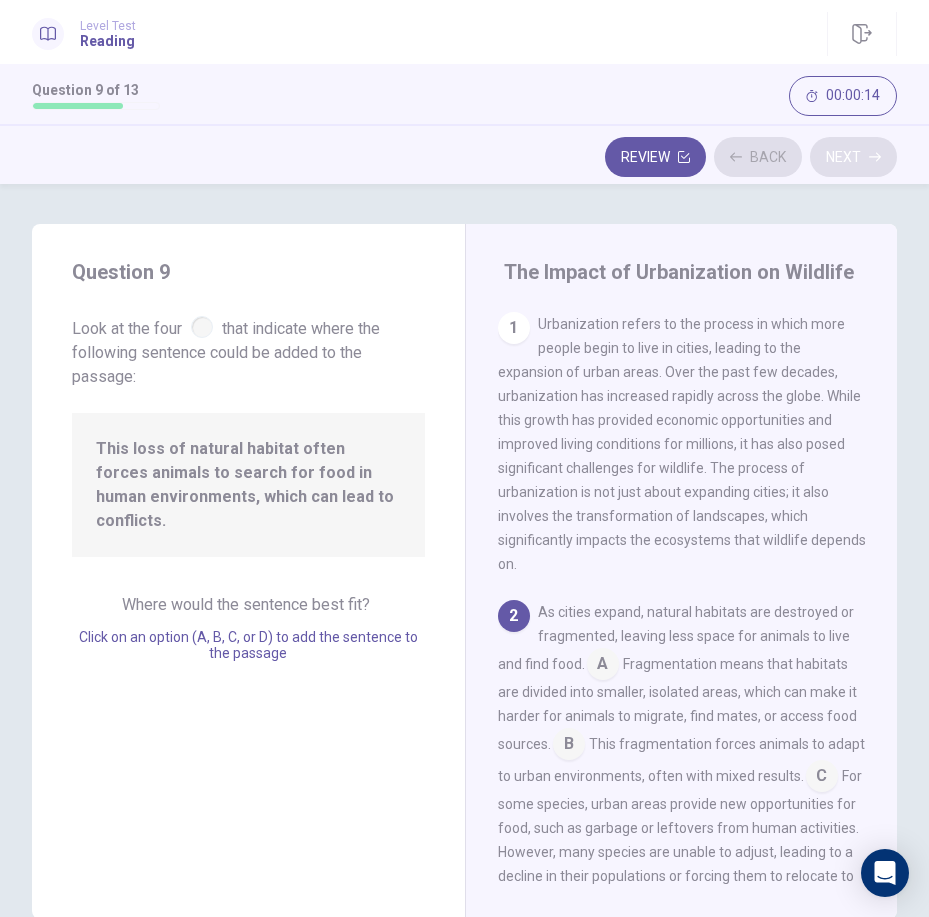 scroll, scrollTop: 257, scrollLeft: 0, axis: vertical 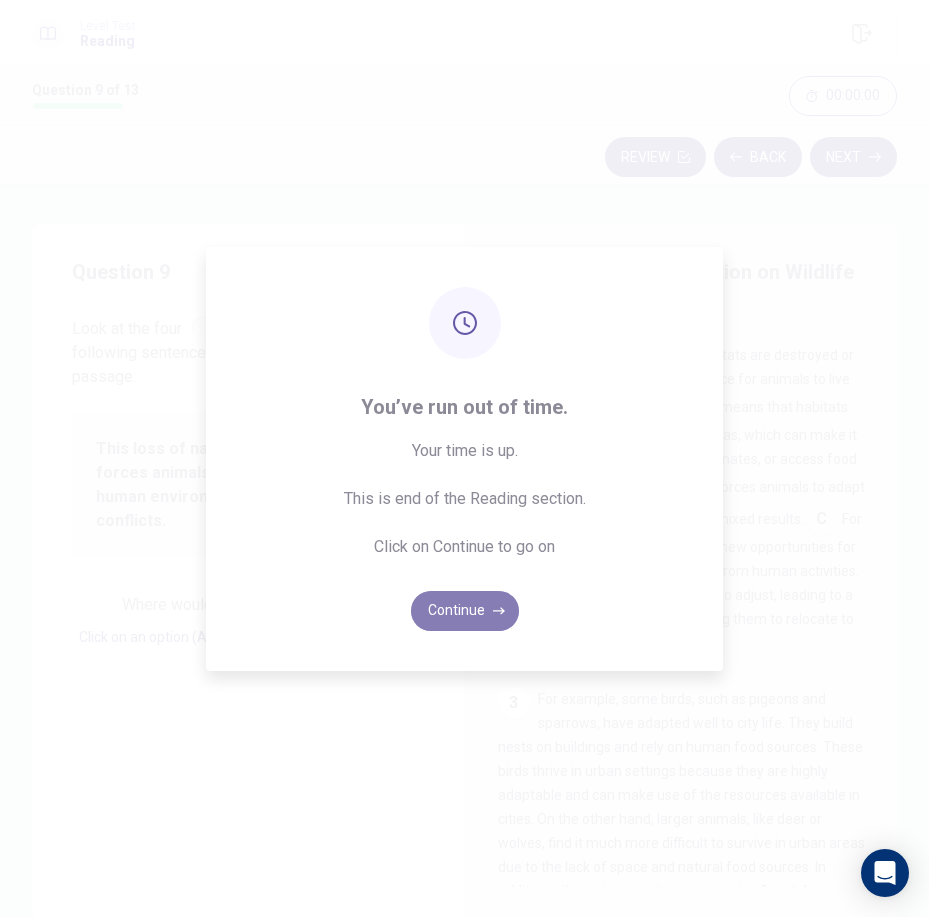 click on "Continue" at bounding box center [465, 611] 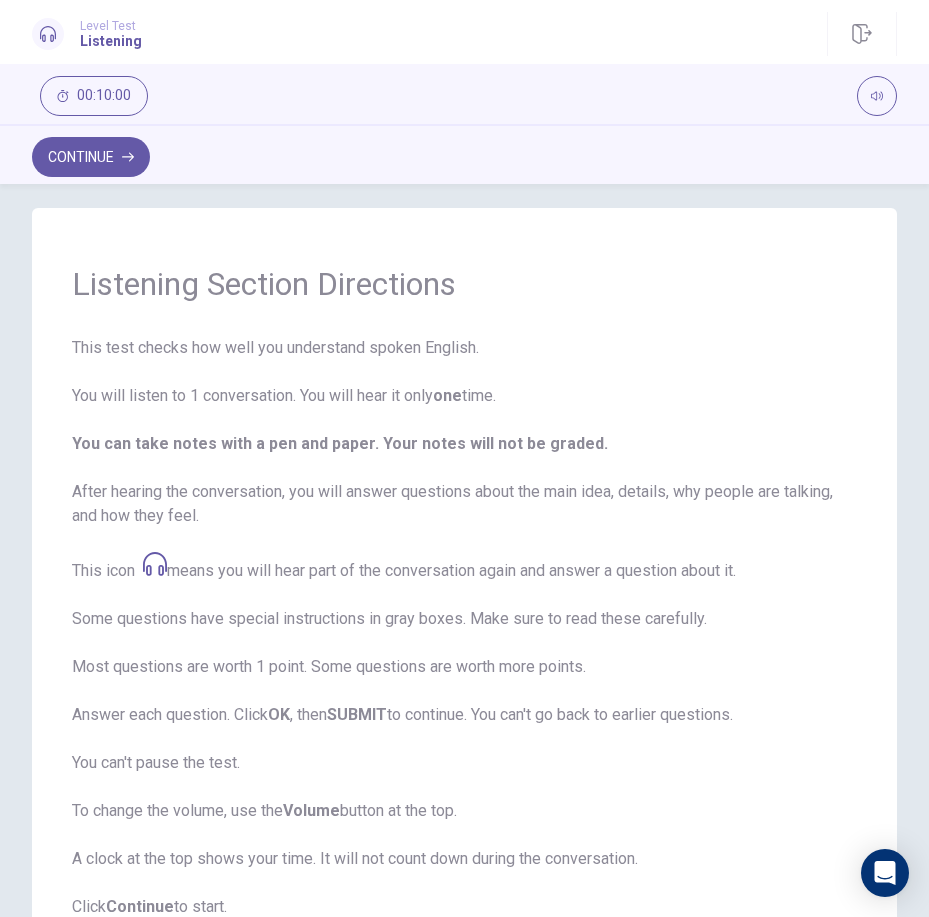 scroll, scrollTop: 0, scrollLeft: 0, axis: both 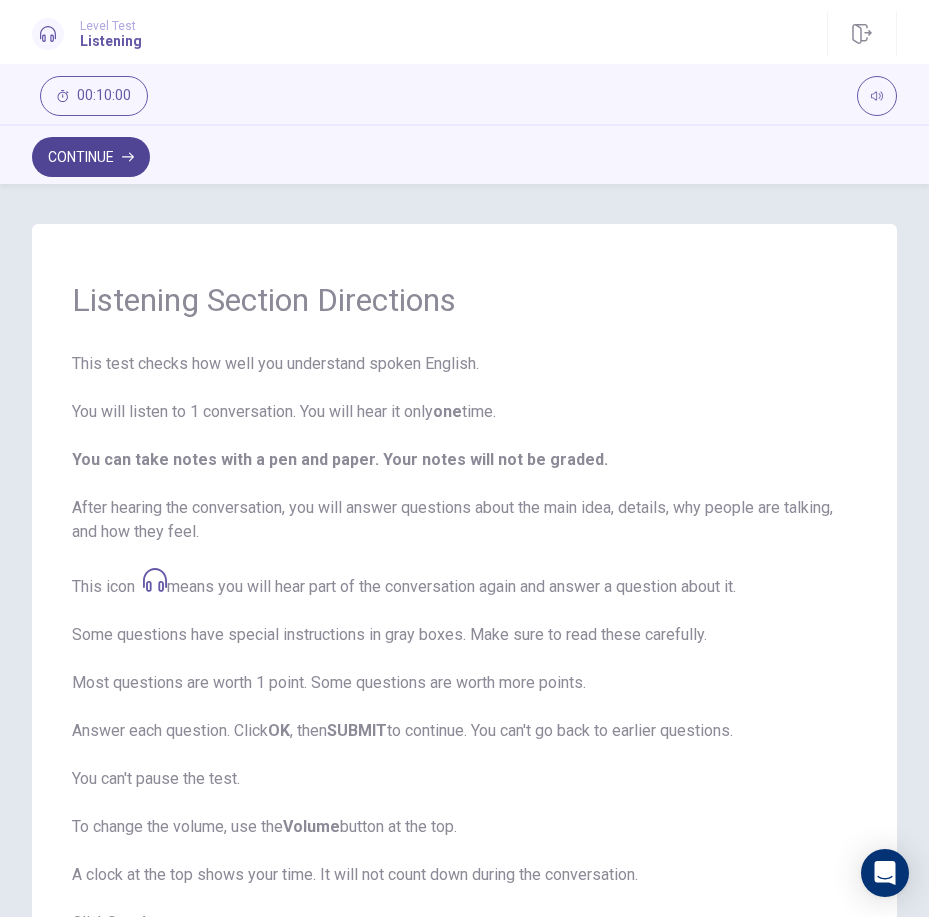 click on "Continue" at bounding box center [91, 157] 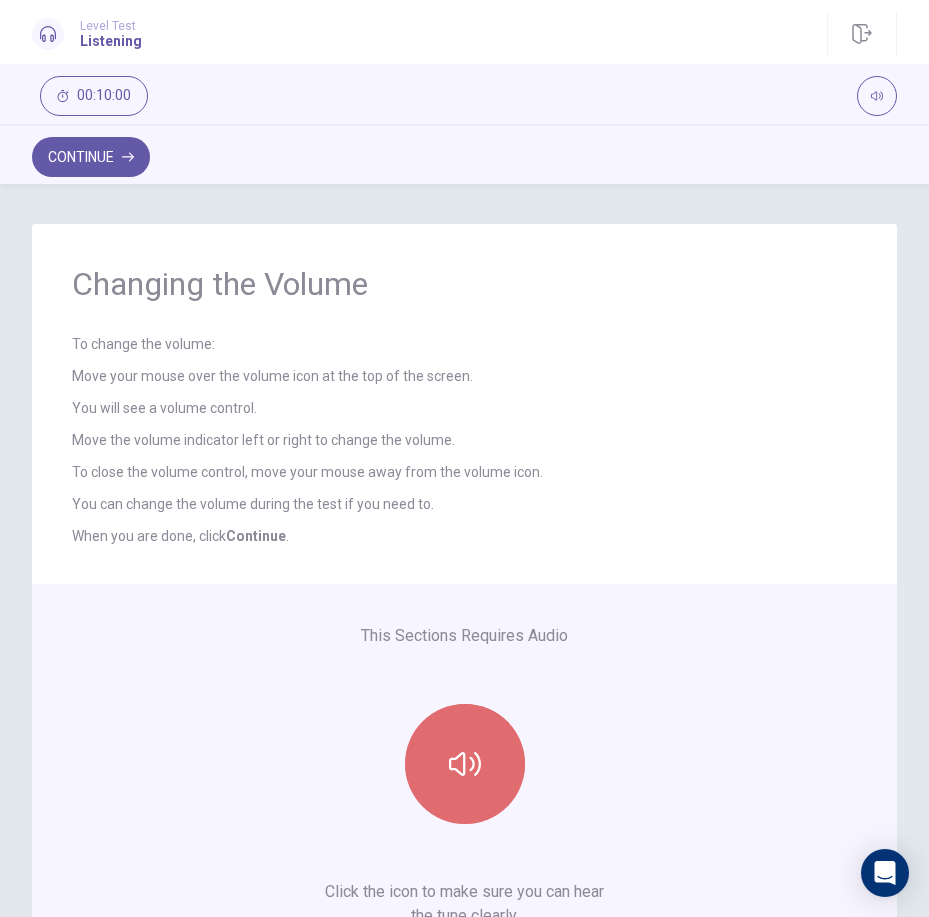 click 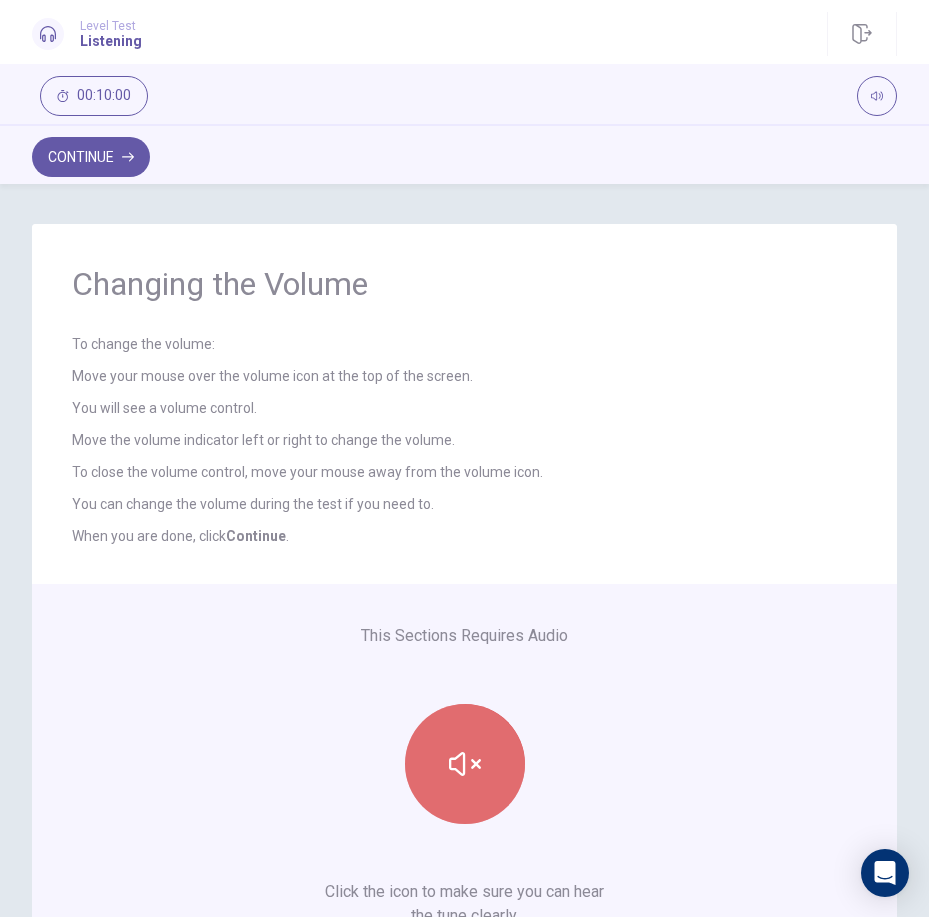 click at bounding box center [465, 764] 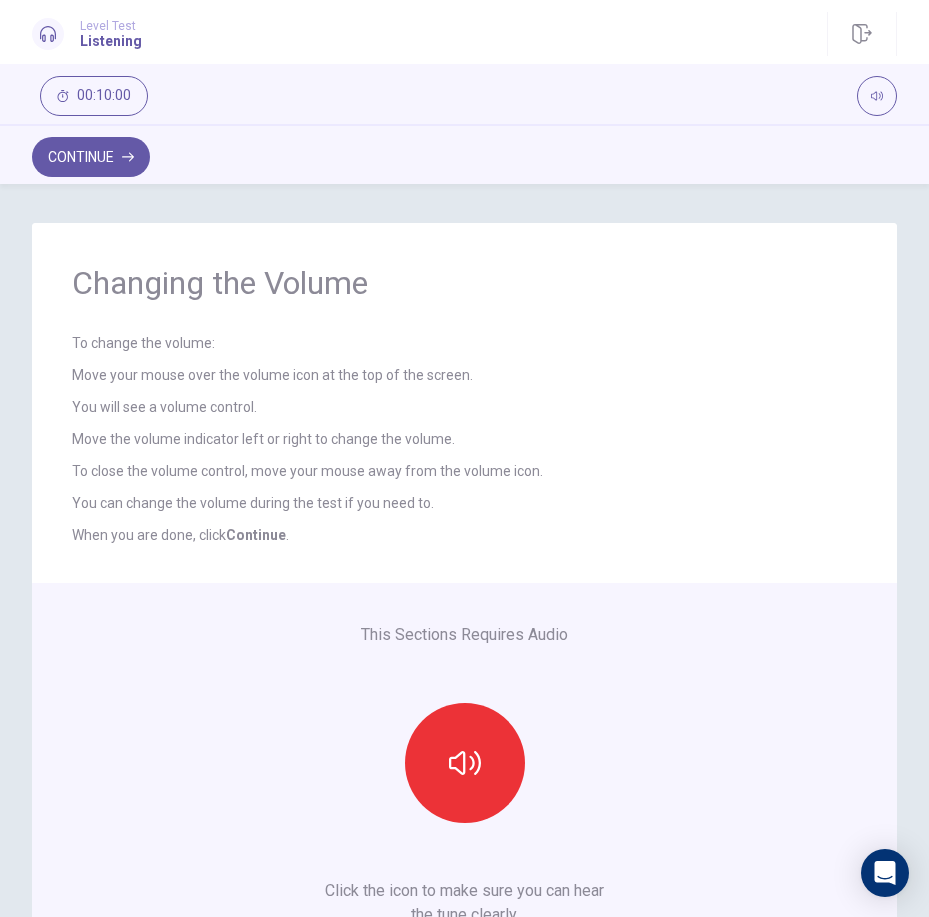 scroll, scrollTop: 0, scrollLeft: 0, axis: both 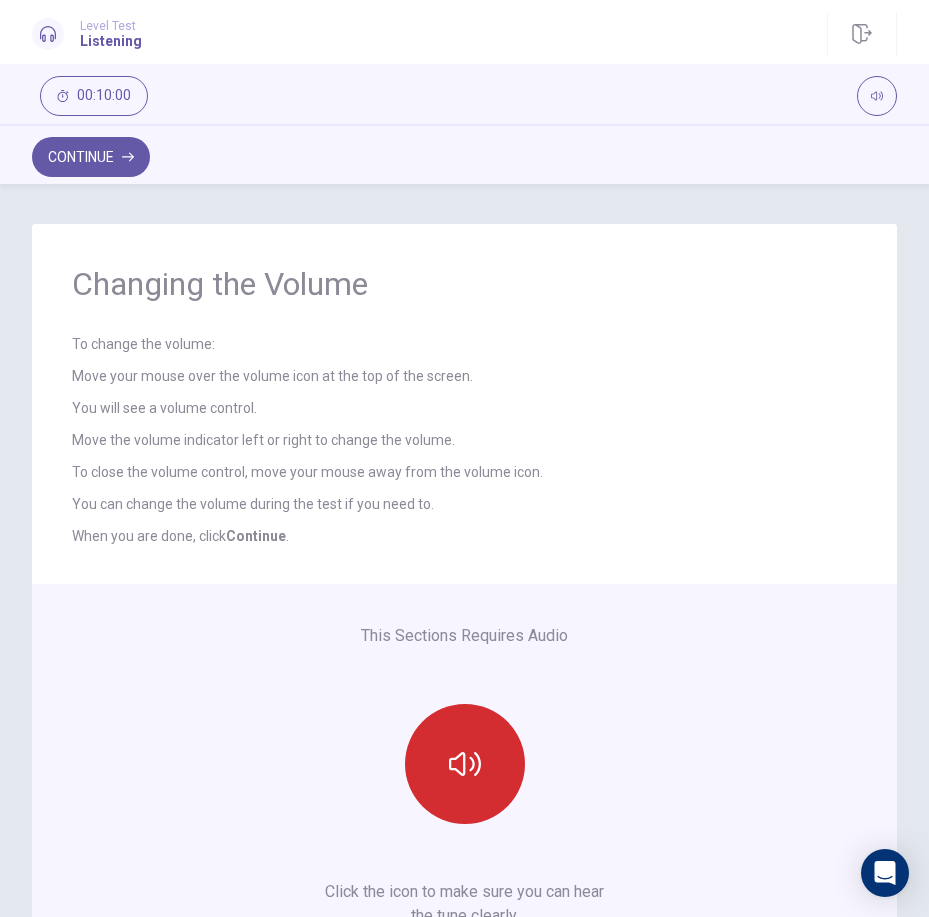 click 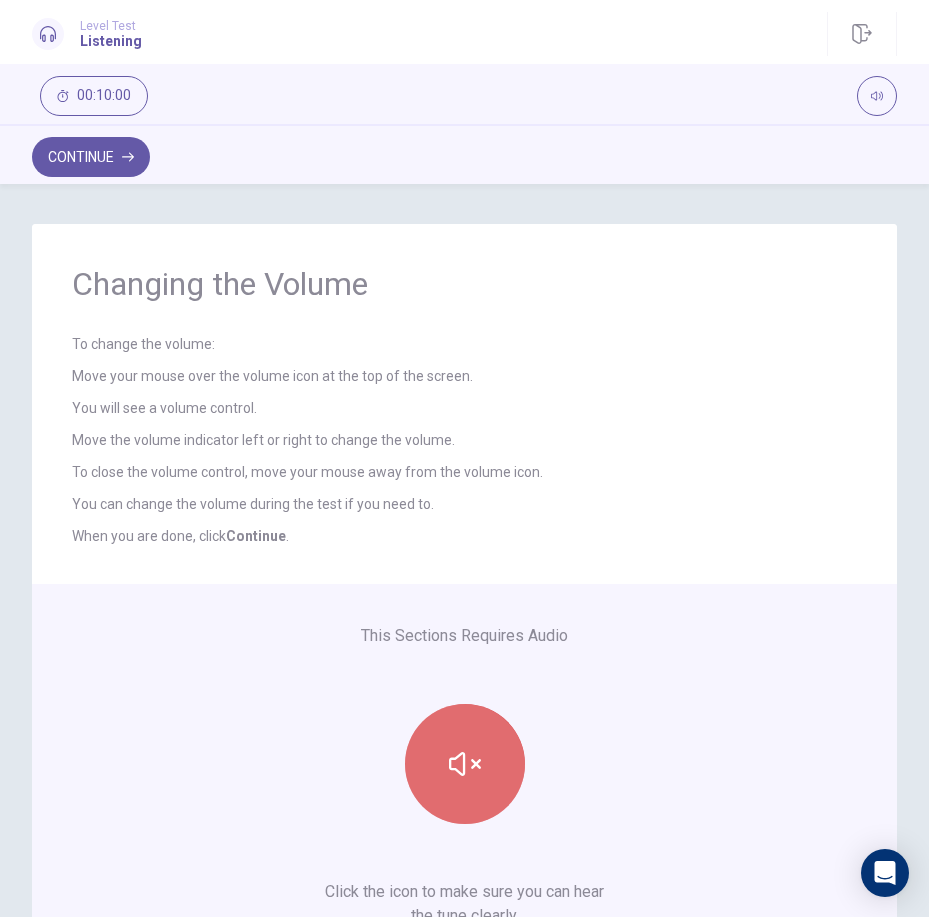 click 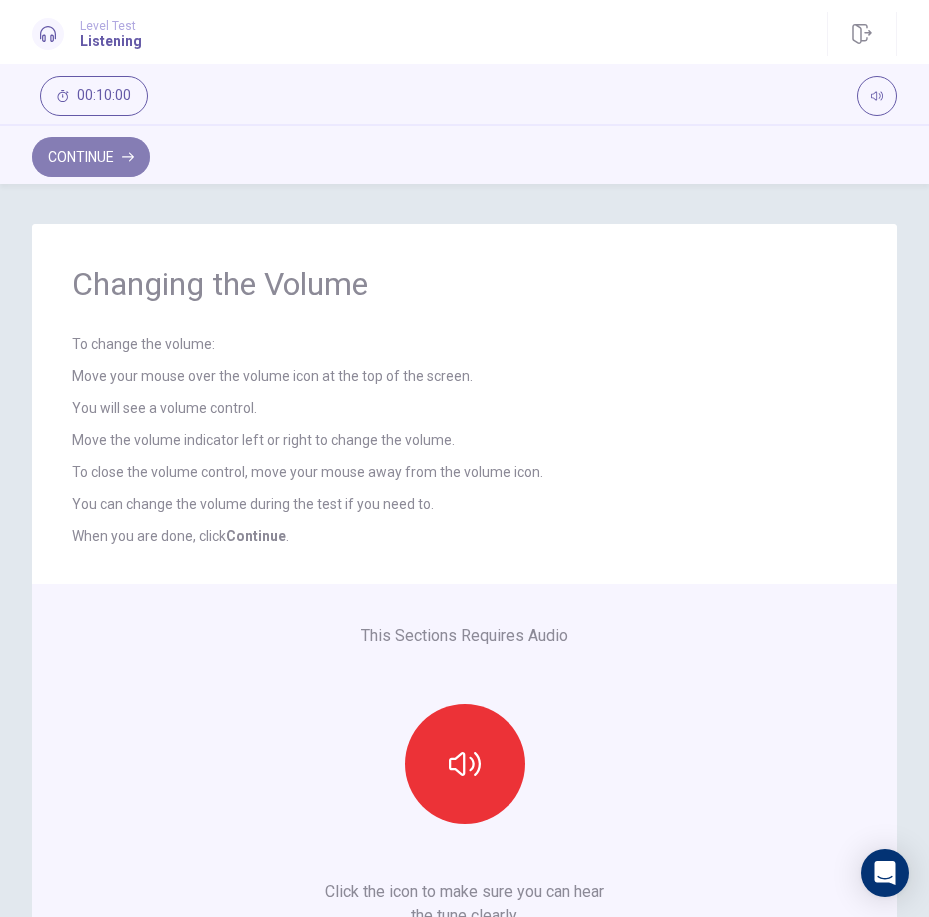 click on "Continue" at bounding box center [91, 157] 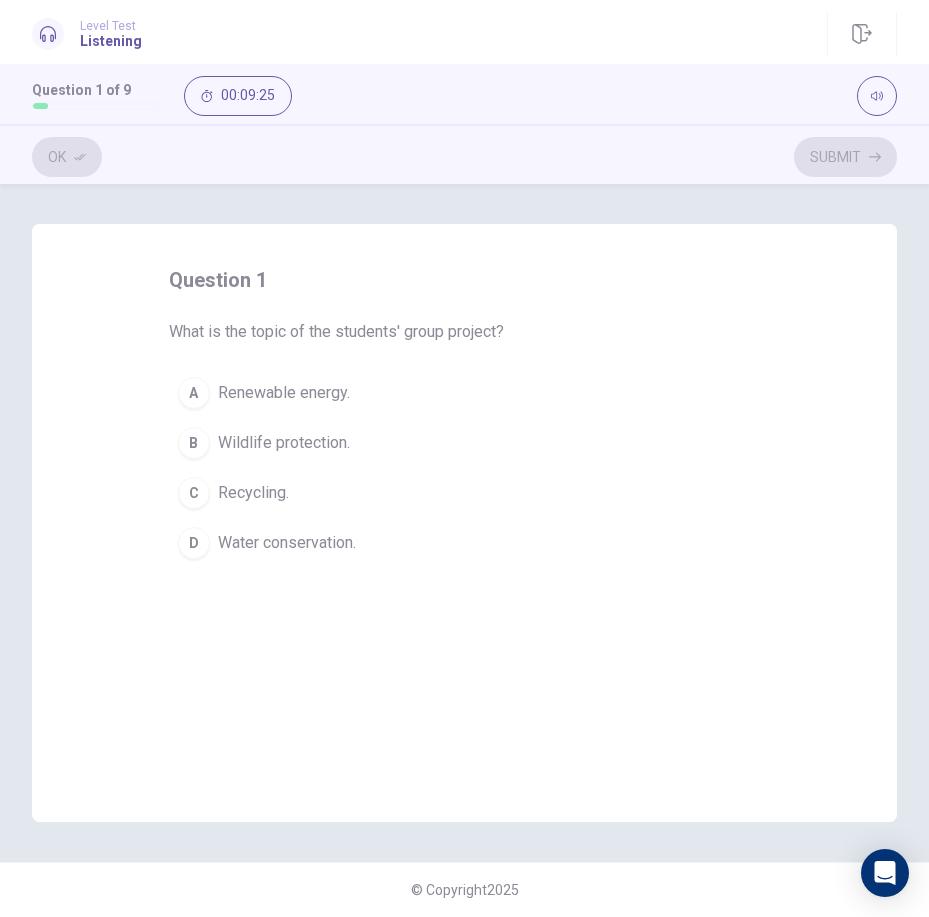 click on "B Wildlife protection." at bounding box center [465, 443] 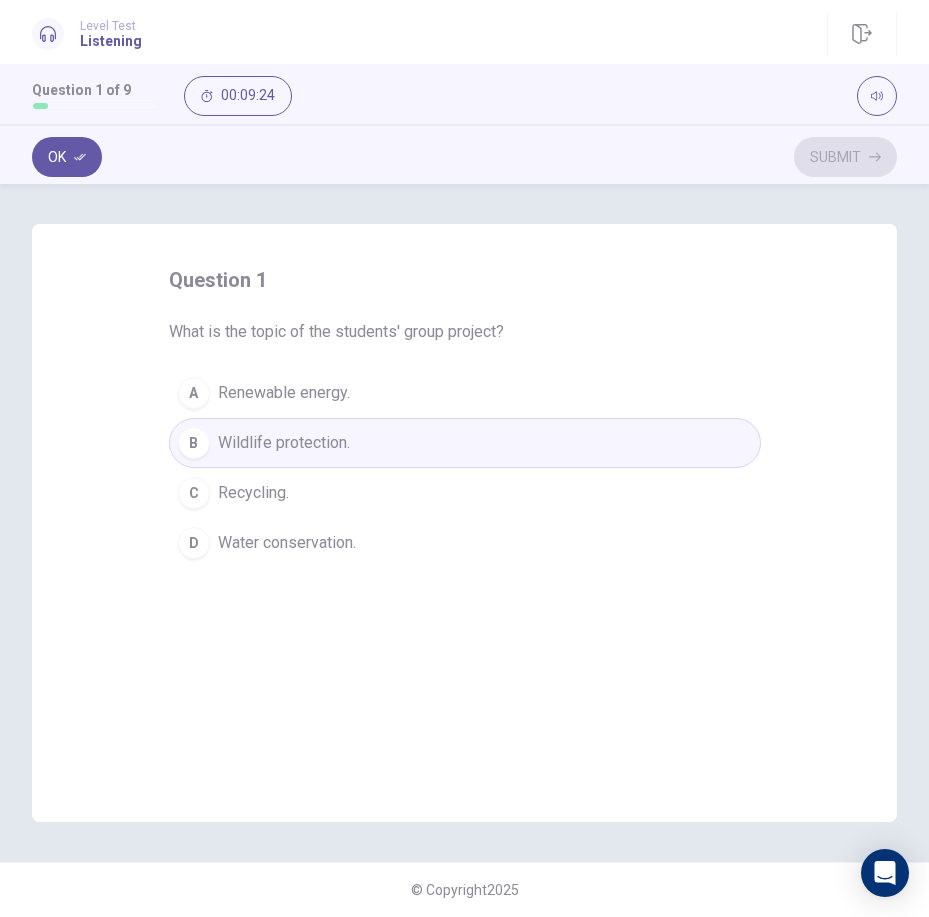click on "Renewable energy." at bounding box center [284, 393] 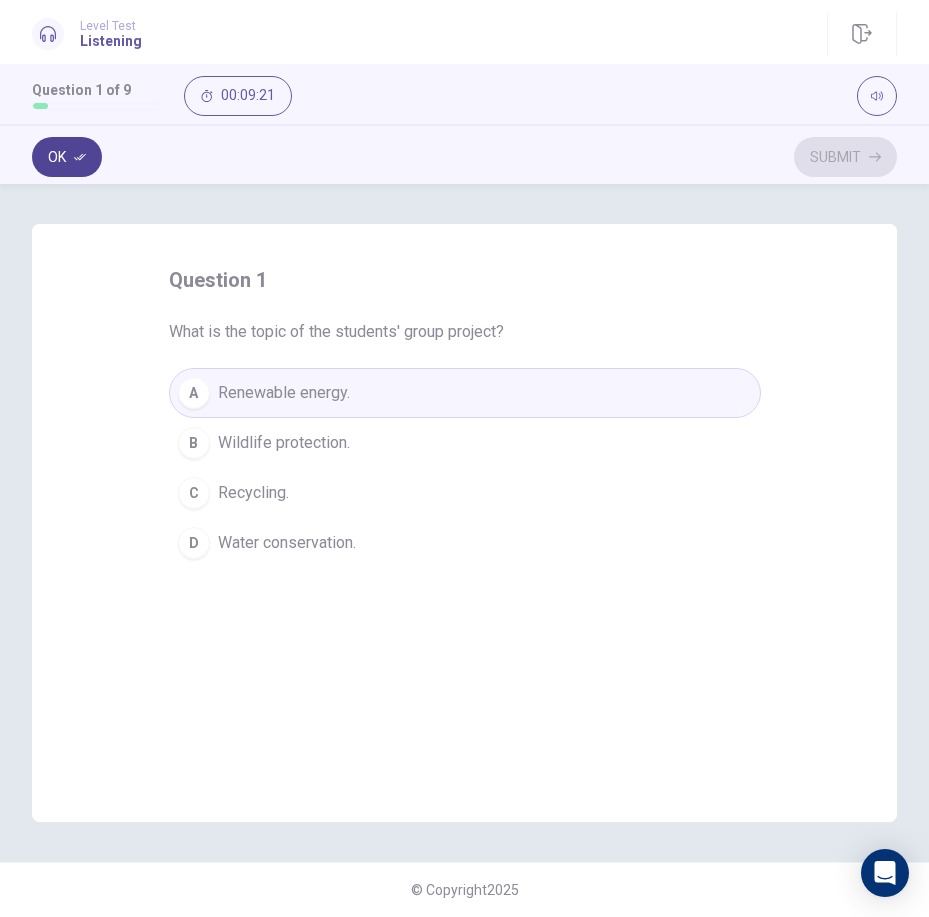 click on "Ok" at bounding box center [67, 157] 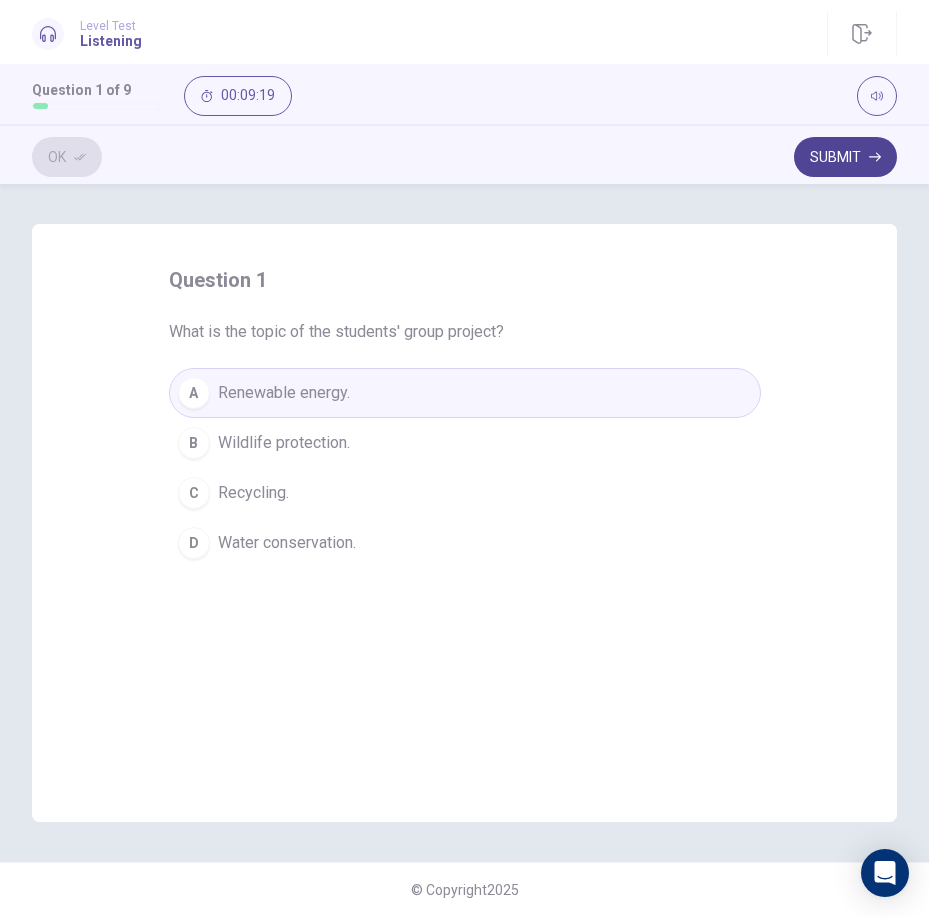 click on "Submit" at bounding box center [845, 157] 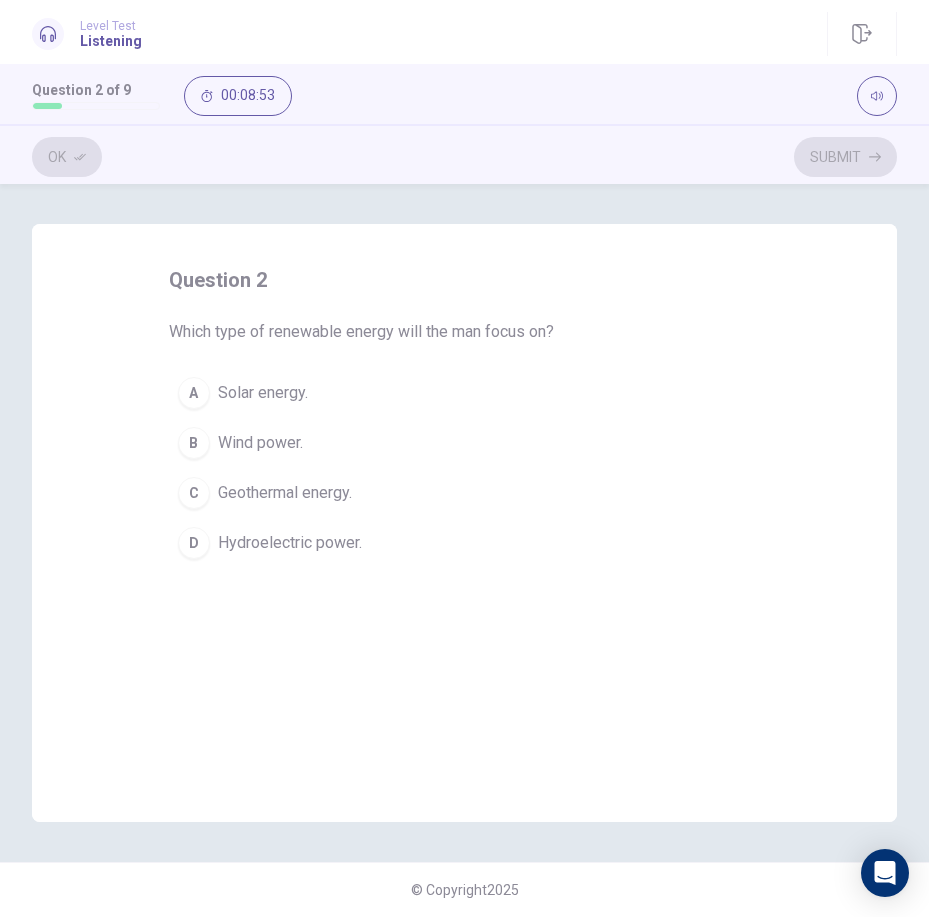 click on "A Solar energy." at bounding box center [465, 393] 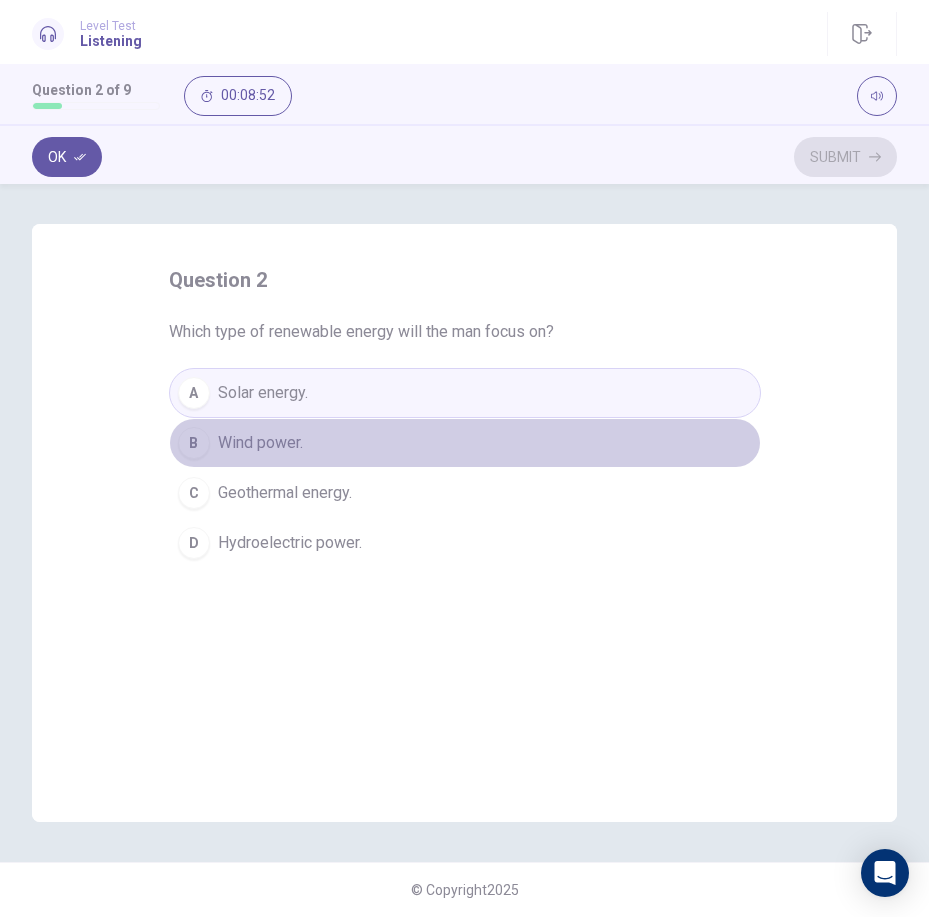click on "B Wind power." at bounding box center (465, 443) 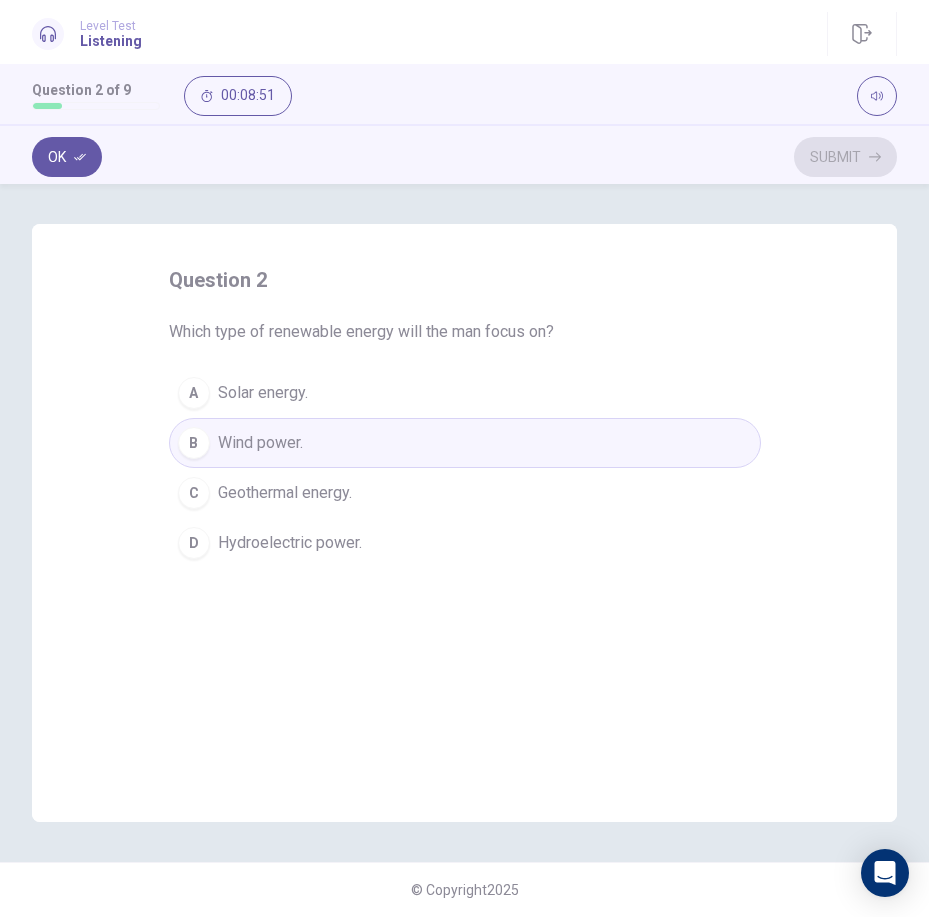click on "A" at bounding box center (194, 393) 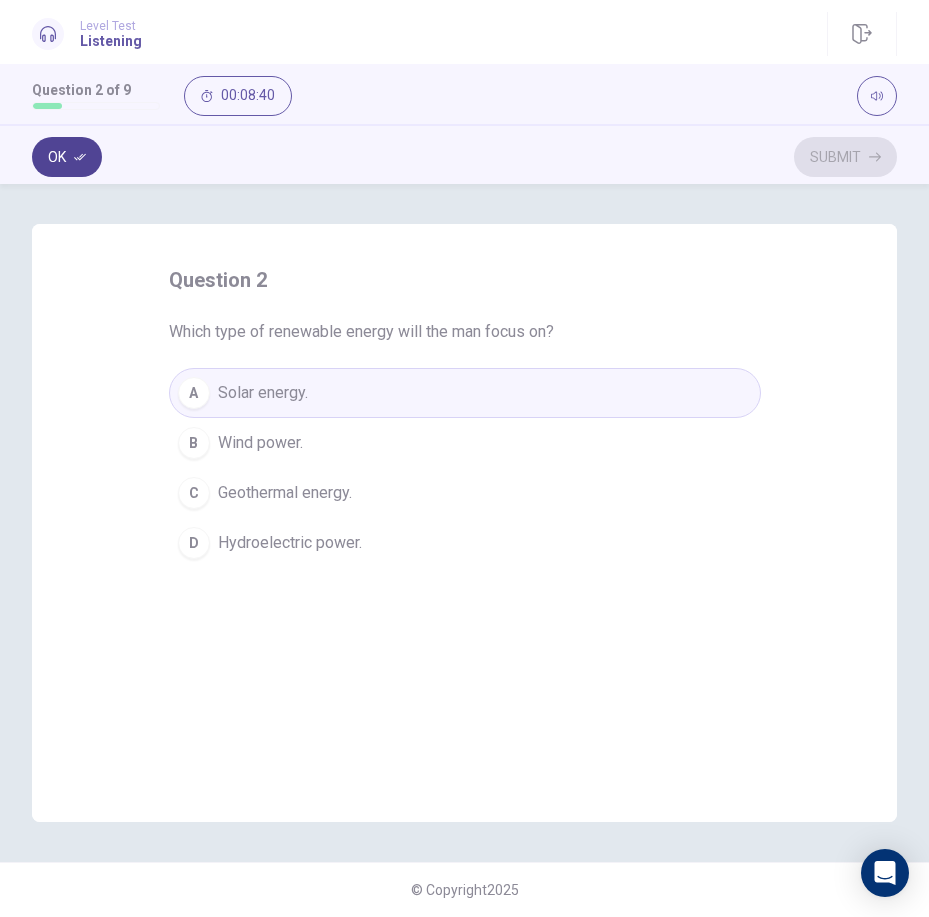 click 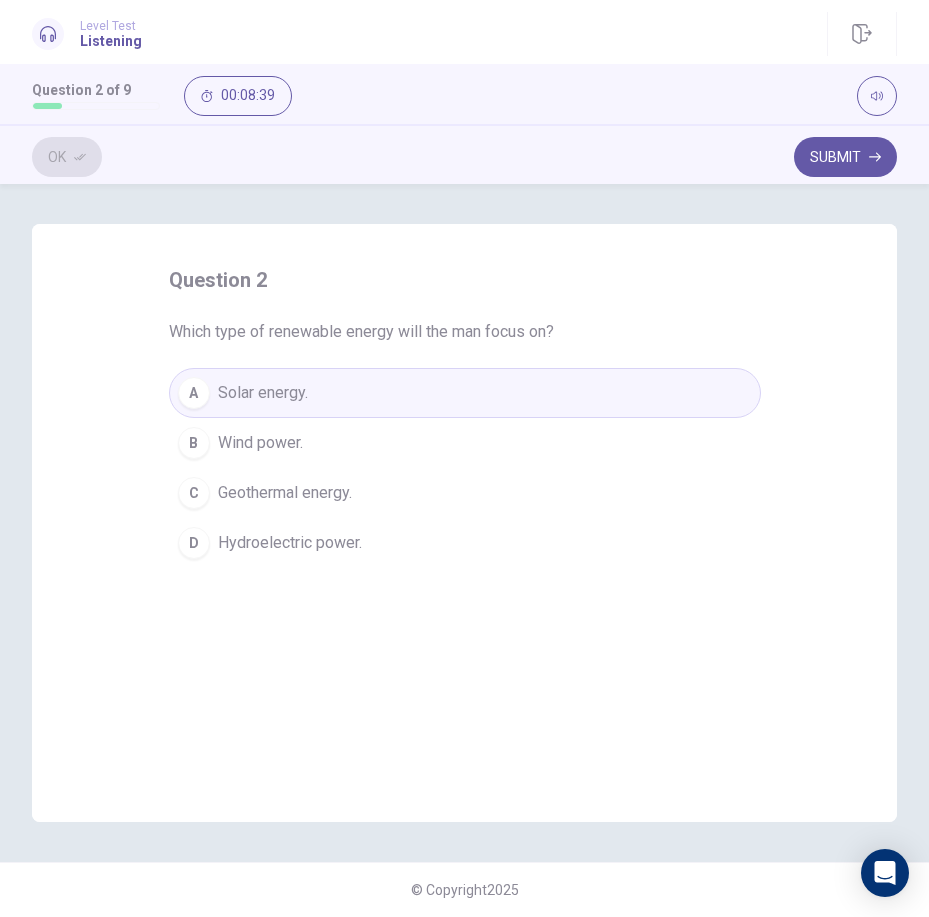 click on "B Wind power." at bounding box center [465, 443] 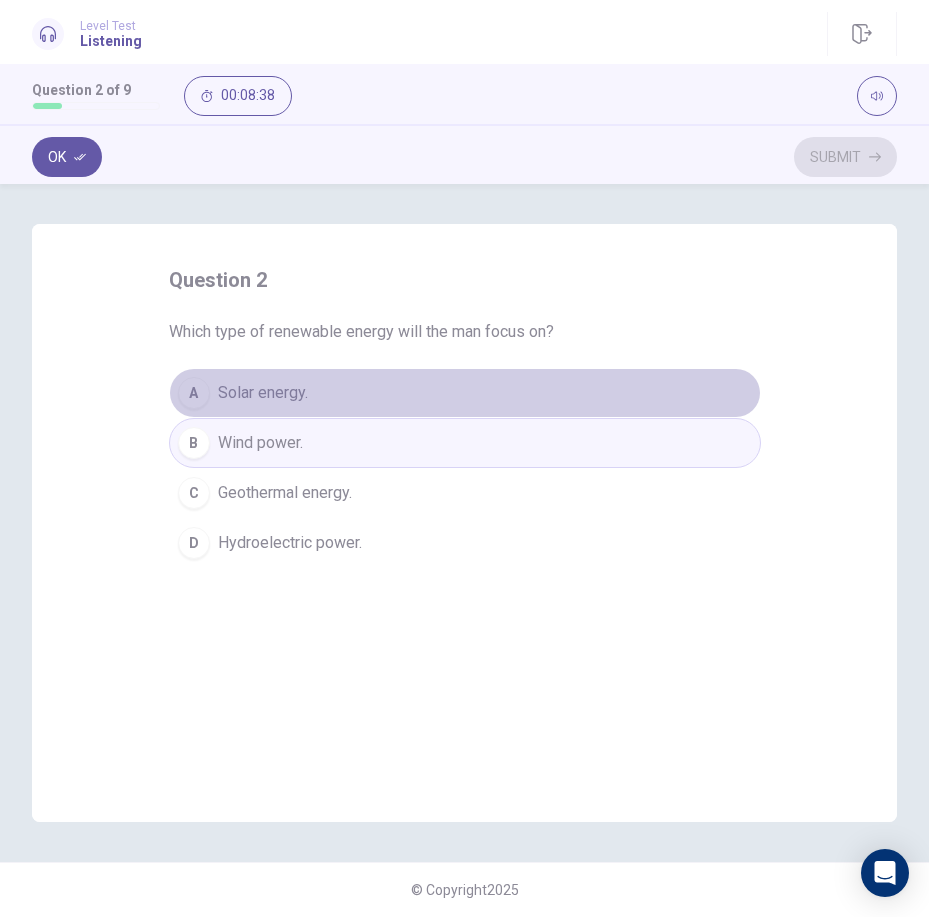 click on "A Solar energy." at bounding box center [465, 393] 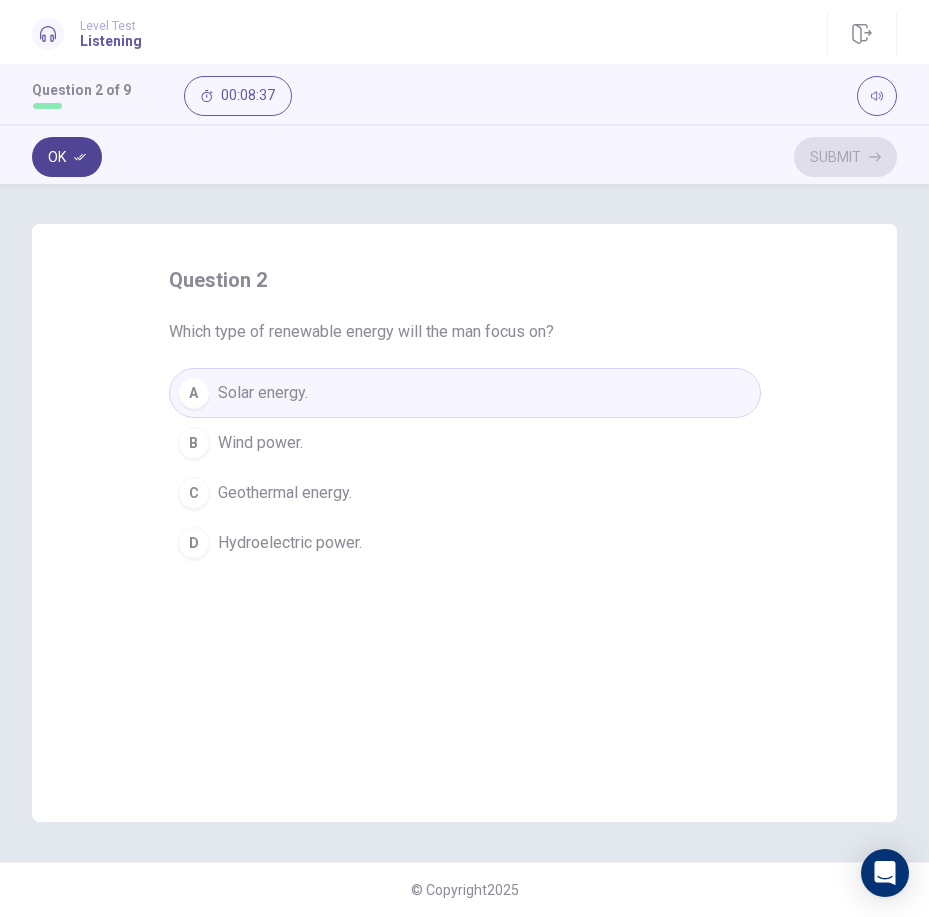 click 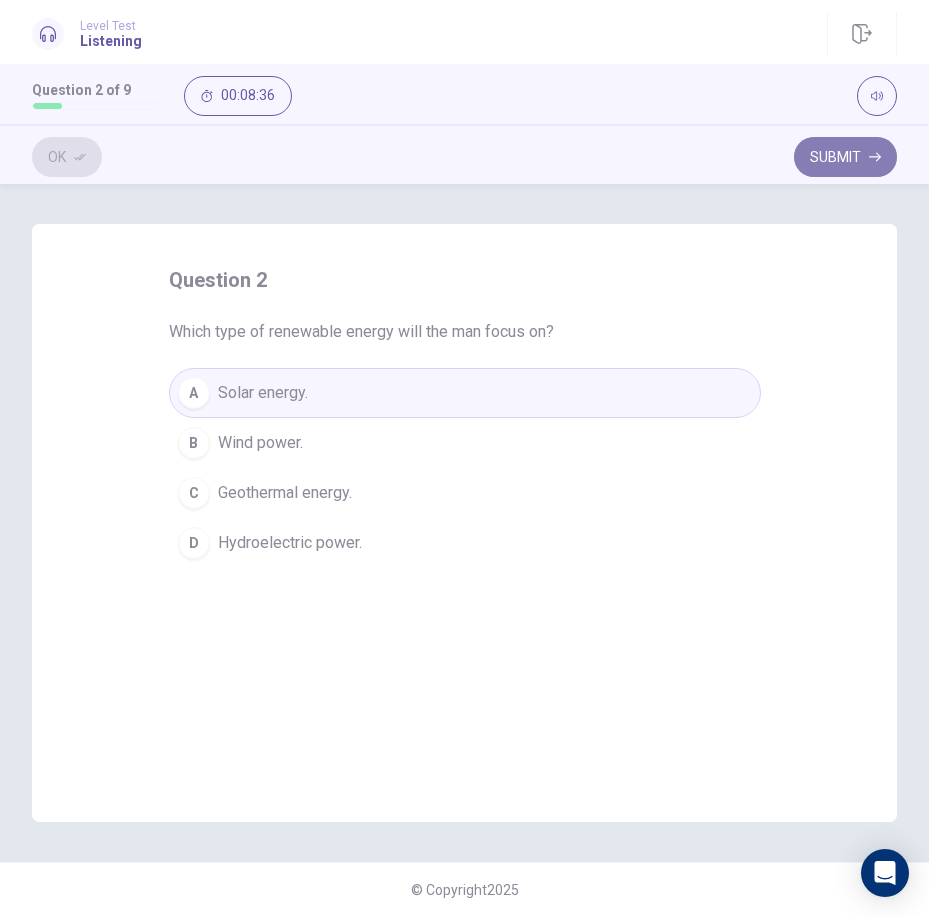 click on "Submit" at bounding box center [845, 157] 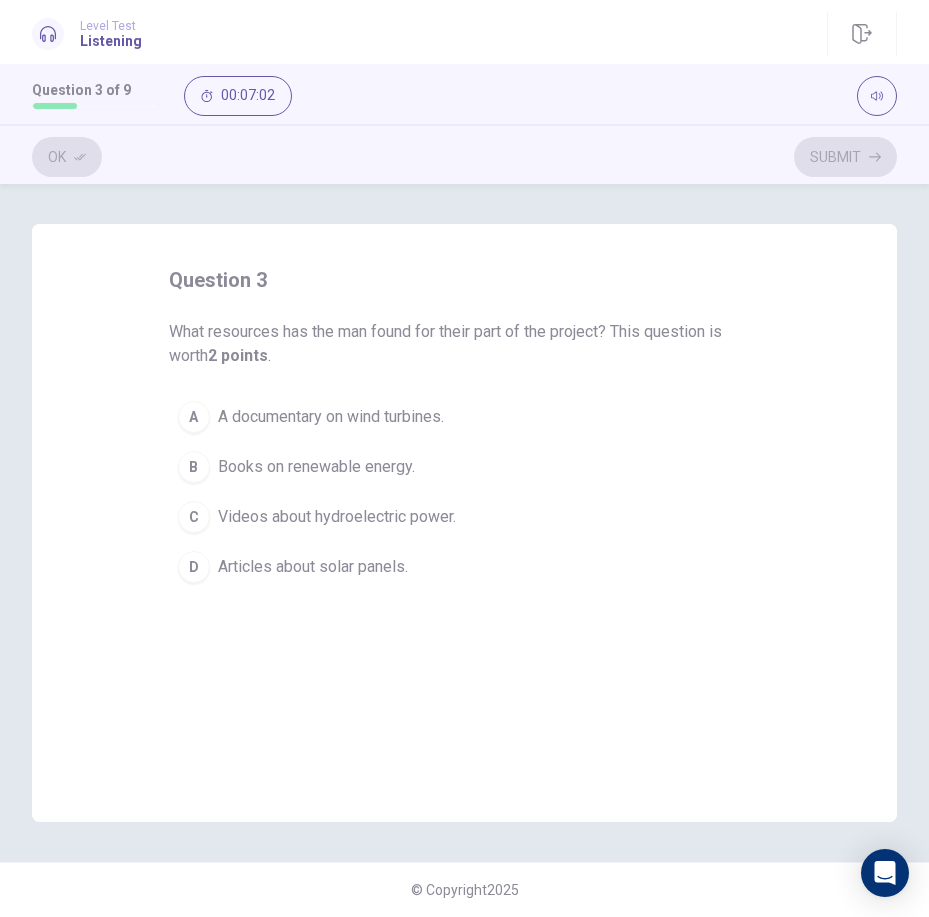 click on "Articles about solar panels." at bounding box center [313, 567] 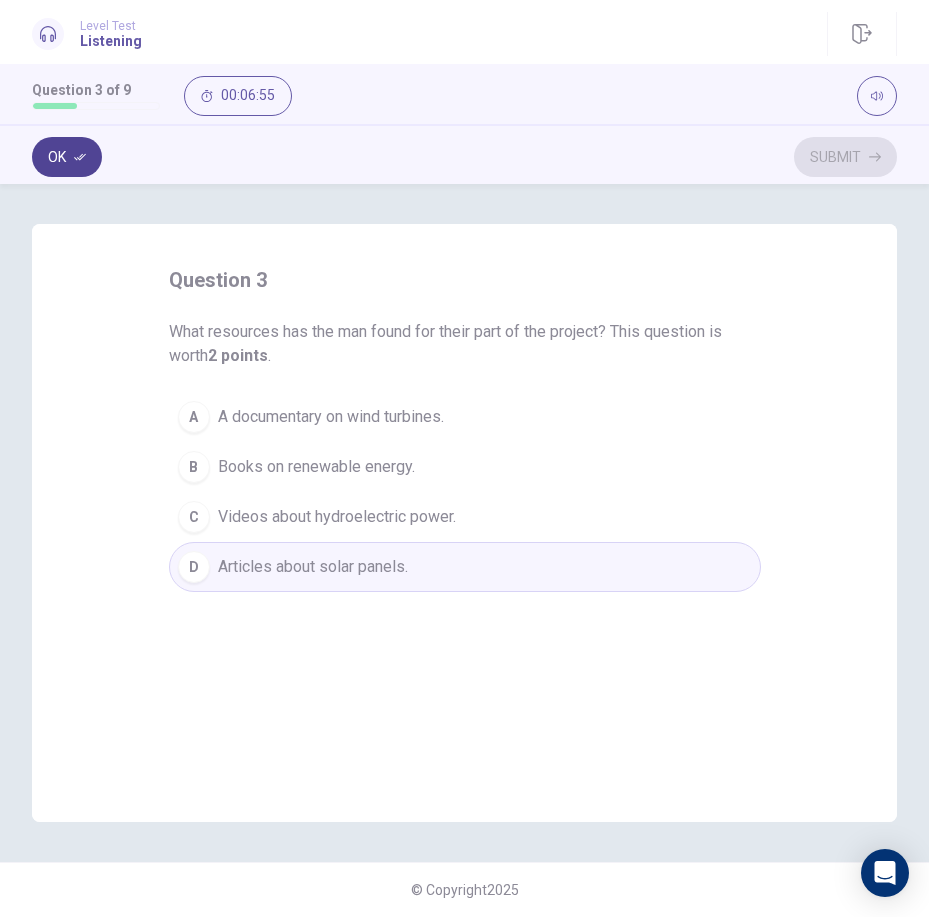 click on "Ok" at bounding box center [67, 157] 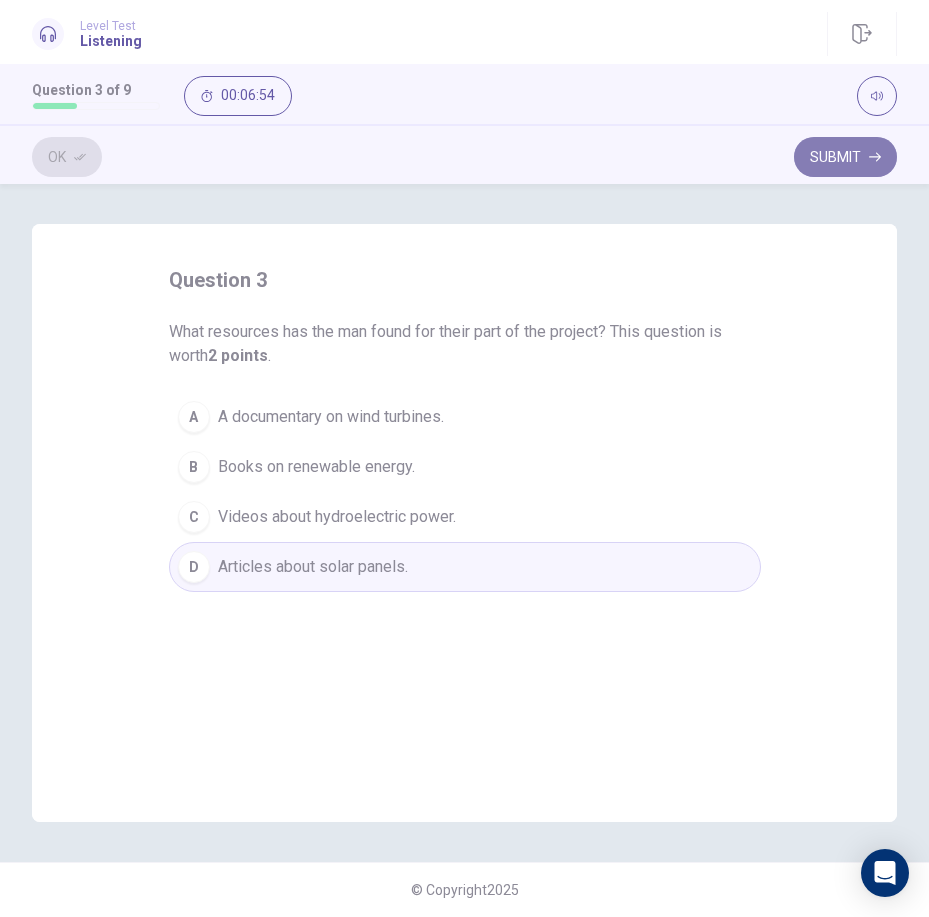 click on "Submit" at bounding box center [845, 157] 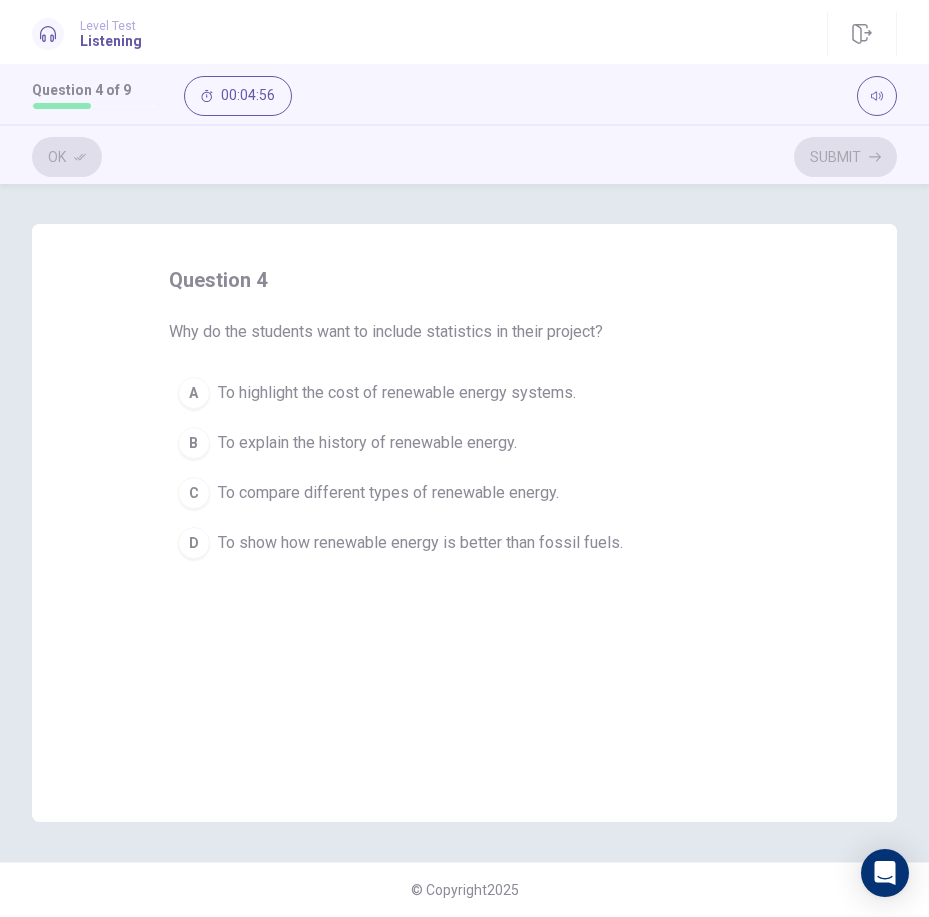 click on "To show how renewable energy is better than fossil fuels." at bounding box center [420, 543] 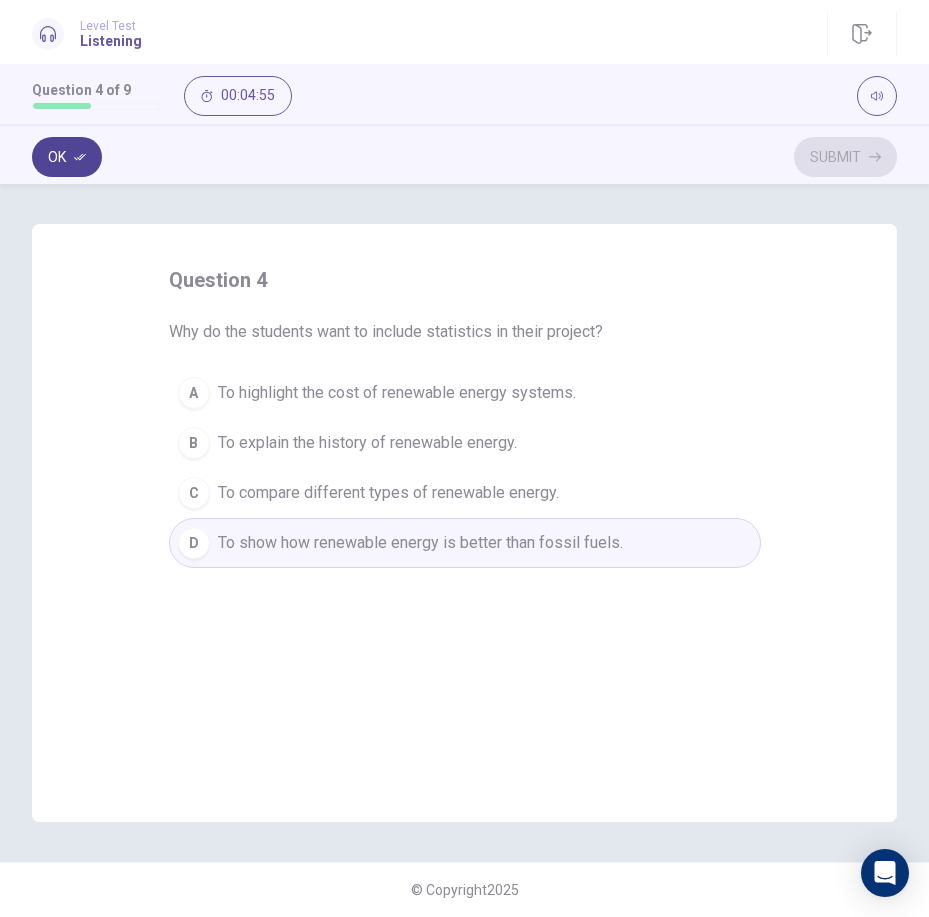 click on "Ok" at bounding box center [67, 157] 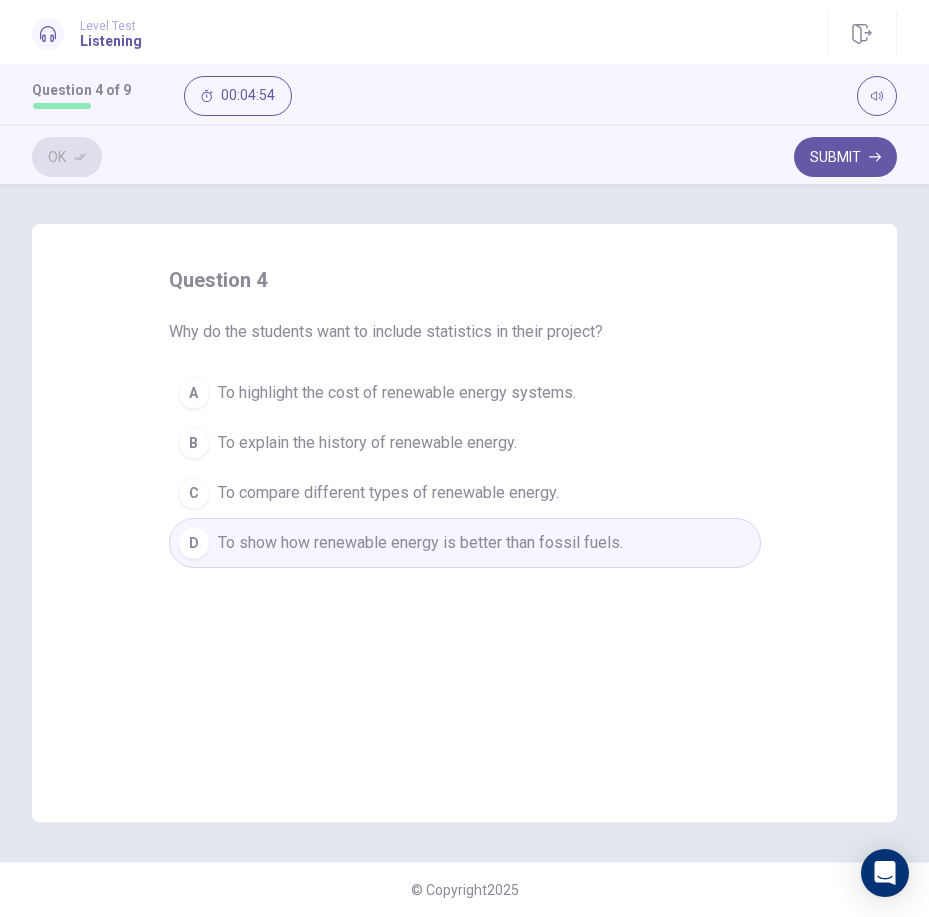 click on "Submit" at bounding box center [845, 157] 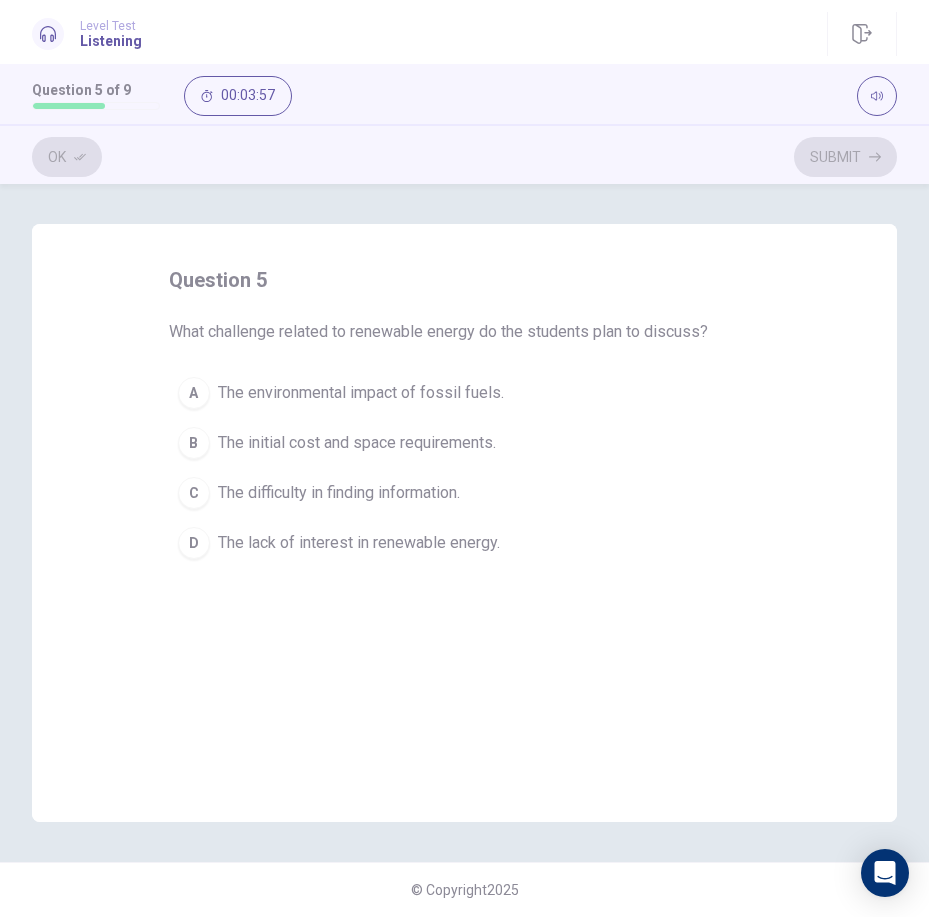 click on "The lack of interest in renewable energy." at bounding box center (359, 543) 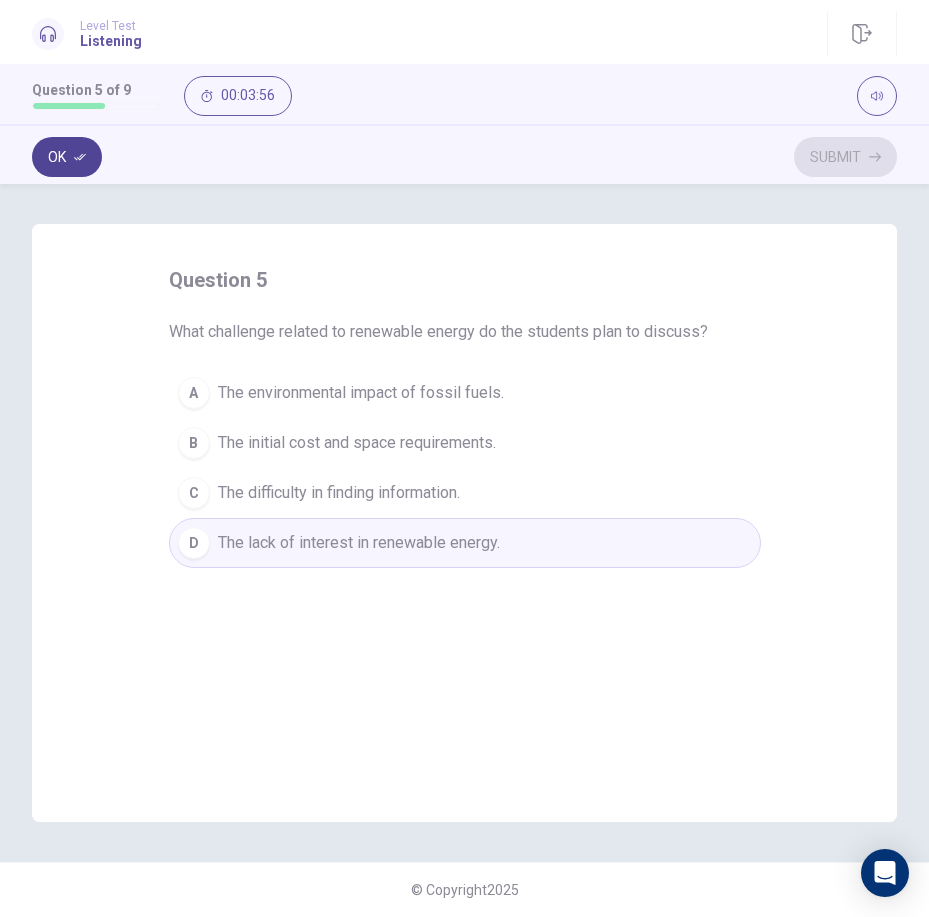 click on "Ok" at bounding box center [67, 157] 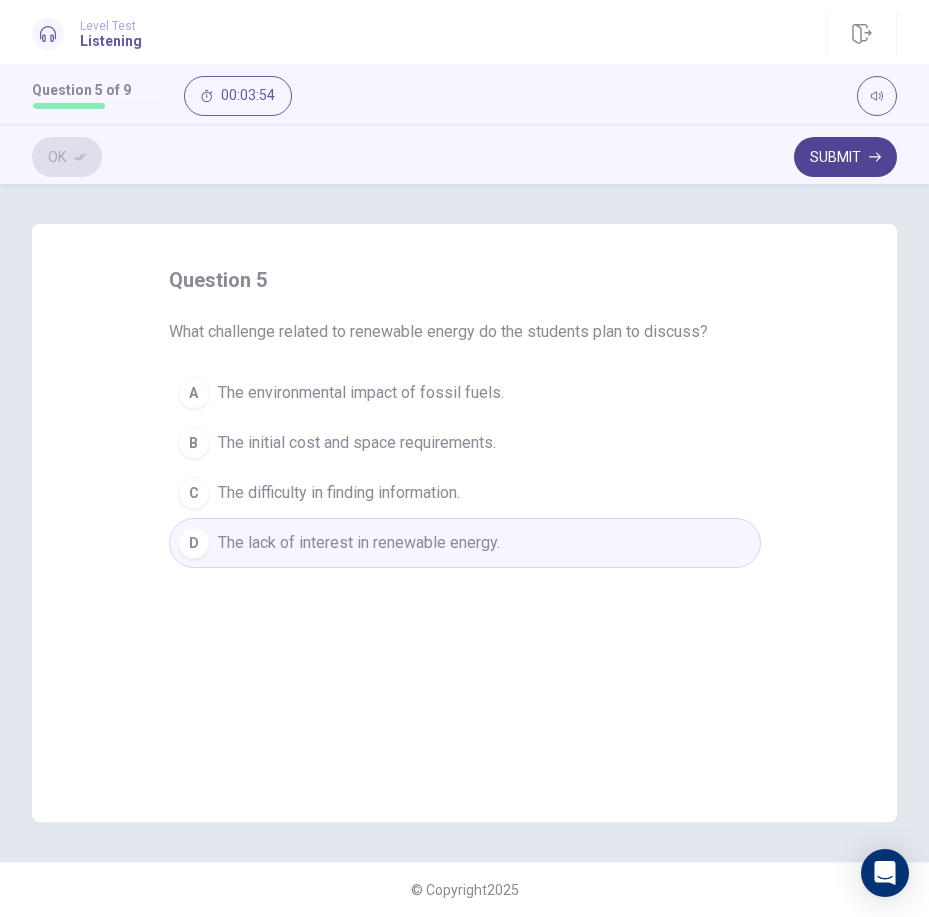 click on "Submit" at bounding box center [845, 157] 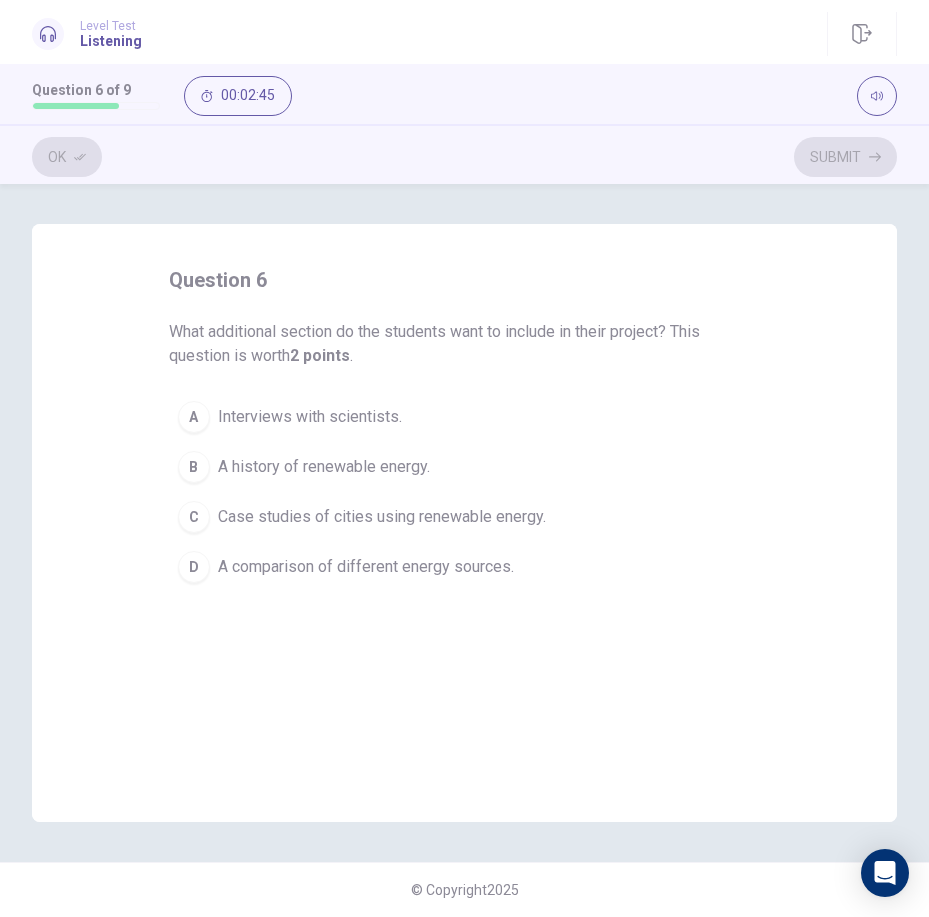 click on "A comparison of different energy sources." at bounding box center (366, 567) 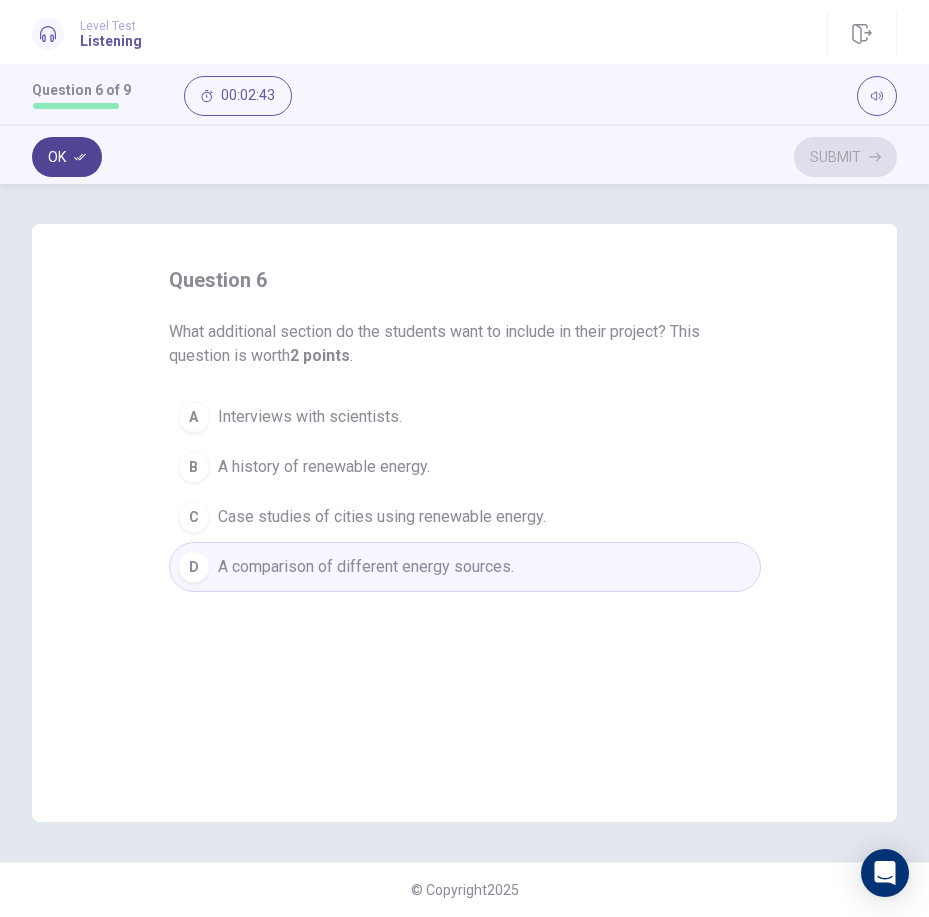 click on "Ok" at bounding box center (67, 157) 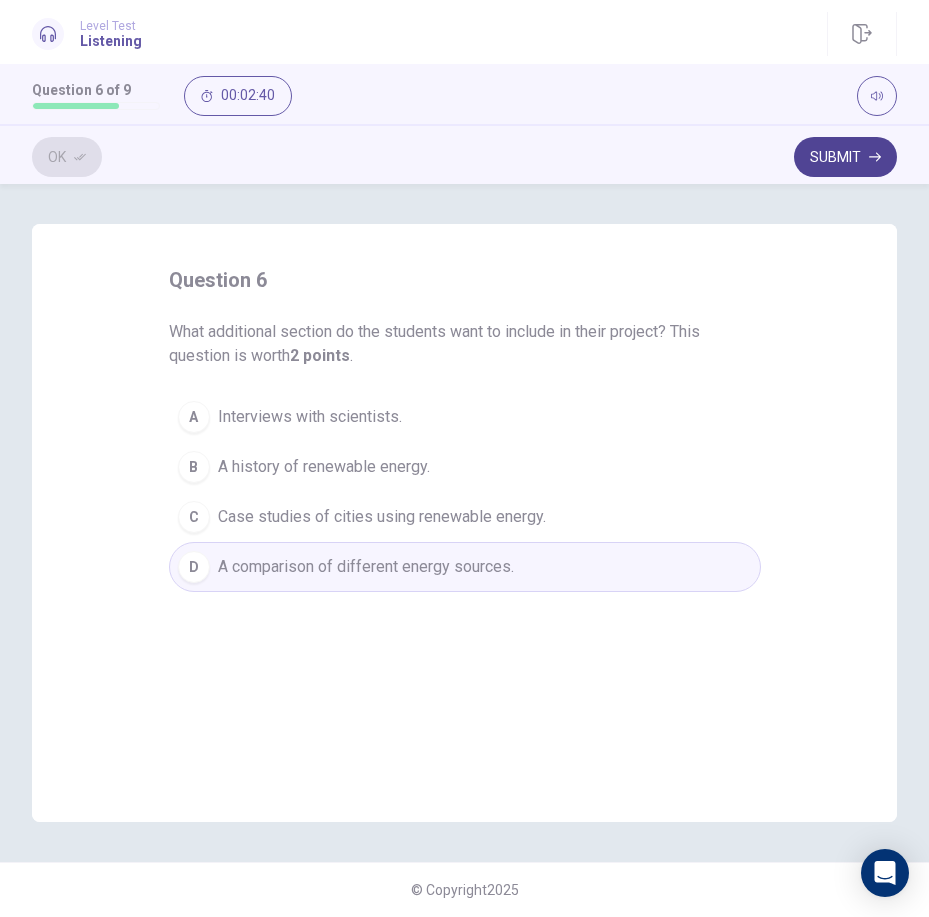 click on "Submit" at bounding box center [845, 157] 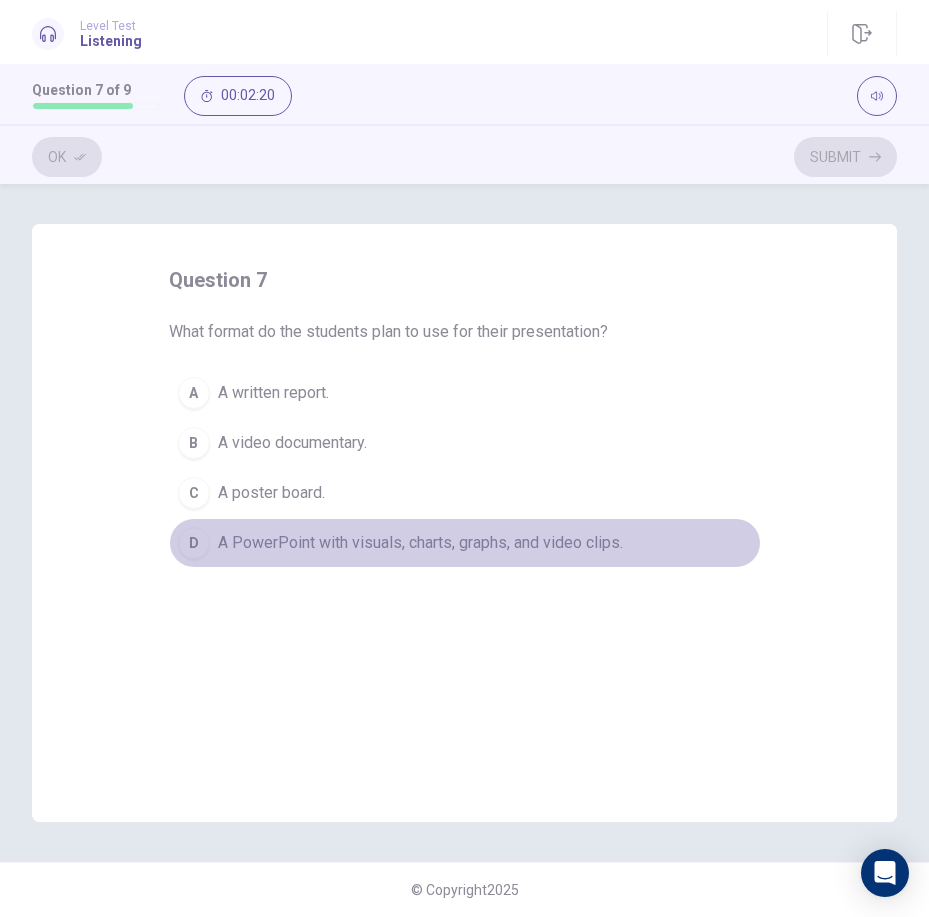 click on "A PowerPoint with visuals, charts, graphs, and video clips." at bounding box center (420, 543) 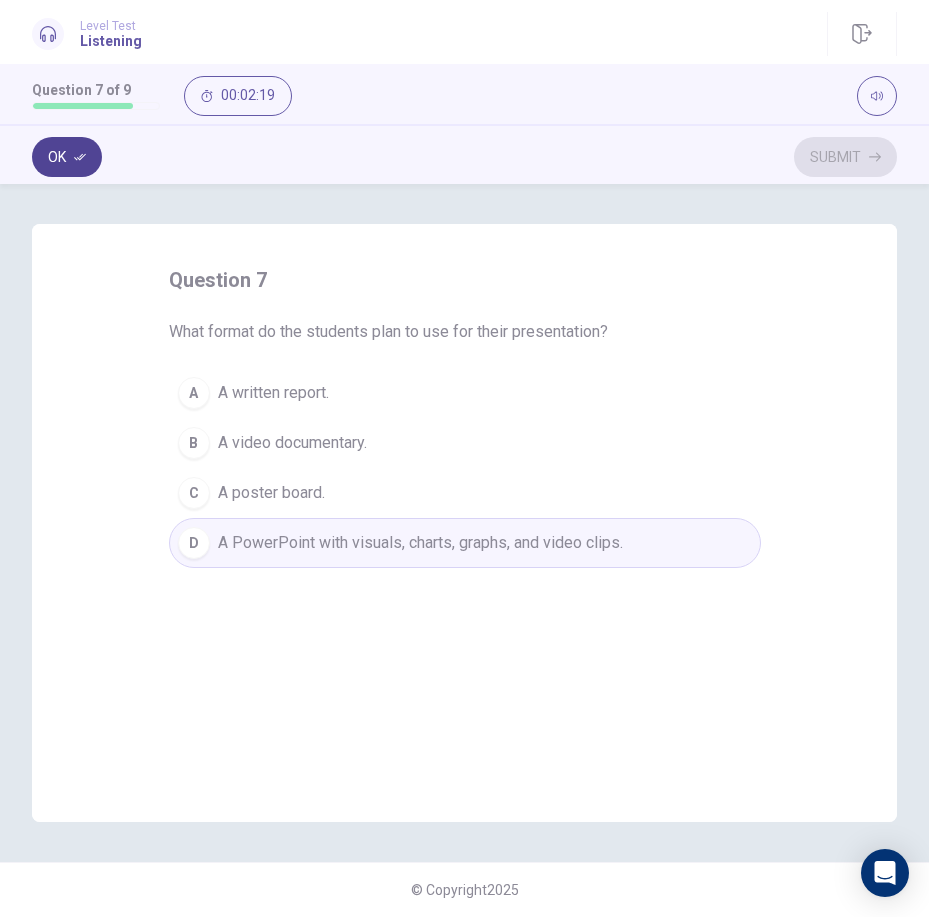 click on "Ok" at bounding box center (67, 157) 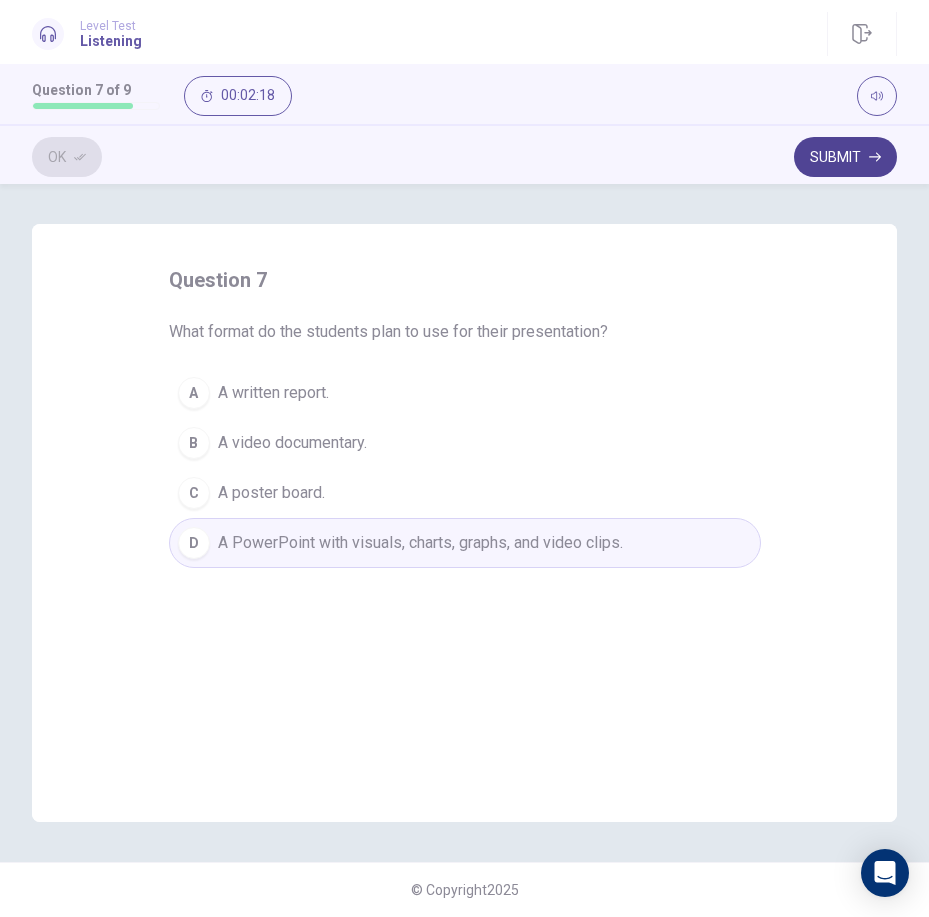 click on "Submit" at bounding box center (845, 157) 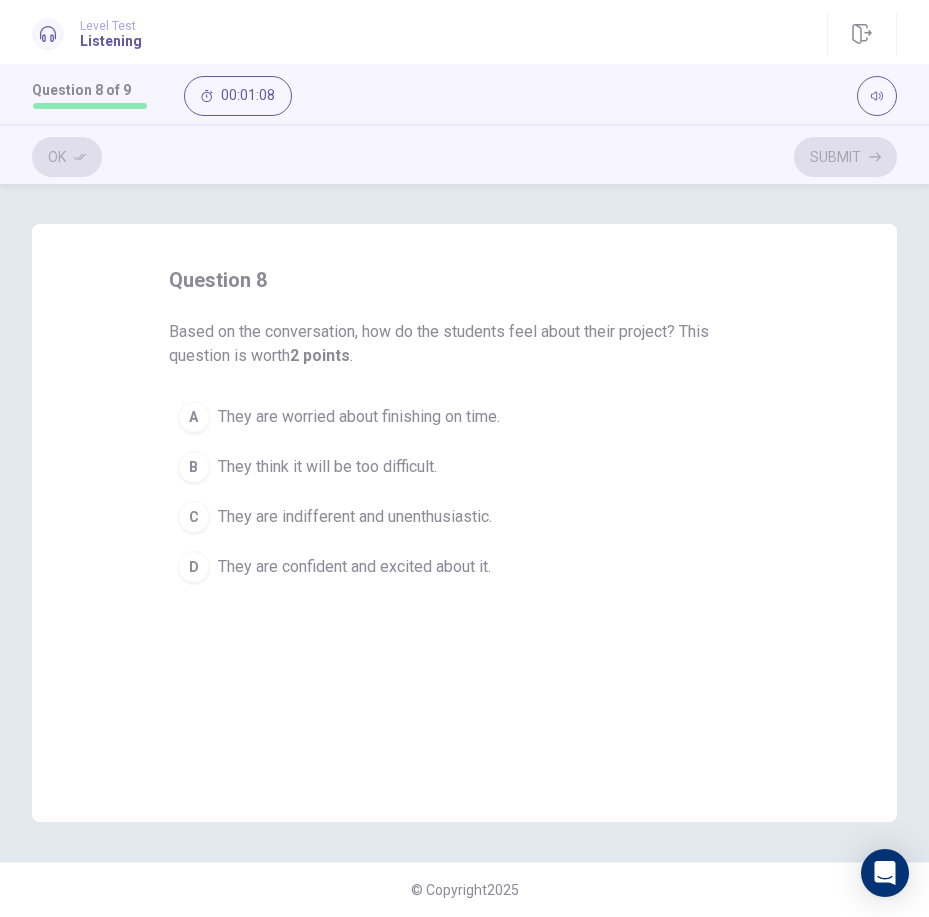 click on "They are confident and excited about it." at bounding box center [354, 567] 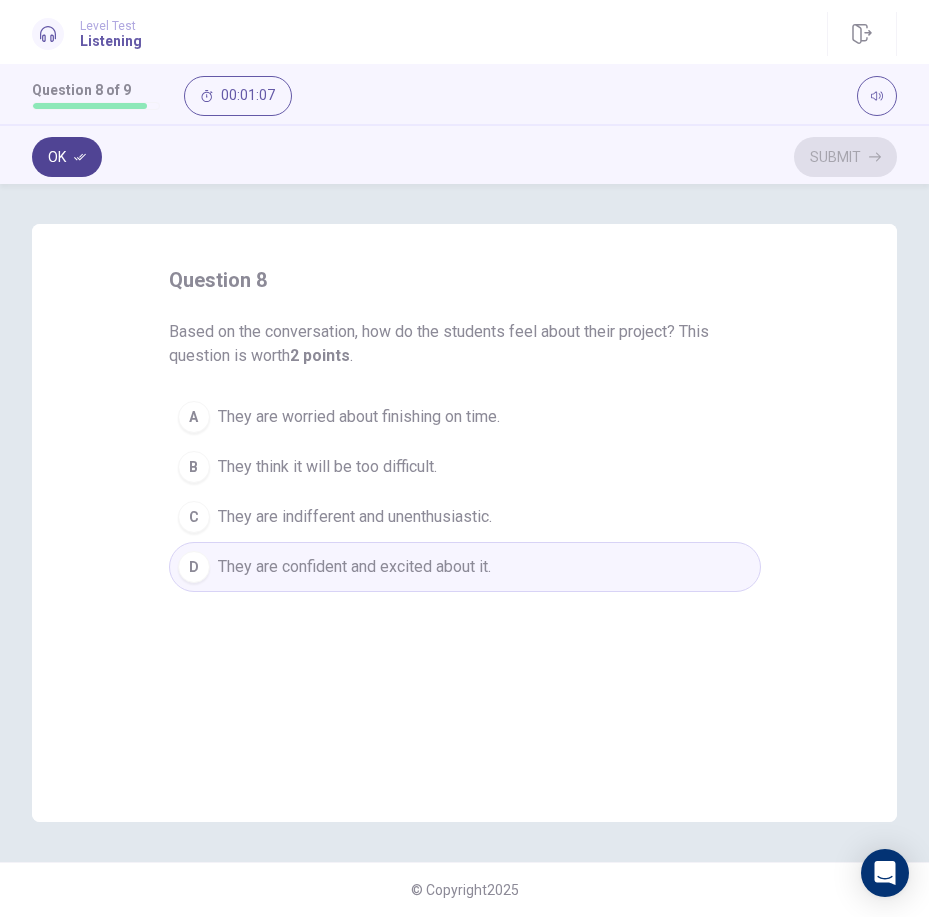 click on "Ok" at bounding box center [67, 157] 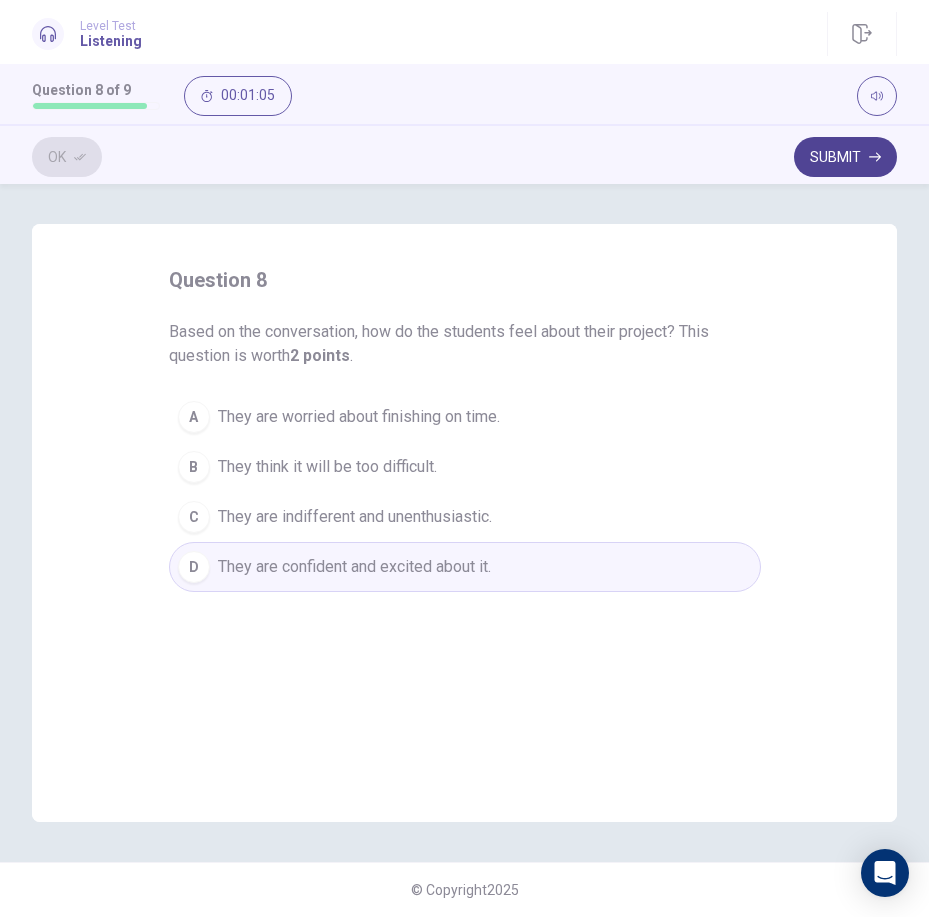 click on "Submit" at bounding box center (845, 157) 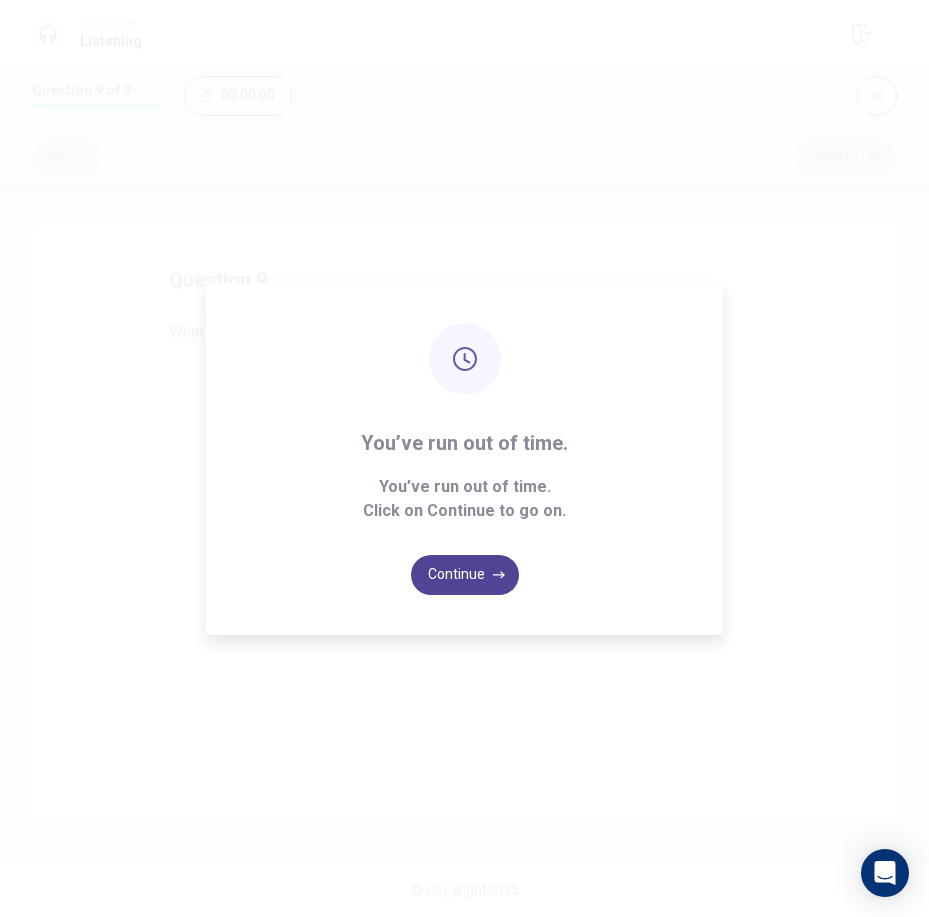 click on "Continue" at bounding box center [465, 575] 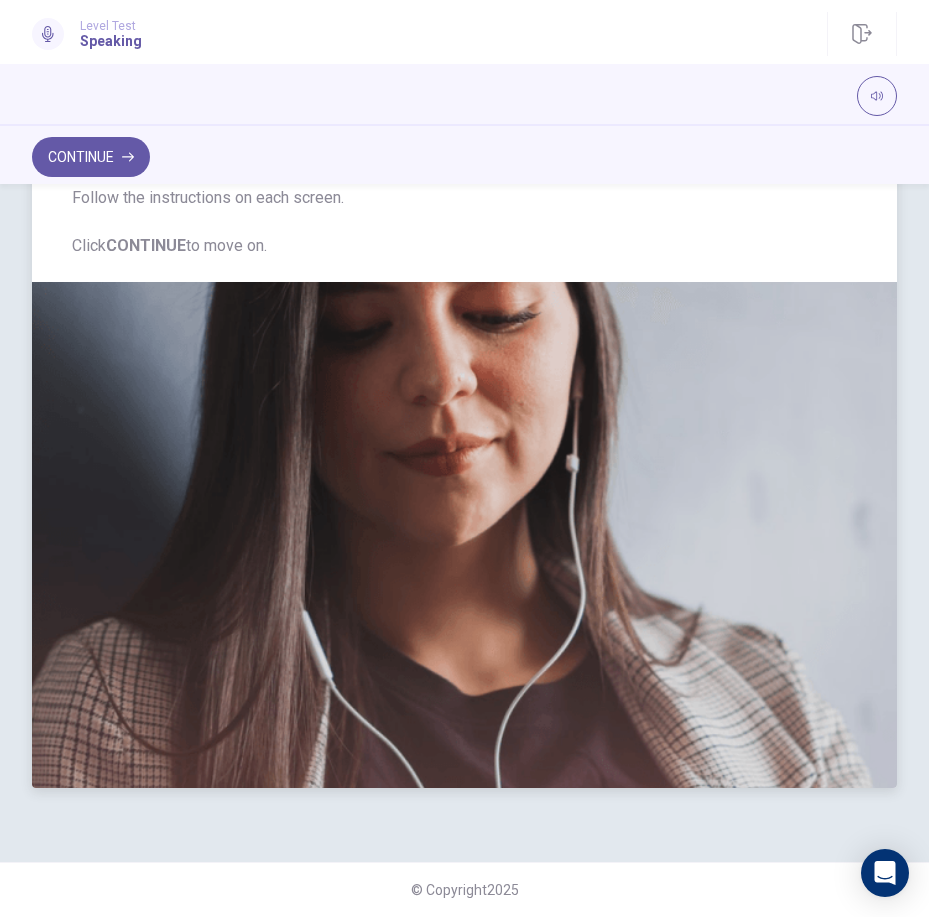 scroll, scrollTop: 0, scrollLeft: 0, axis: both 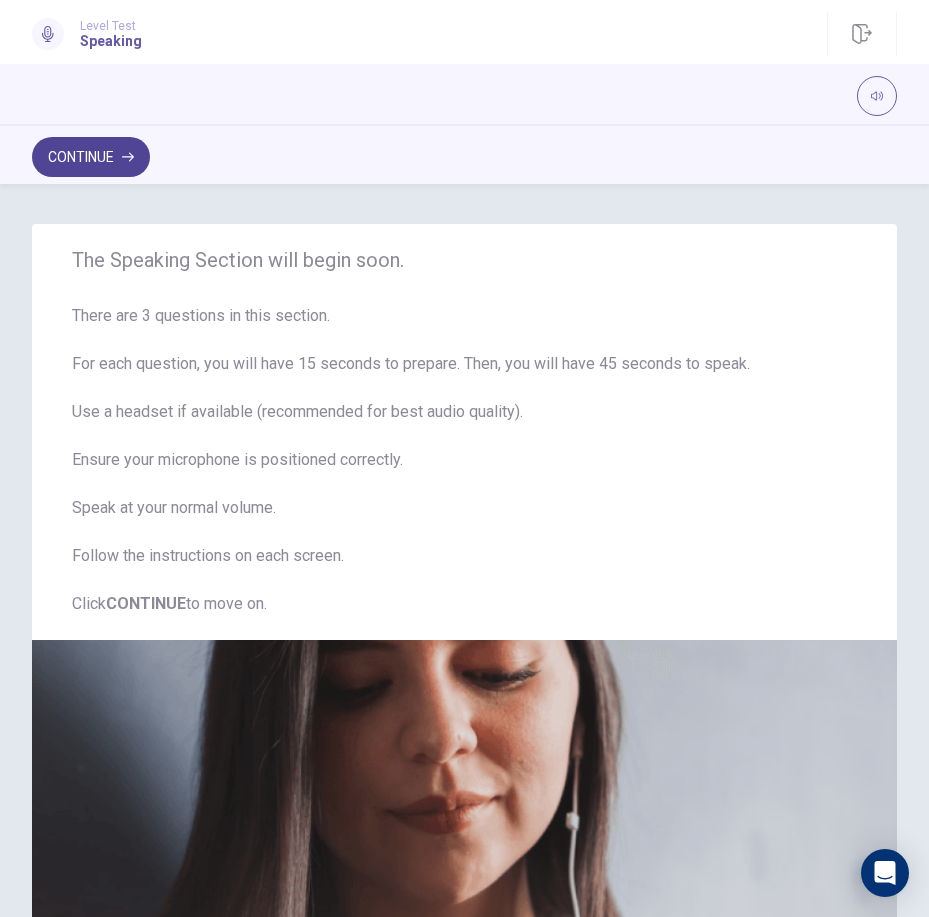 click on "Continue" at bounding box center [91, 157] 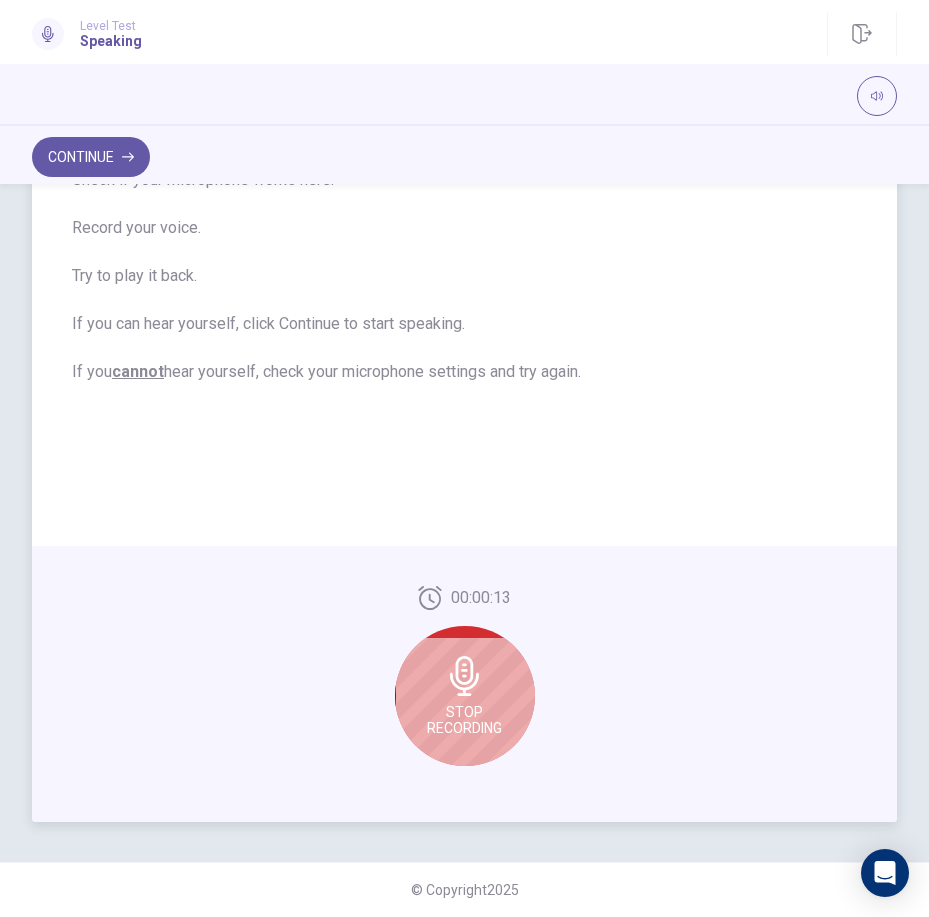 click 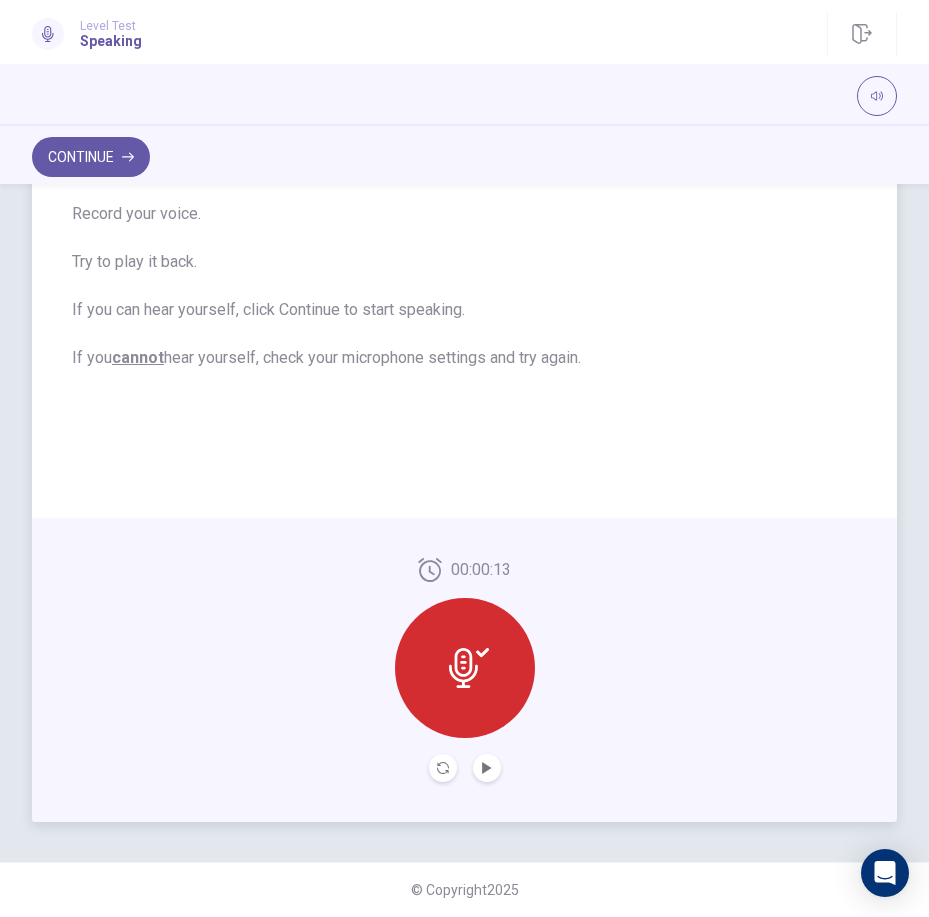 scroll, scrollTop: 260, scrollLeft: 0, axis: vertical 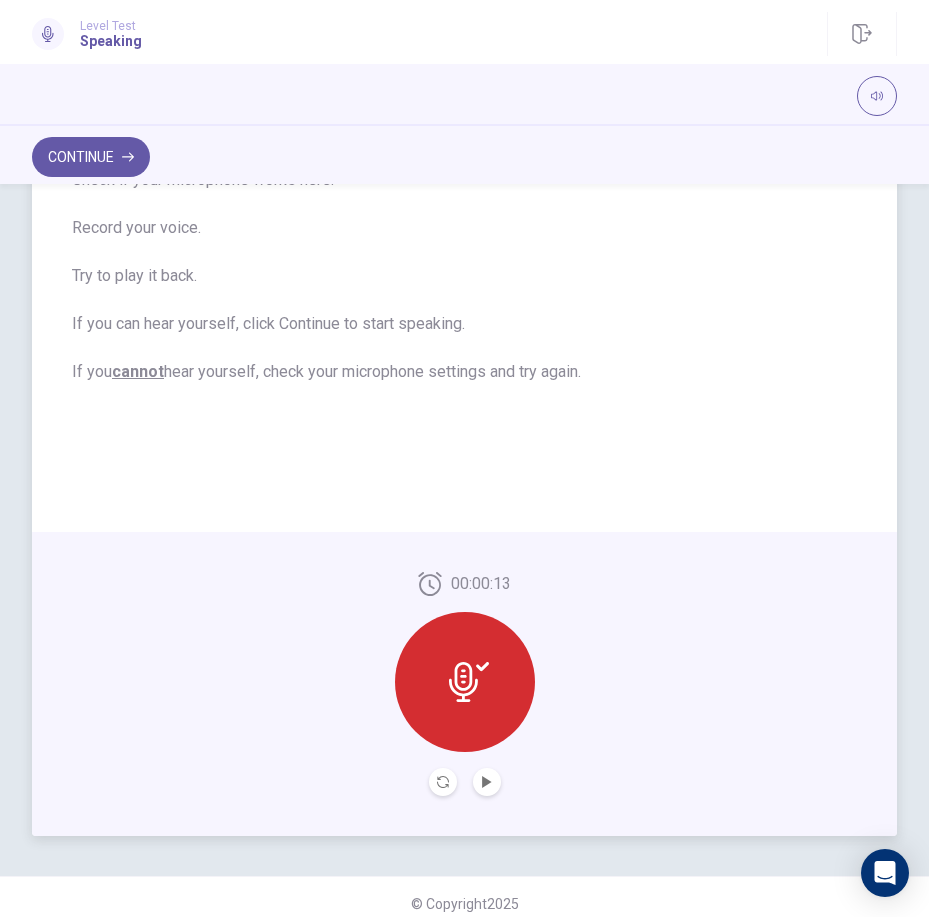 click 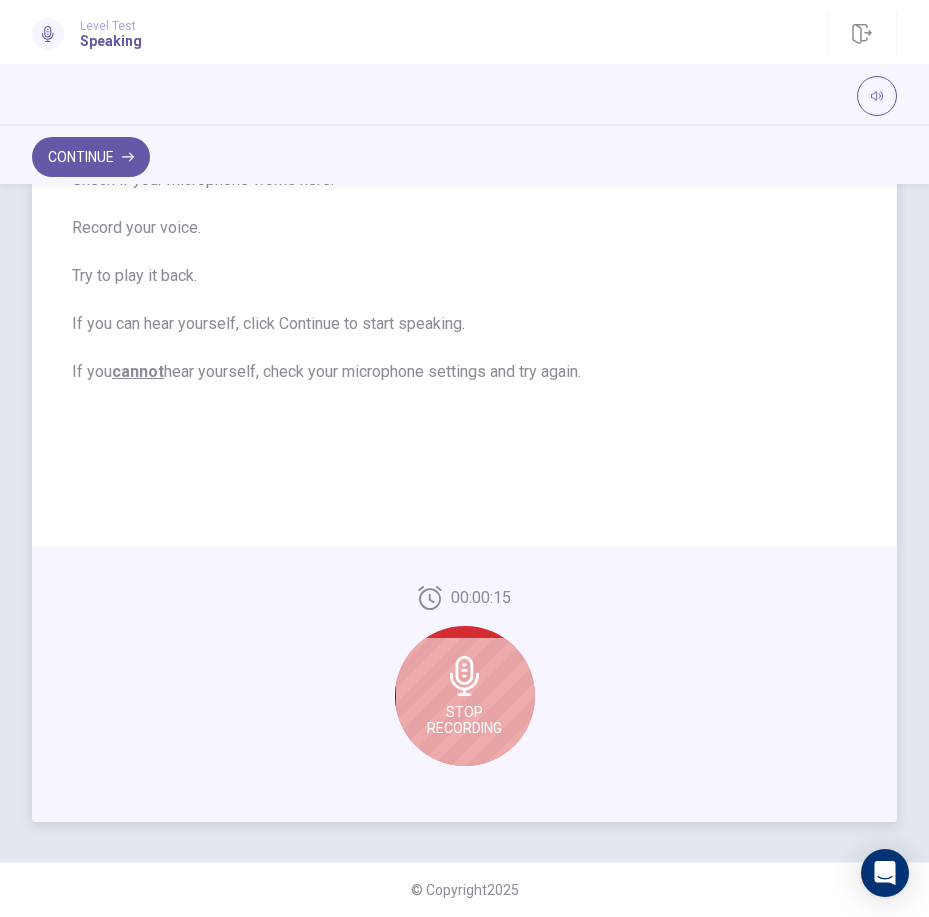 click 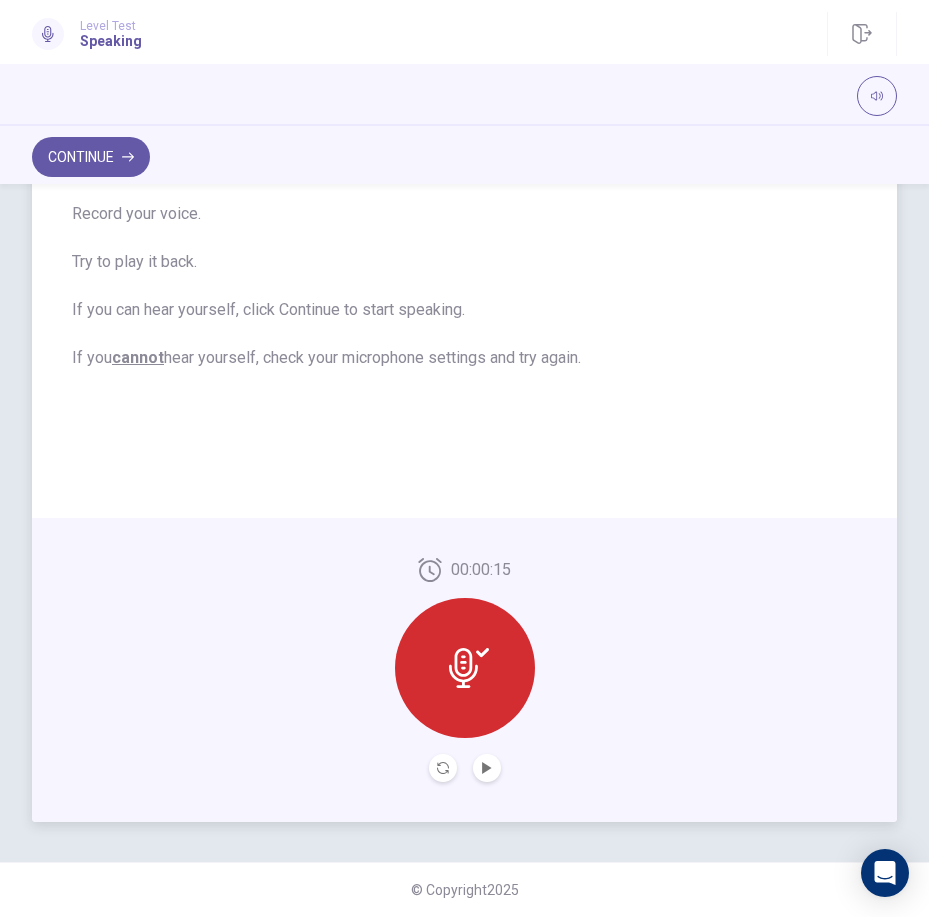 scroll, scrollTop: 260, scrollLeft: 0, axis: vertical 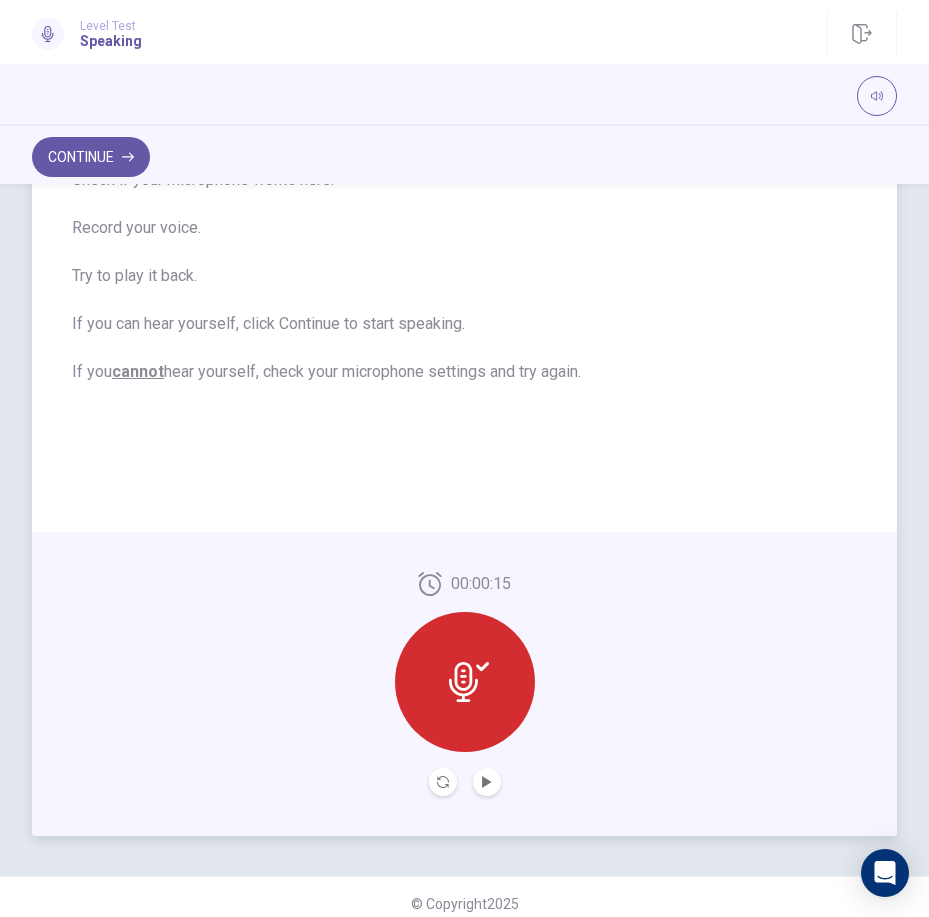 click at bounding box center (443, 782) 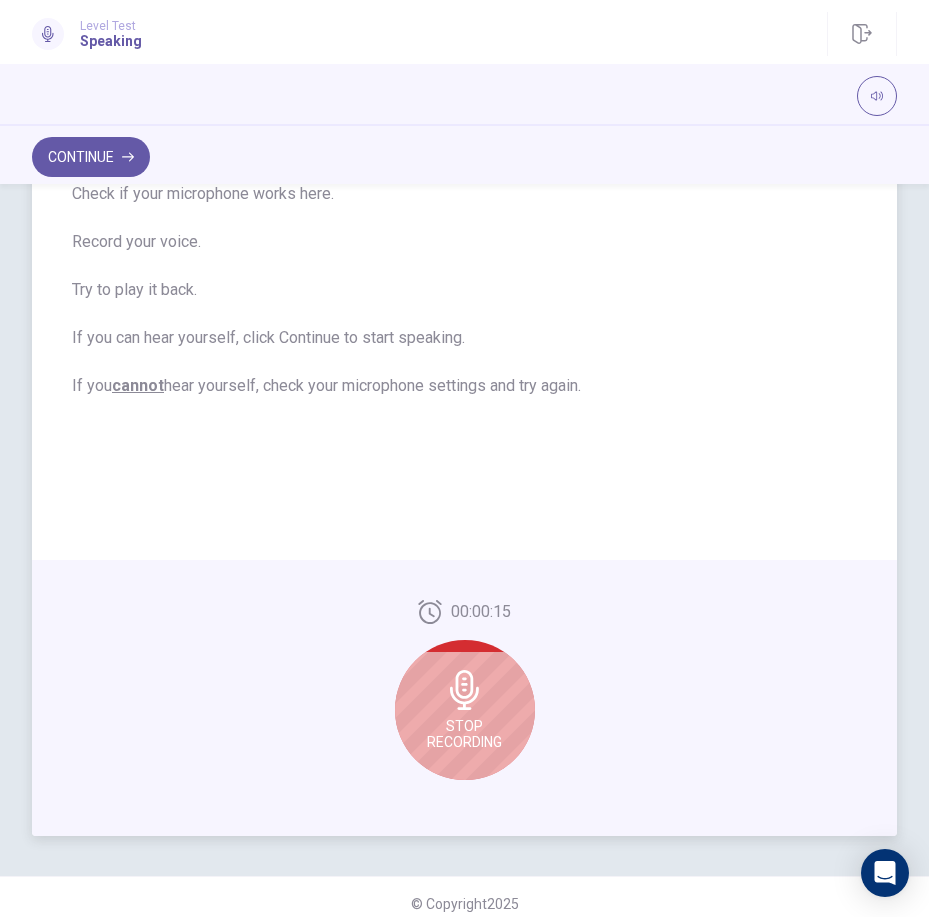 scroll, scrollTop: 274, scrollLeft: 0, axis: vertical 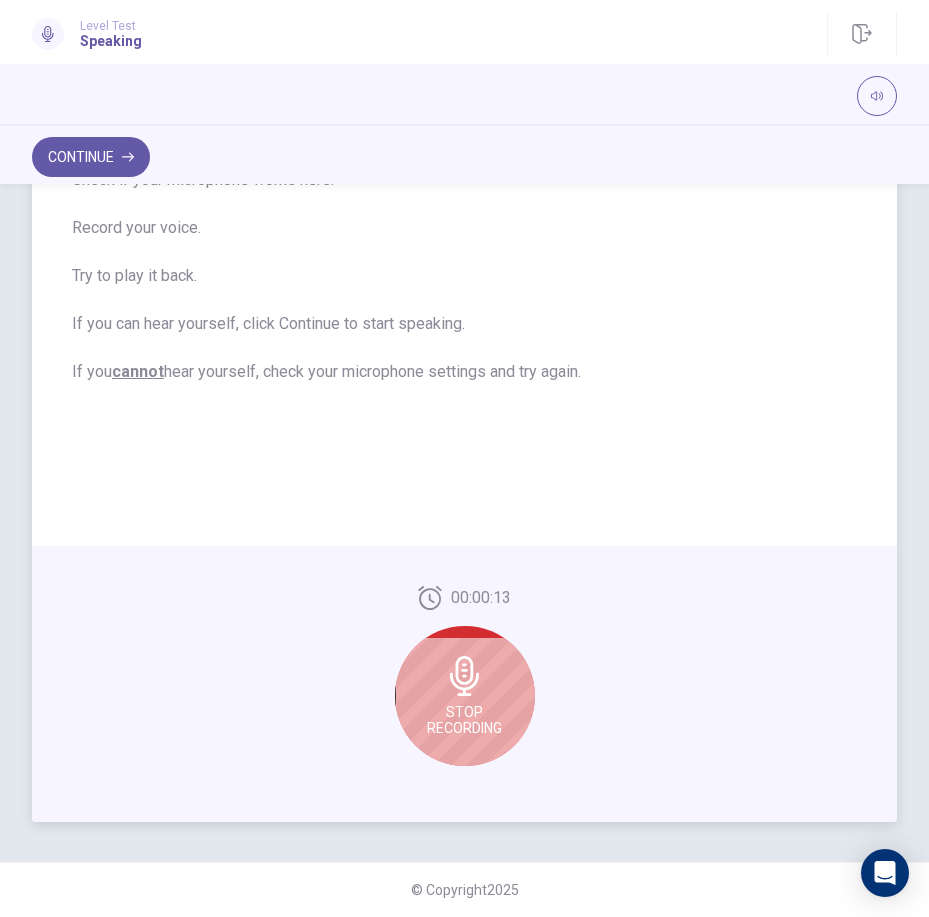 click on "Stop   Recording" at bounding box center (465, 696) 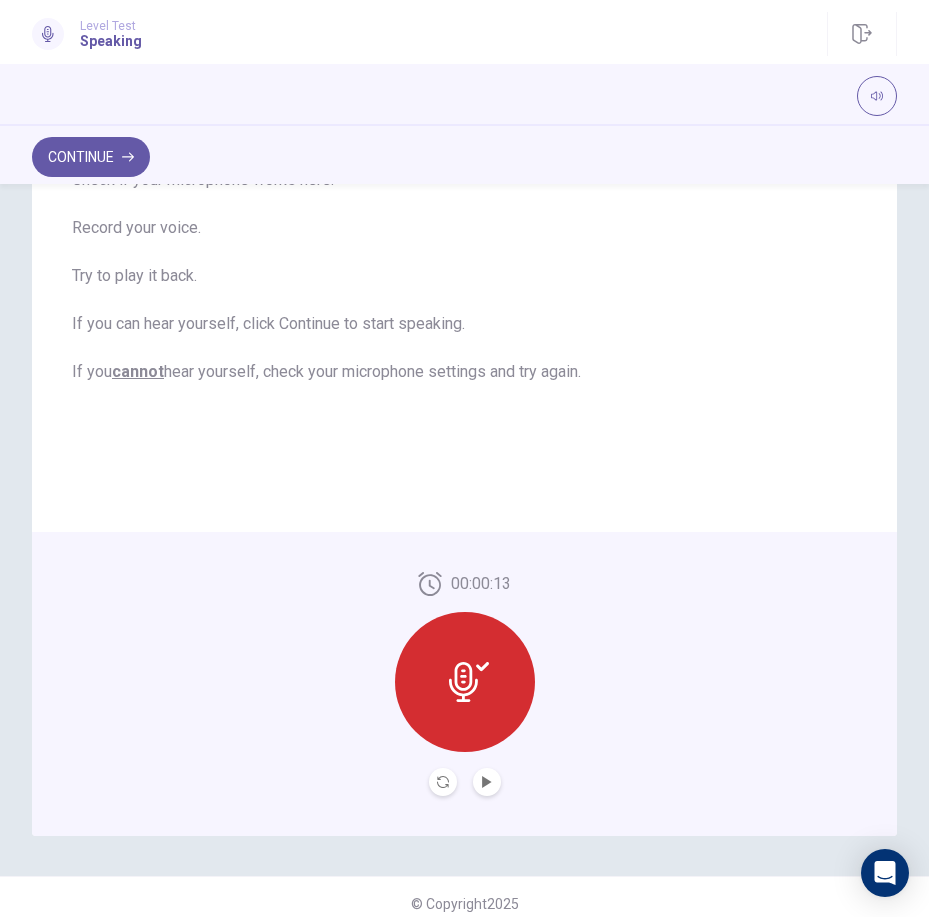 click at bounding box center (487, 782) 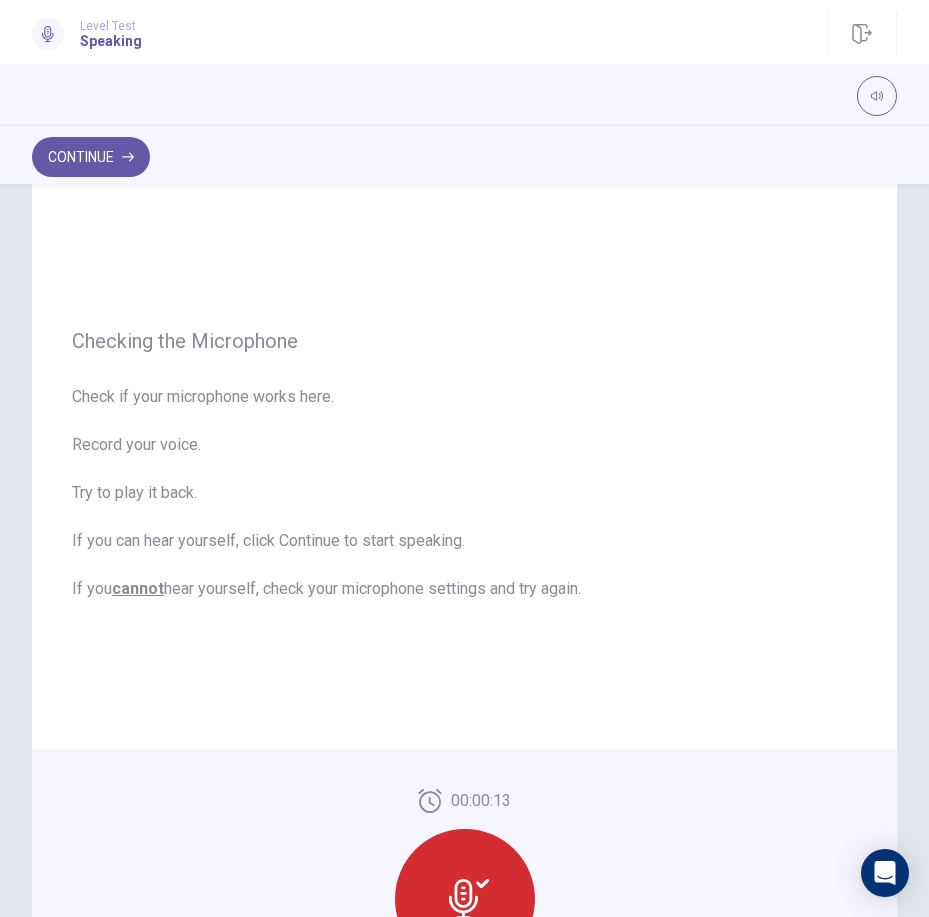 scroll, scrollTop: 0, scrollLeft: 0, axis: both 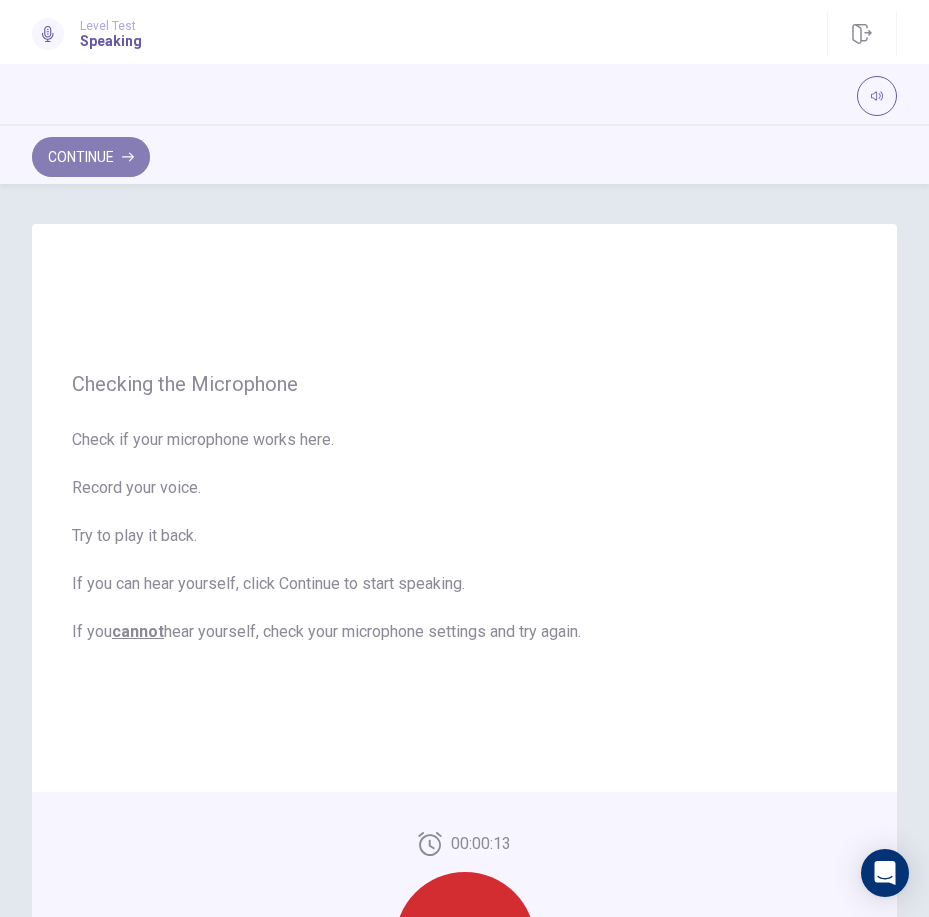 click on "Continue" at bounding box center (91, 157) 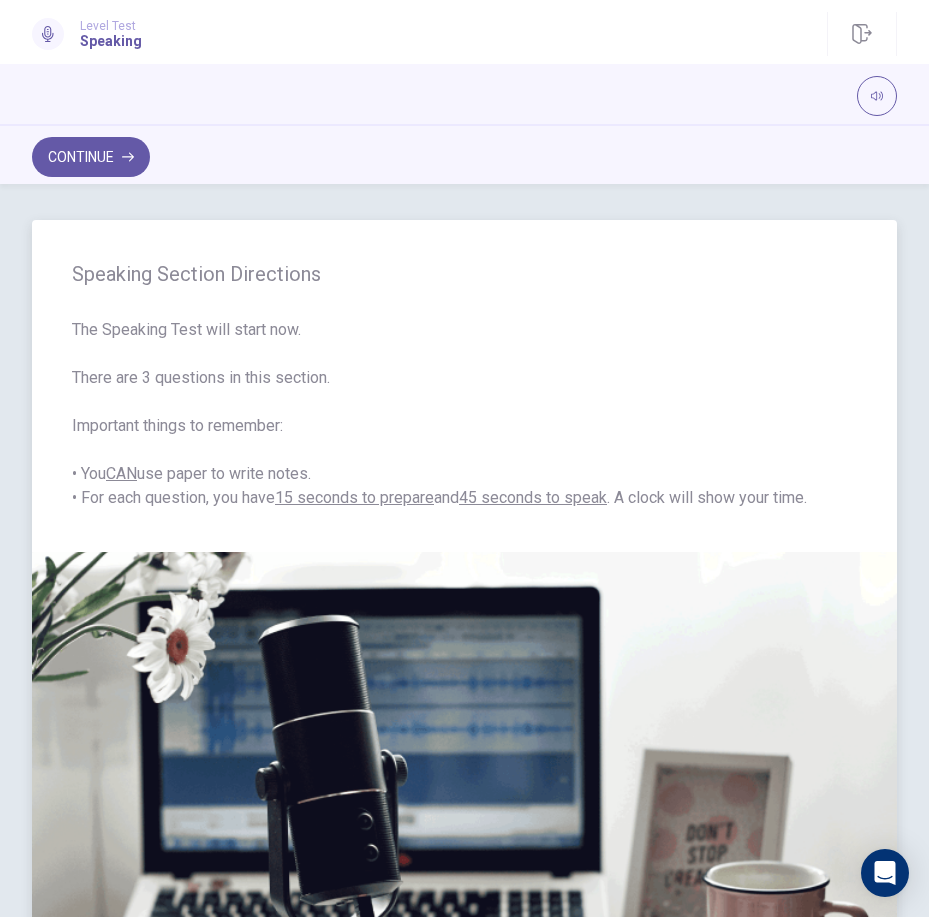 scroll, scrollTop: 0, scrollLeft: 0, axis: both 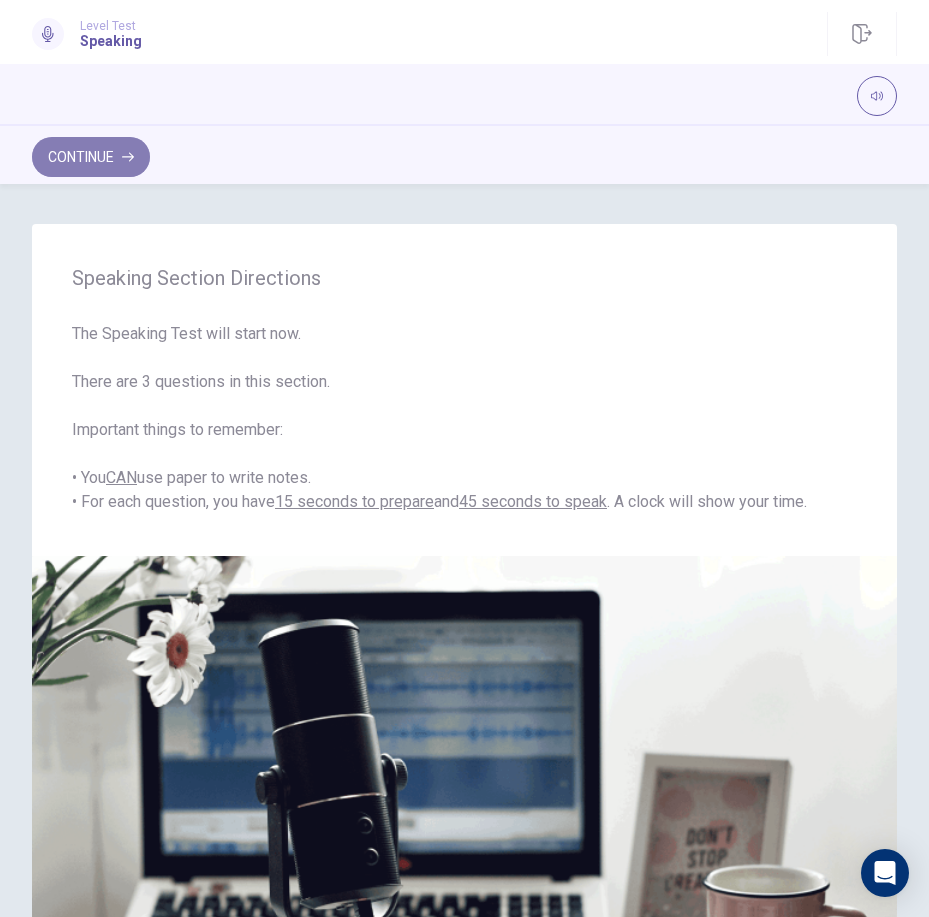 click on "Continue" at bounding box center (91, 157) 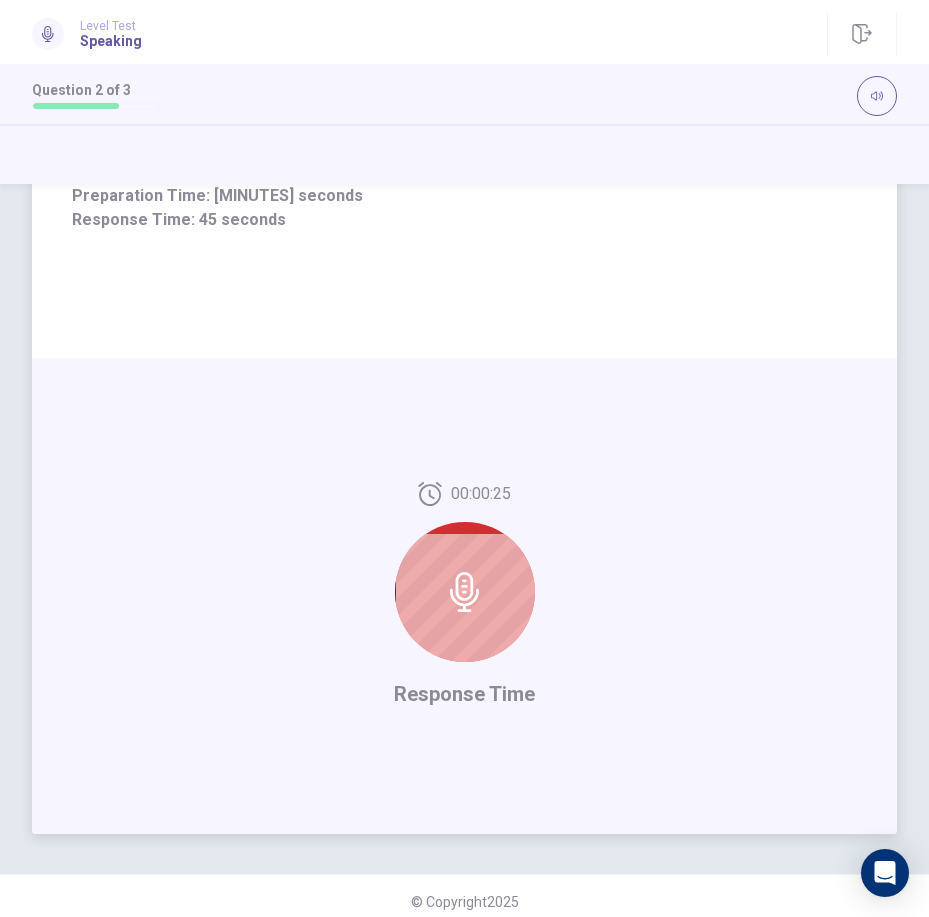 scroll, scrollTop: 274, scrollLeft: 0, axis: vertical 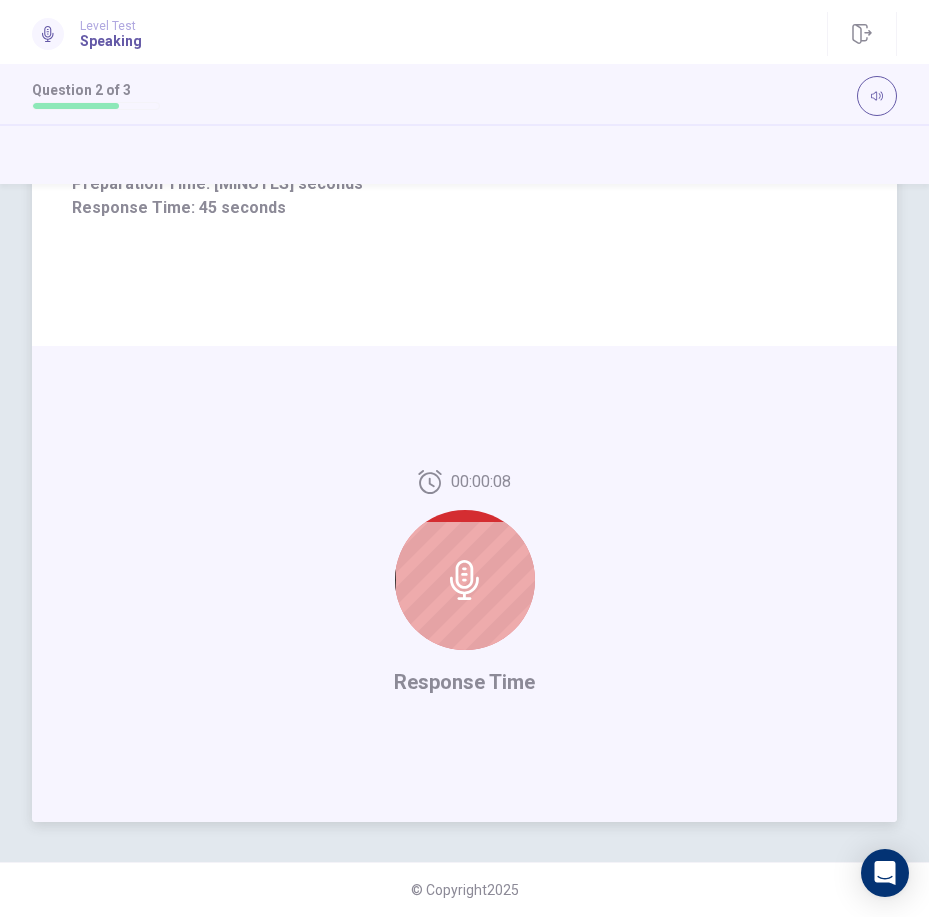 click 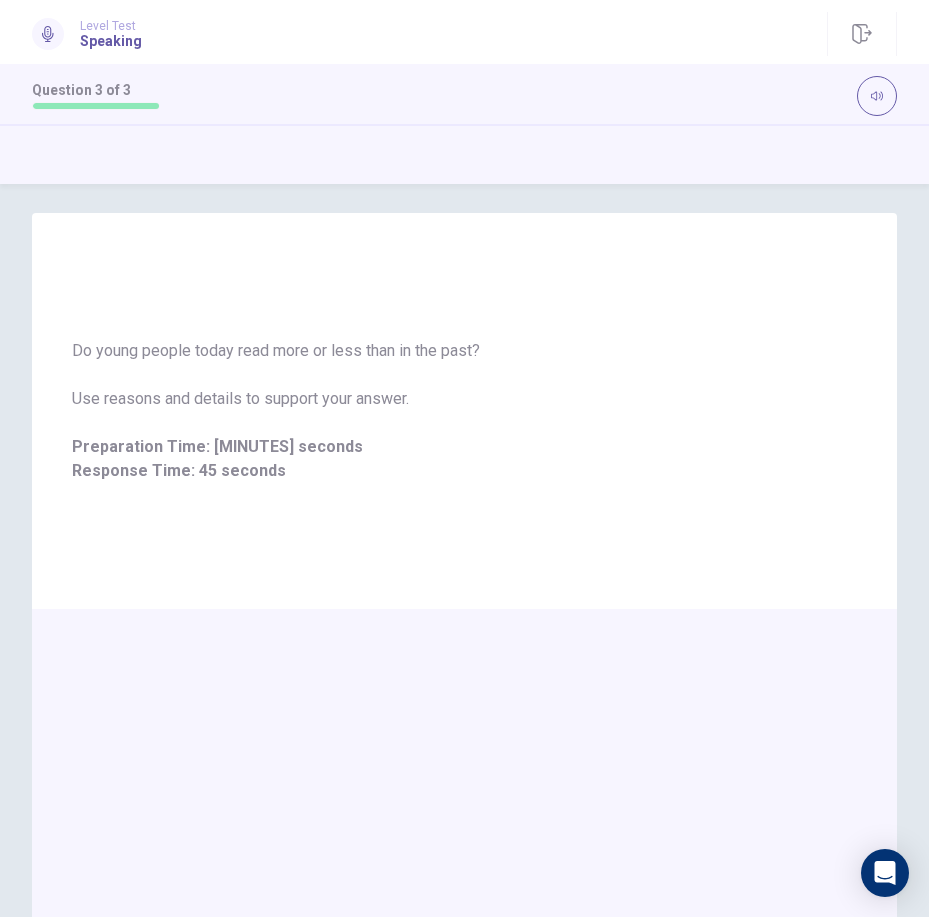 scroll, scrollTop: 0, scrollLeft: 0, axis: both 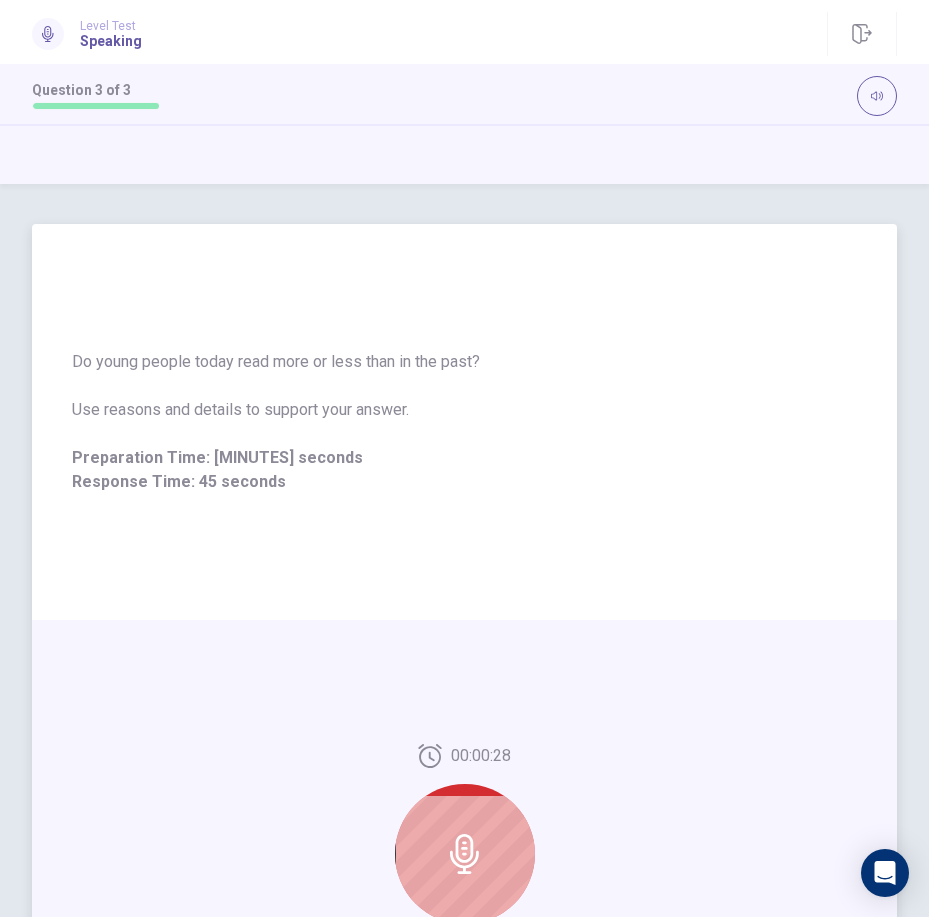 drag, startPoint x: 445, startPoint y: 761, endPoint x: 472, endPoint y: 795, distance: 43.416588 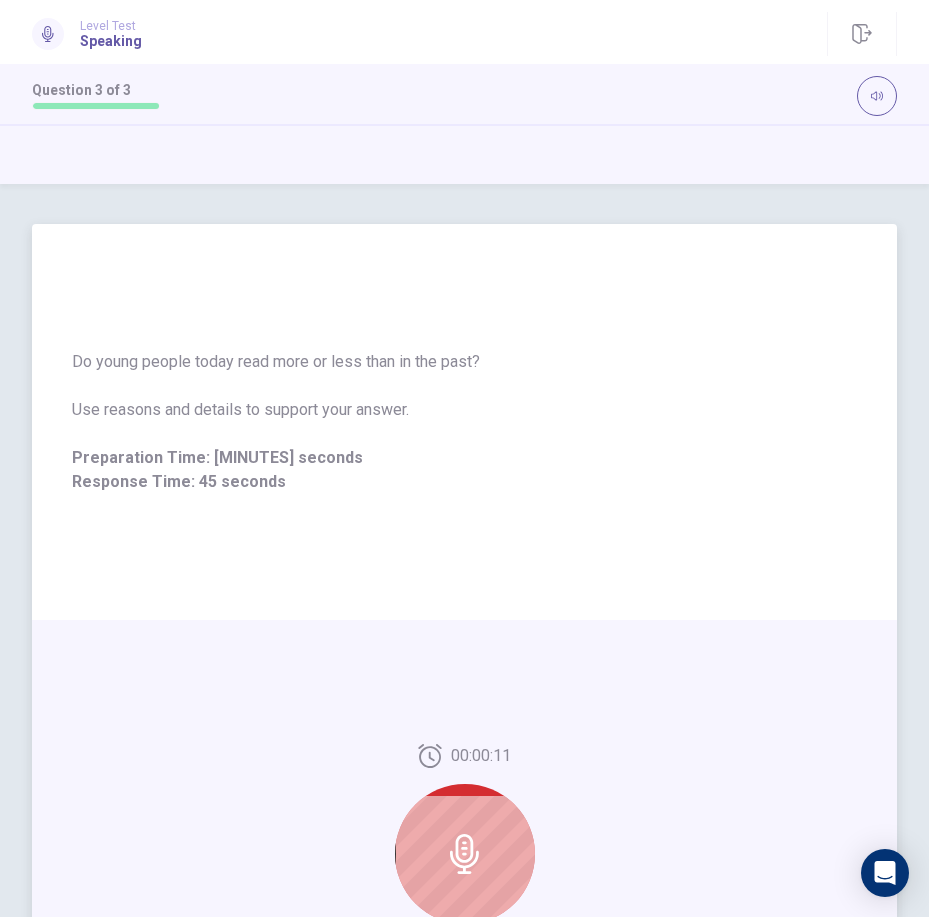 click at bounding box center (465, 854) 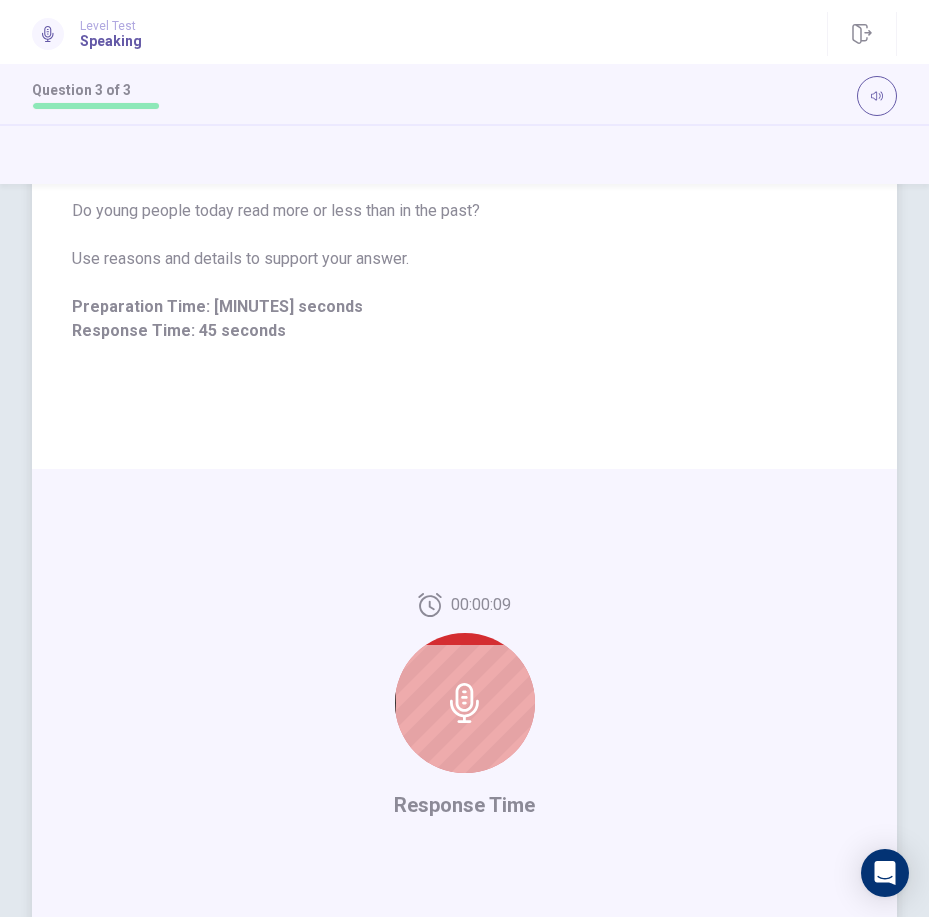 scroll, scrollTop: 200, scrollLeft: 0, axis: vertical 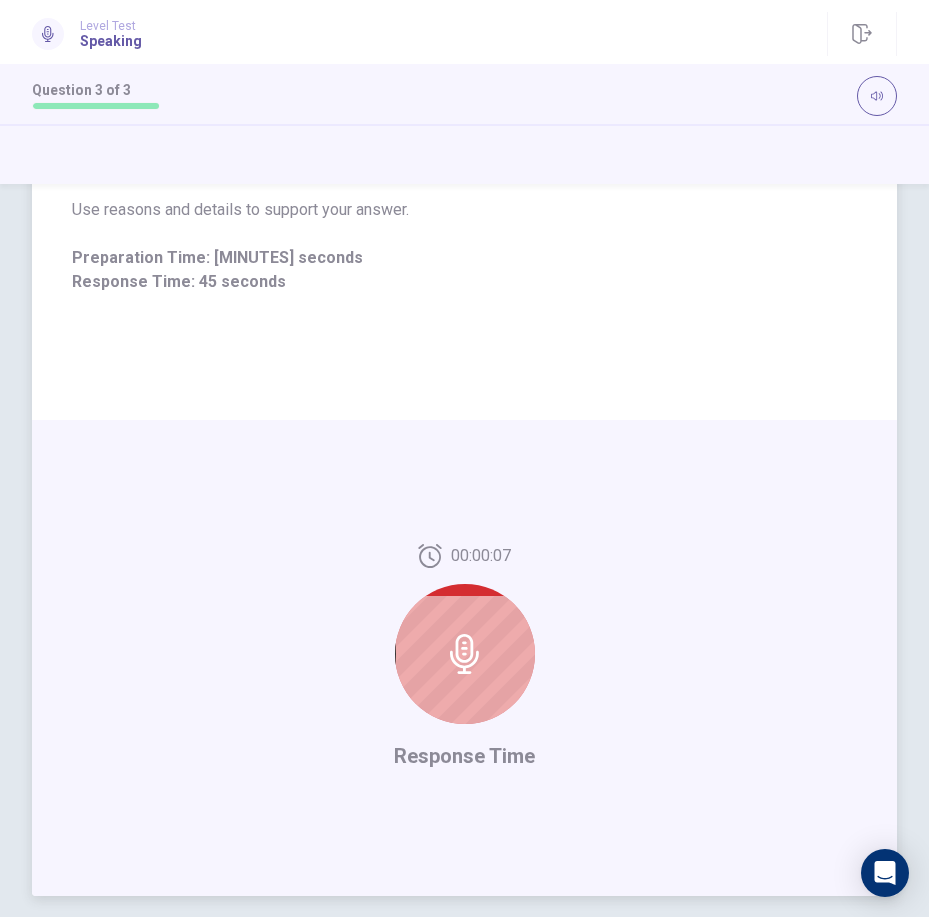 click 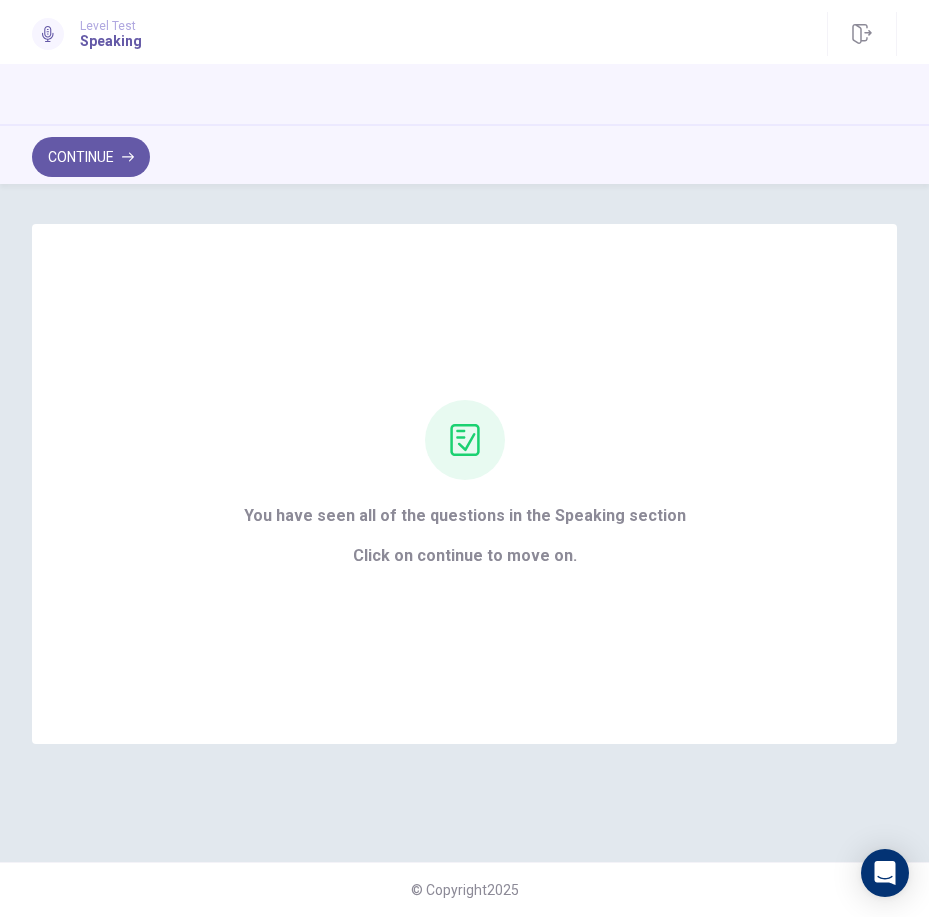 scroll, scrollTop: 0, scrollLeft: 0, axis: both 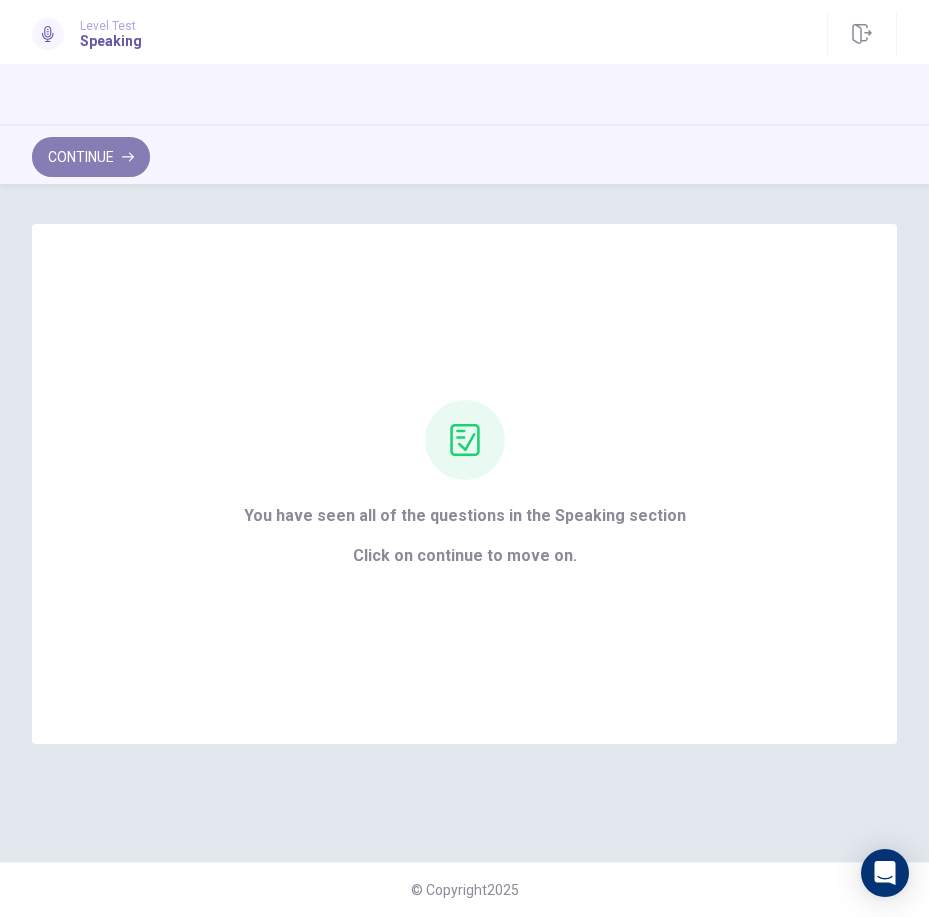 click on "Continue" at bounding box center [91, 157] 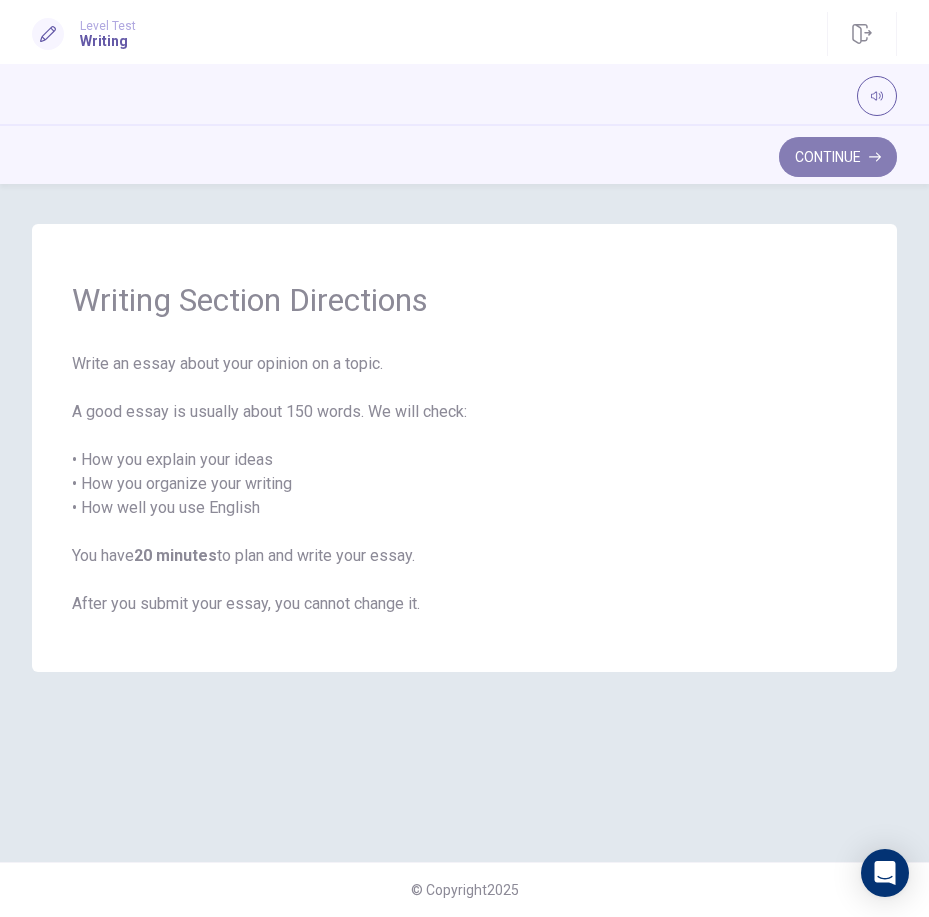 click on "Continue" at bounding box center (838, 157) 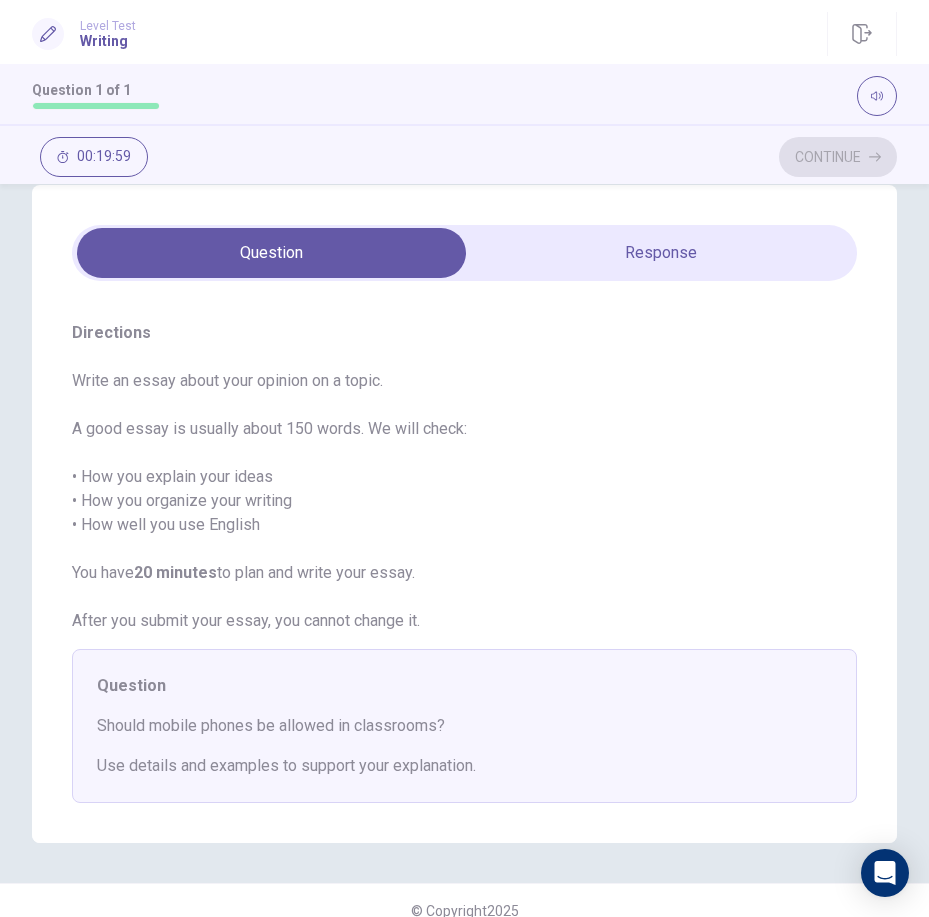 scroll, scrollTop: 60, scrollLeft: 0, axis: vertical 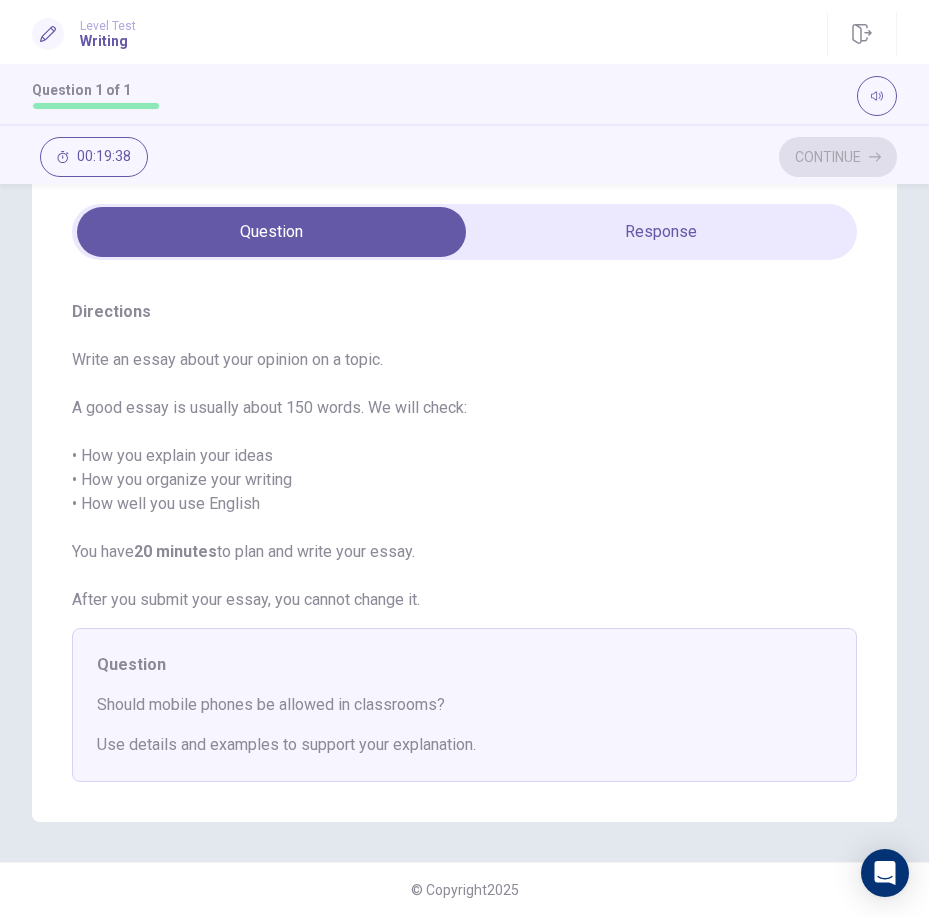 click on "Should mobile phones be allowed in classrooms?" at bounding box center [464, 705] 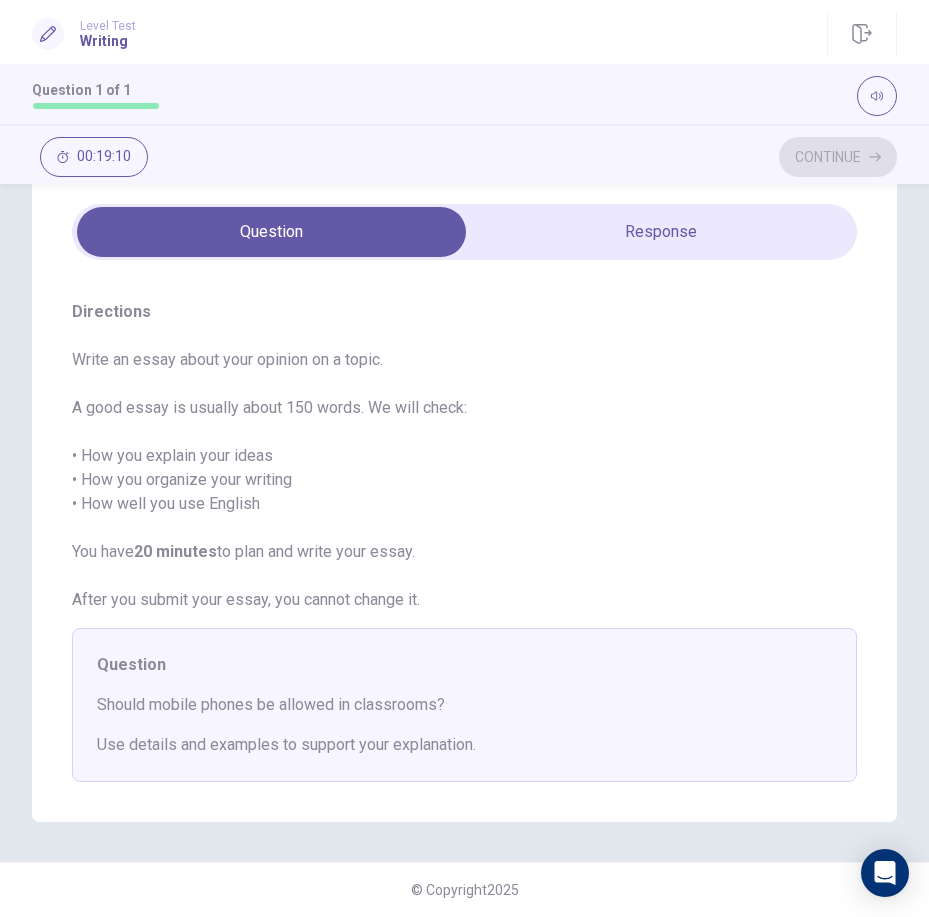 scroll, scrollTop: 0, scrollLeft: 0, axis: both 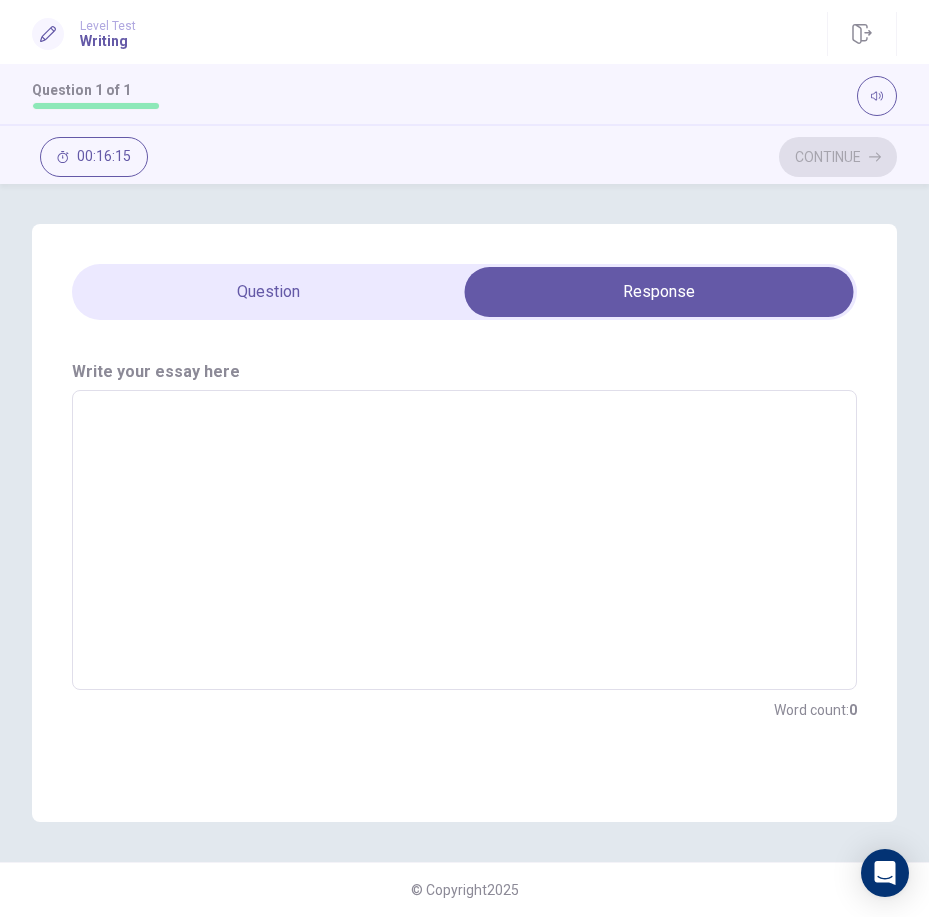 click at bounding box center [464, 540] 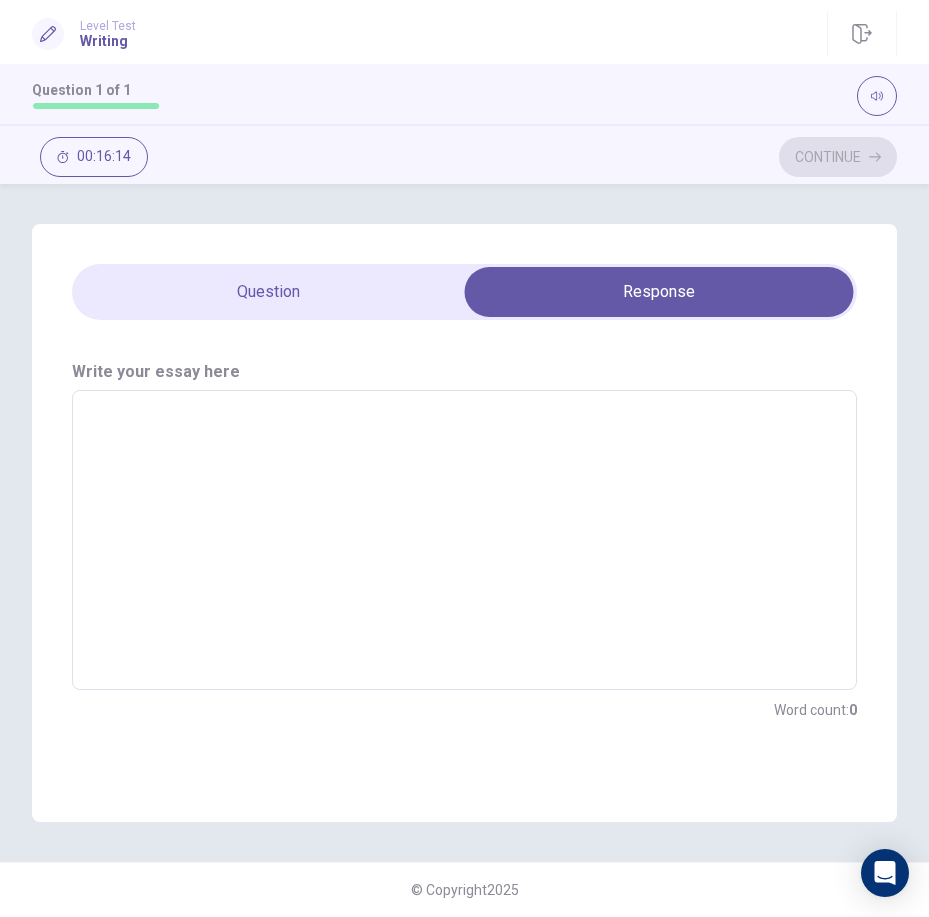 type on "*" 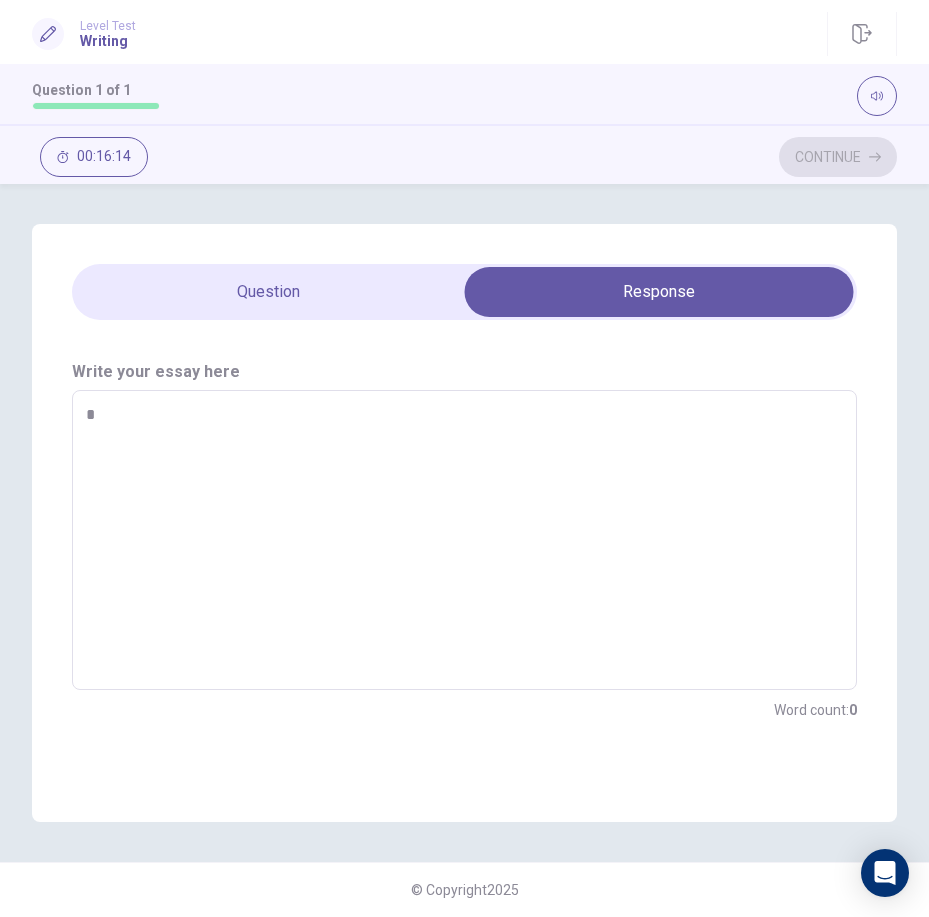 type on "*" 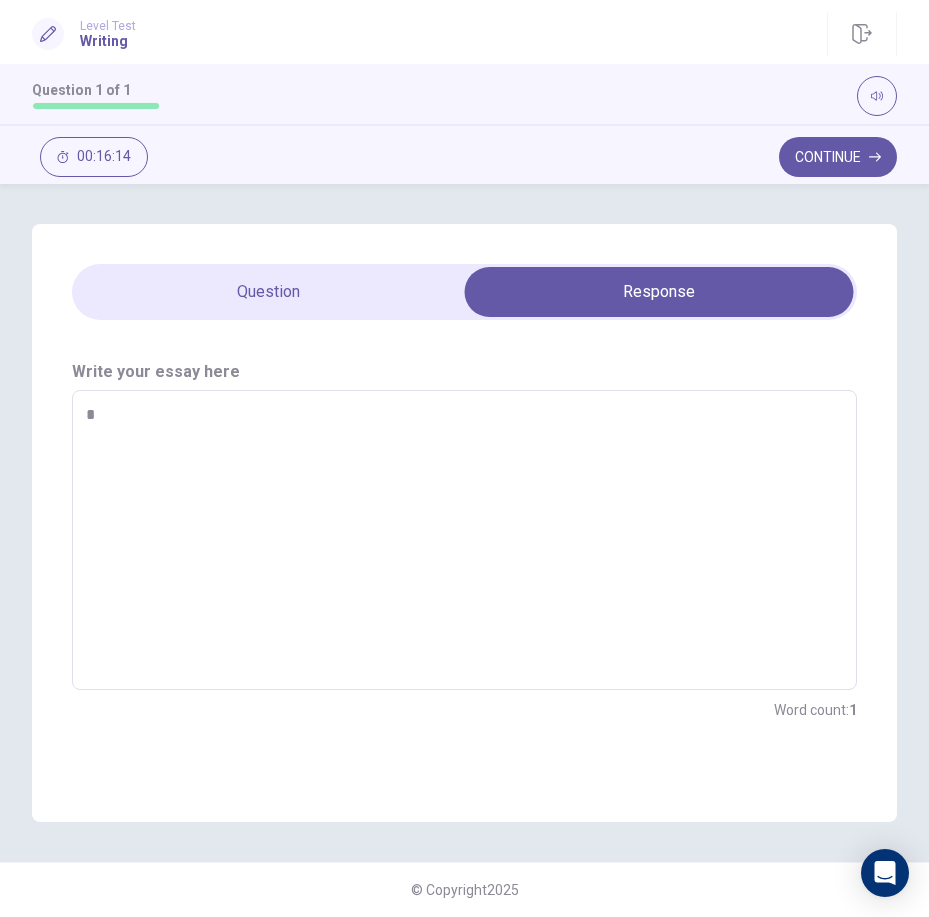 type on "**" 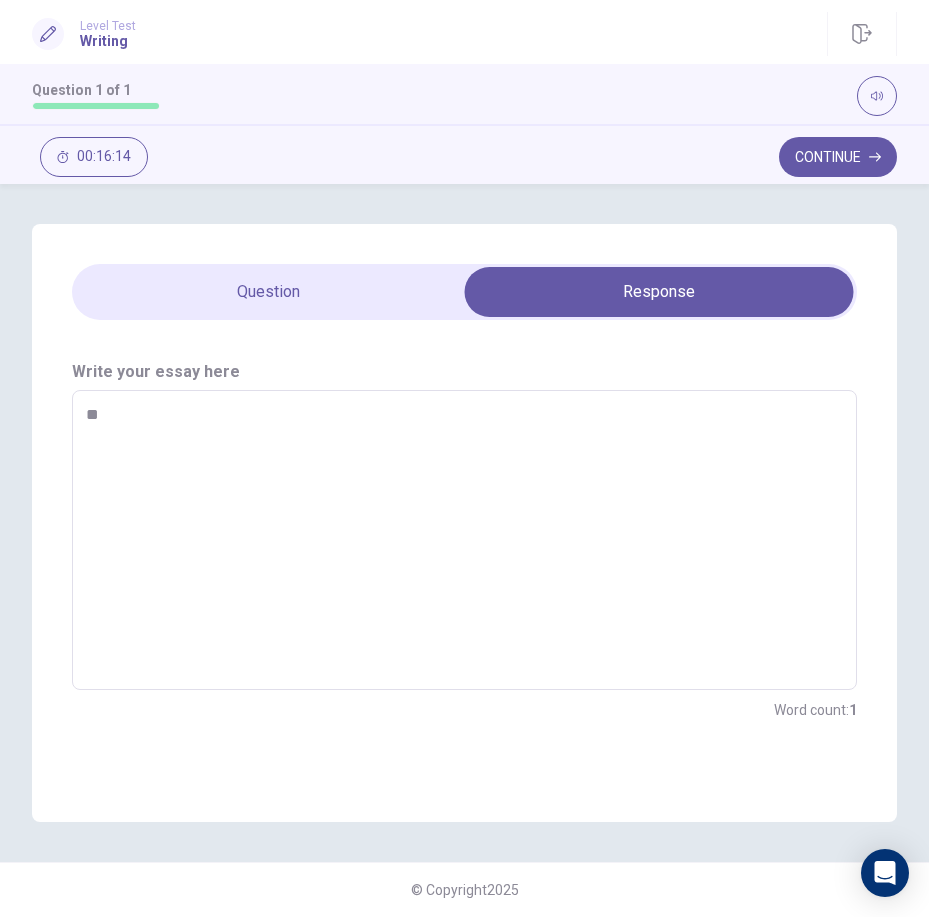 type on "*" 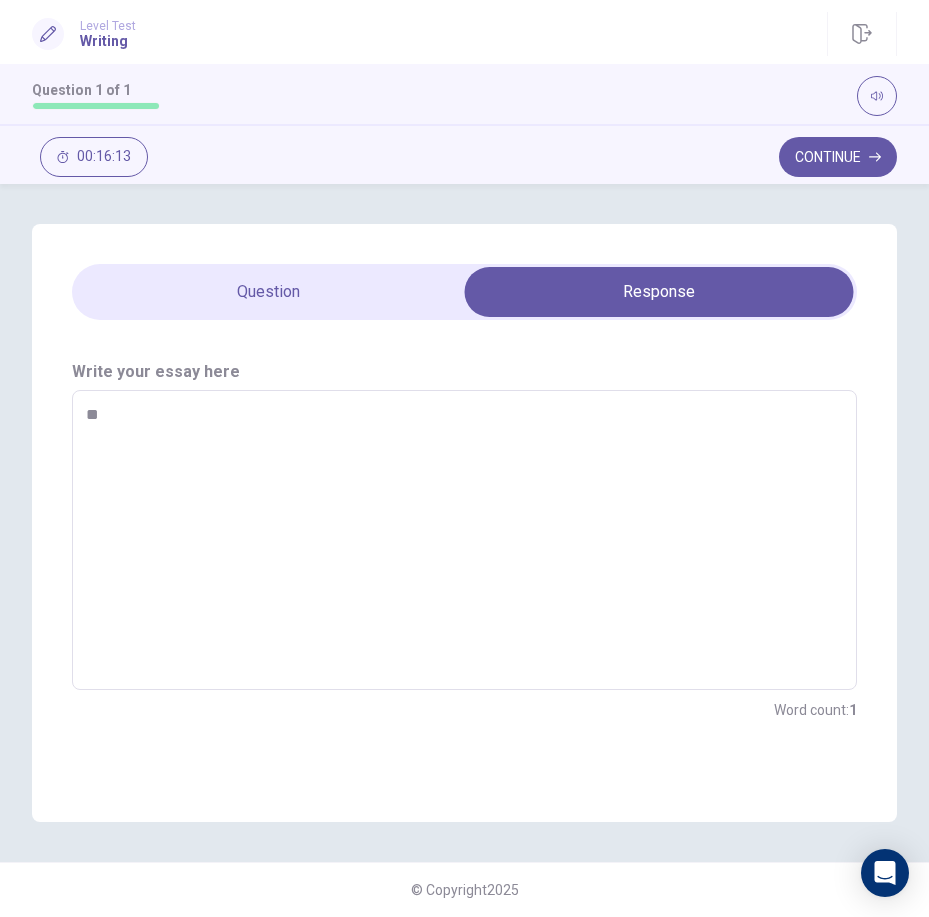 type on "***" 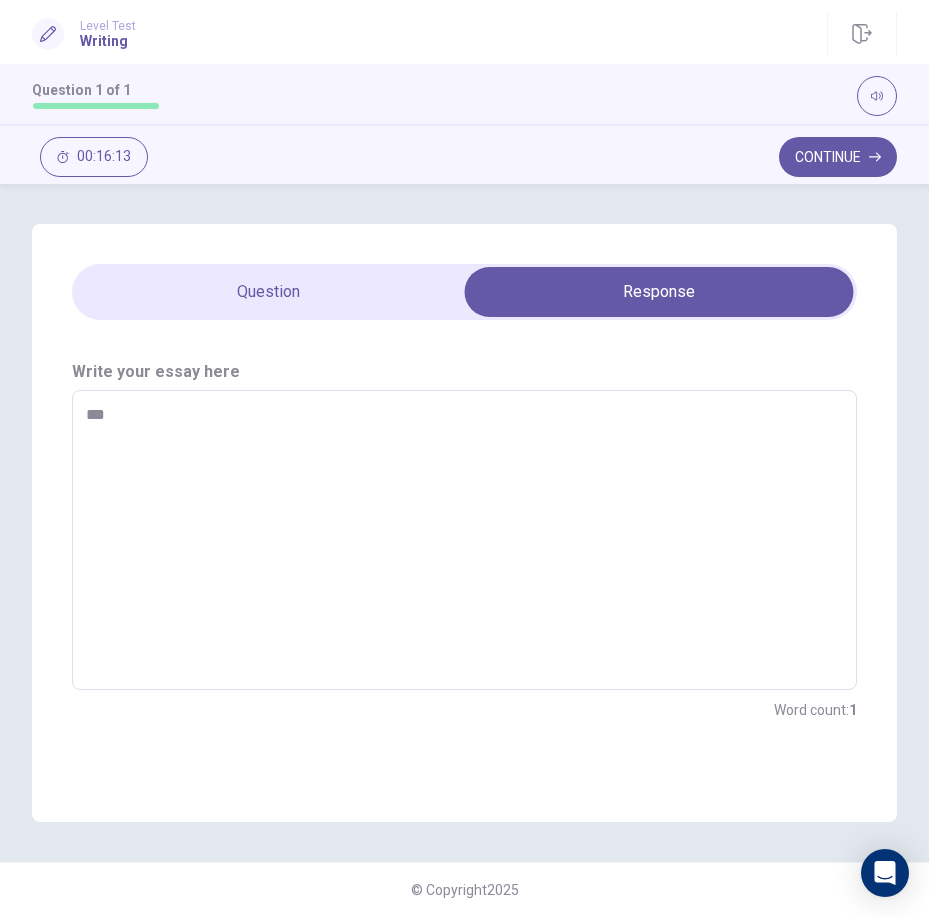 type on "*" 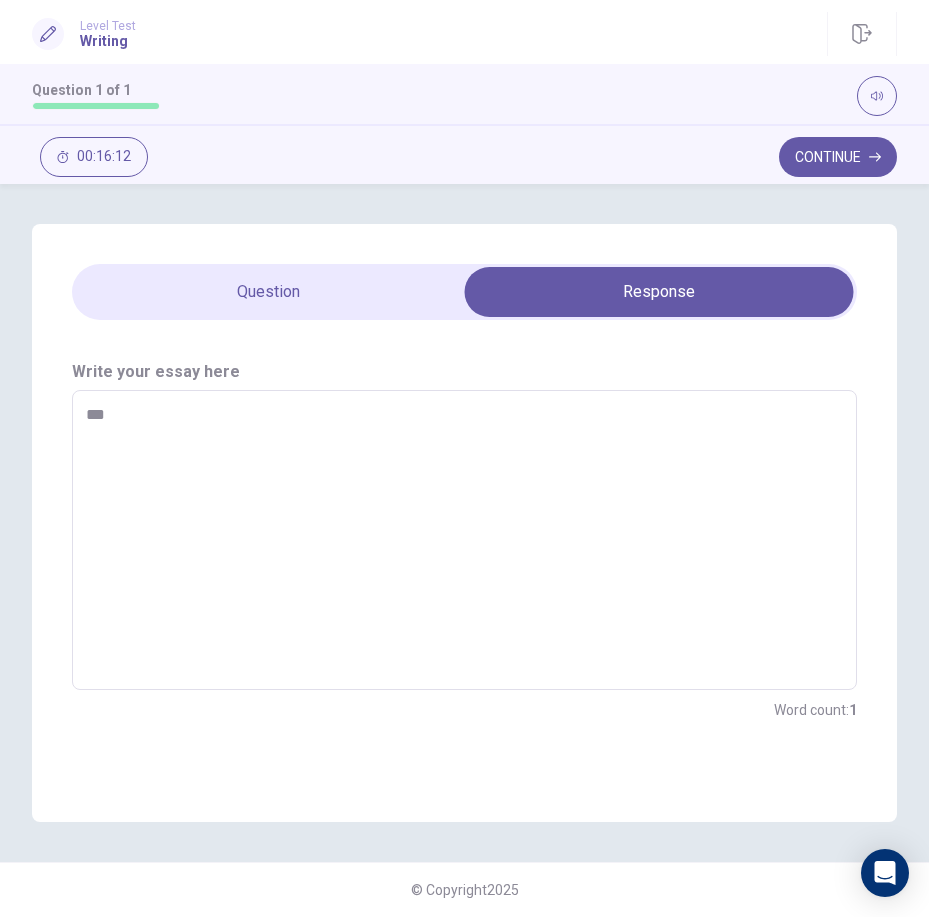 type on "***" 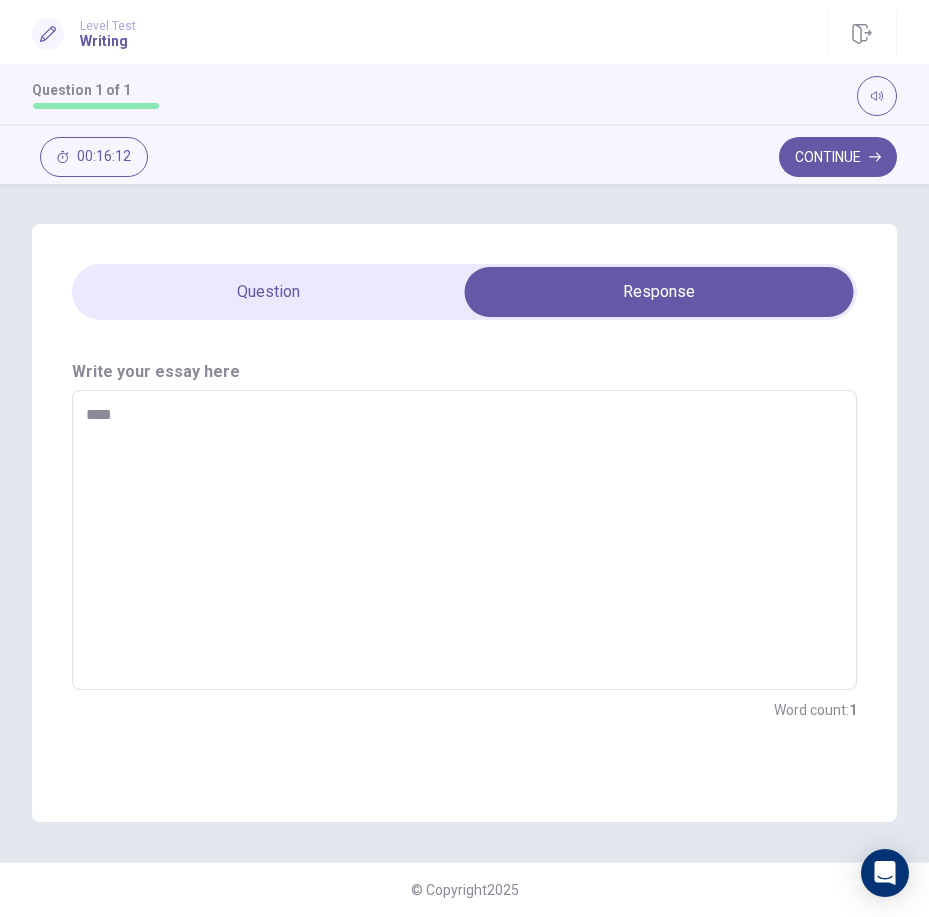 type on "*" 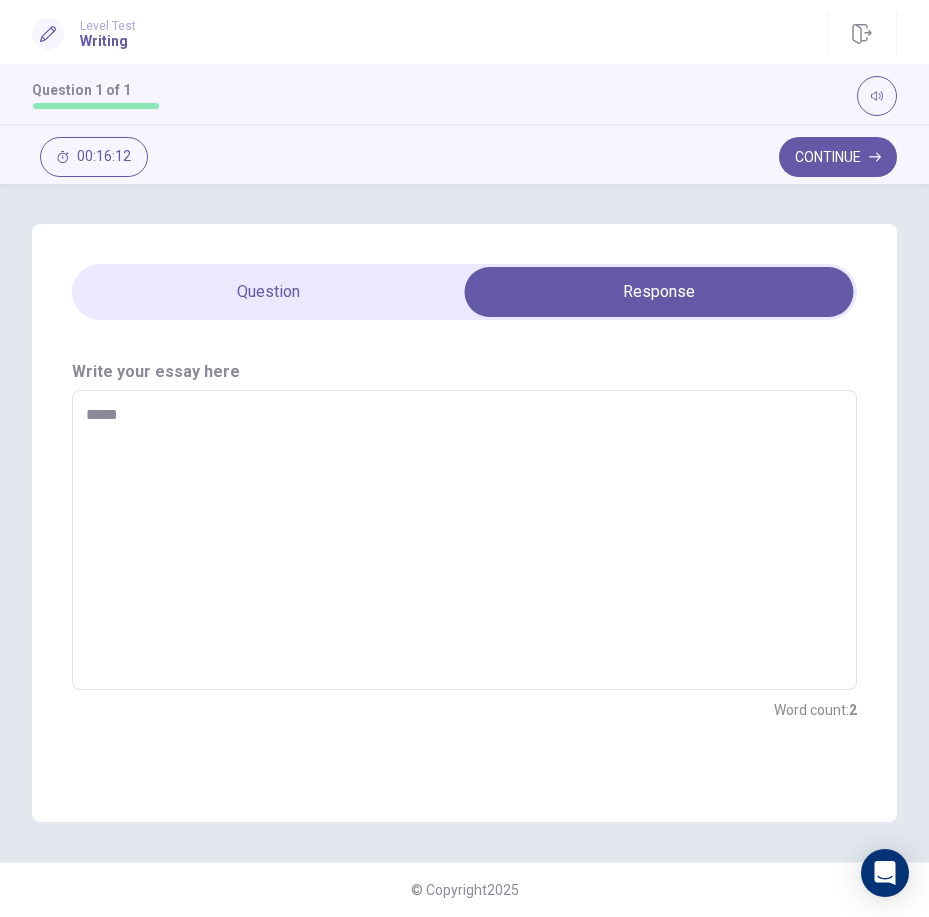 type on "*" 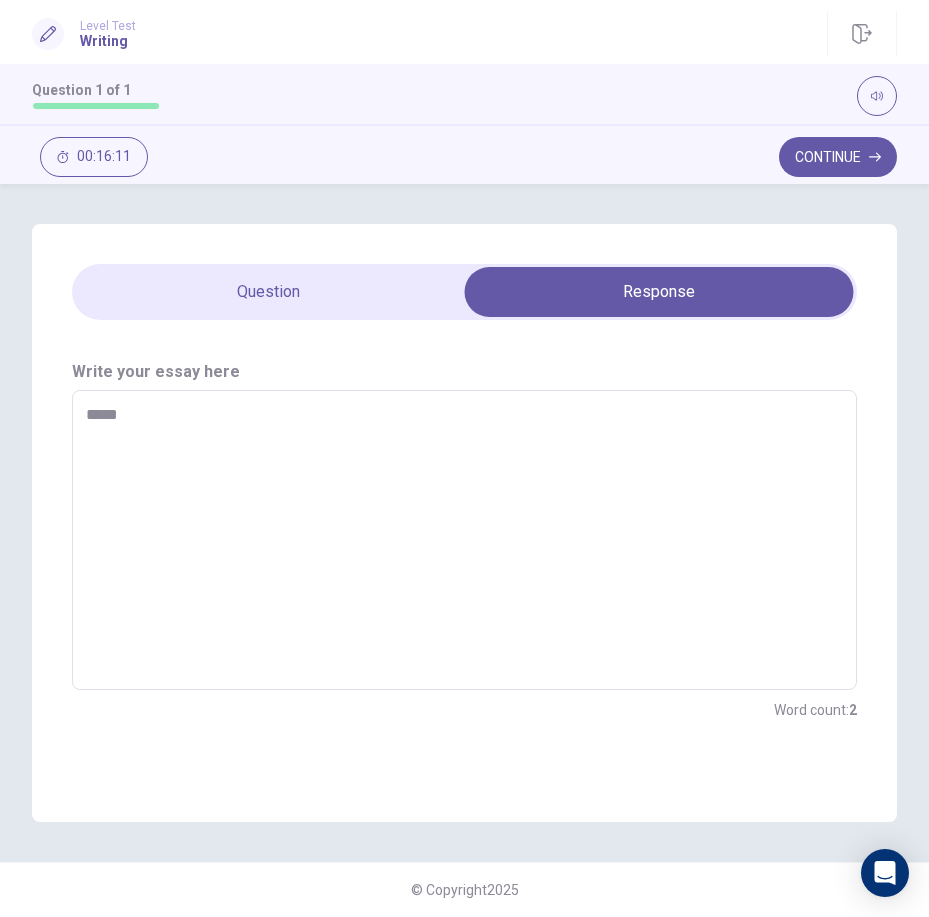 type on "******" 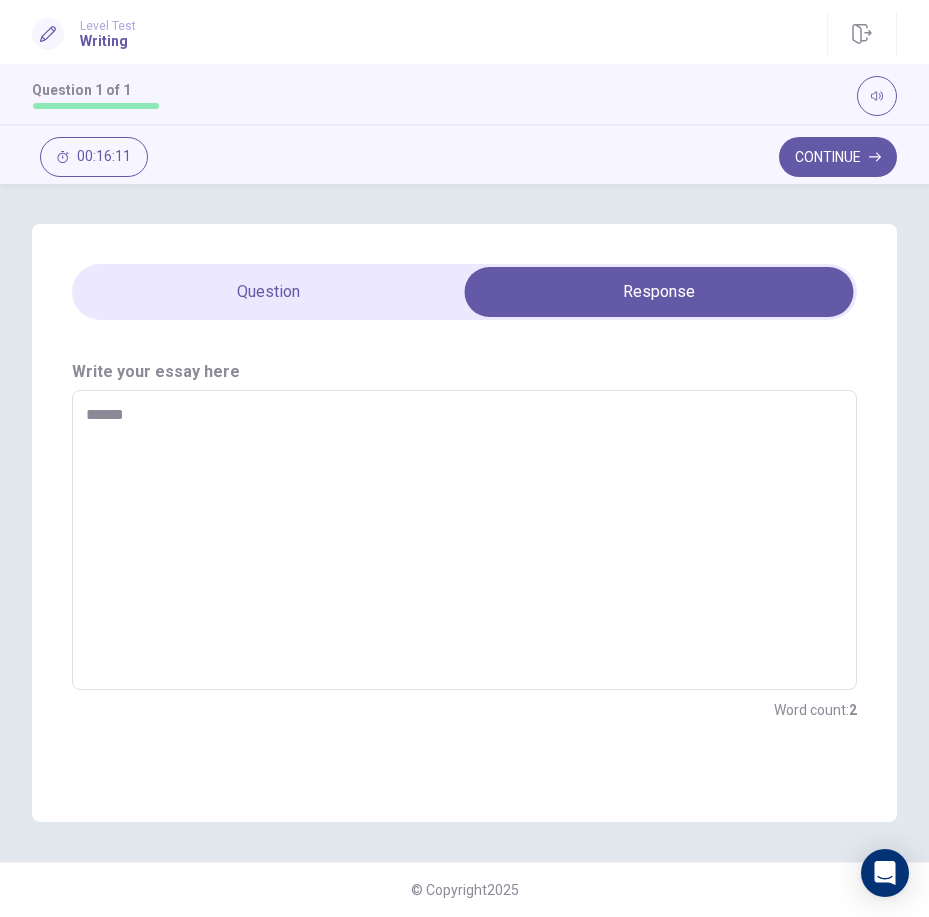 type on "*" 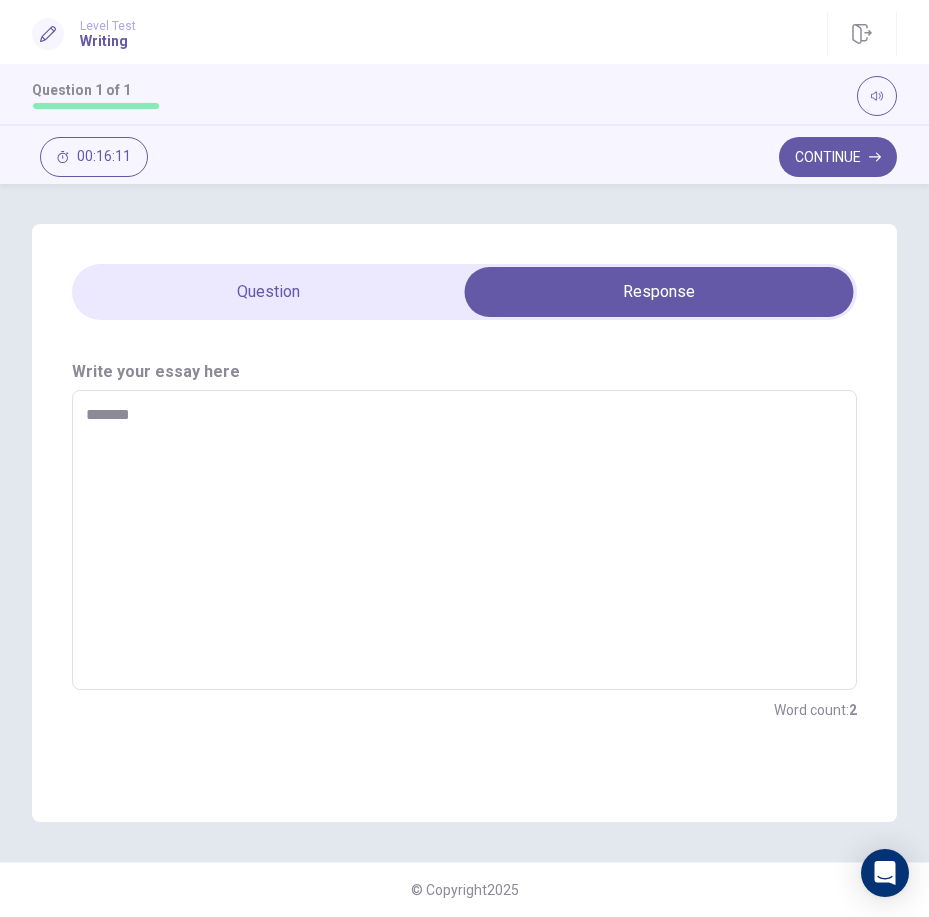 type on "*" 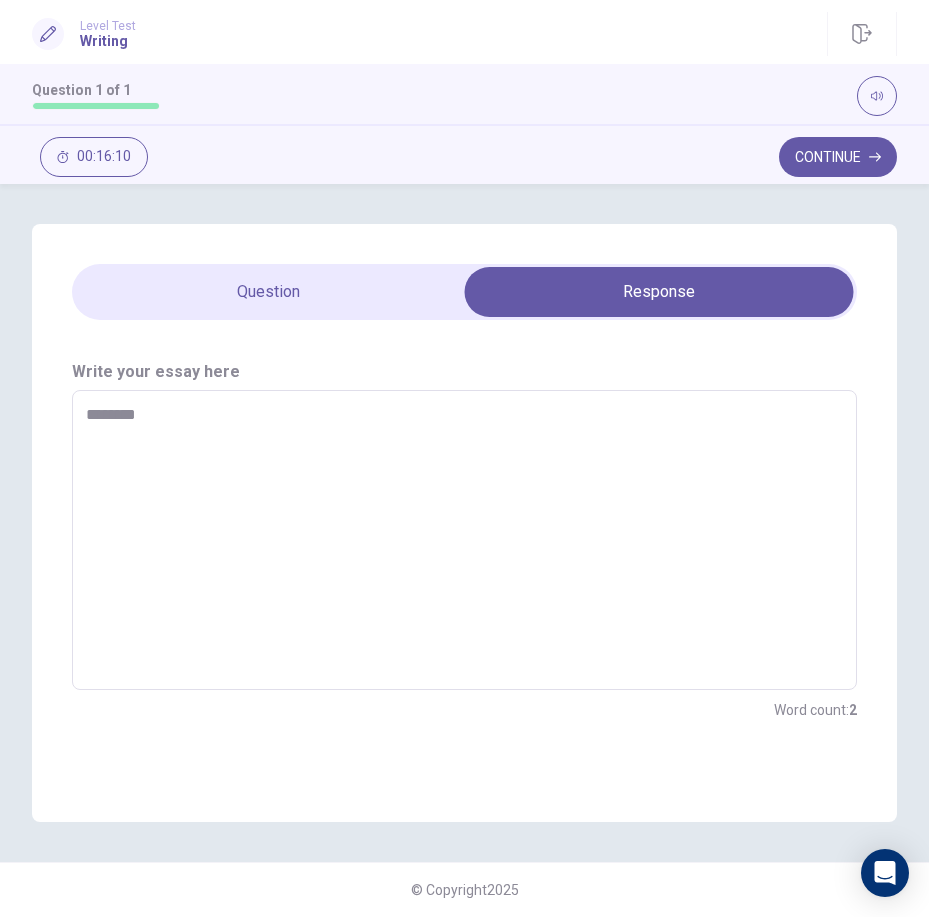 type on "*" 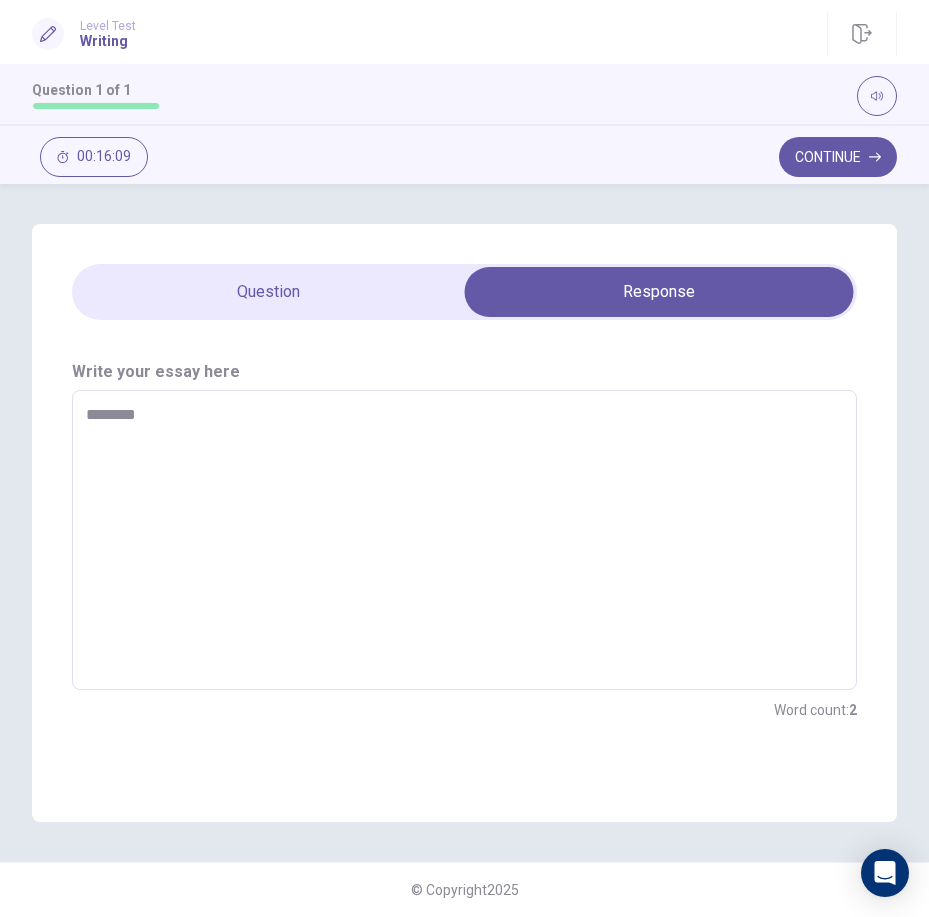 type on "*********" 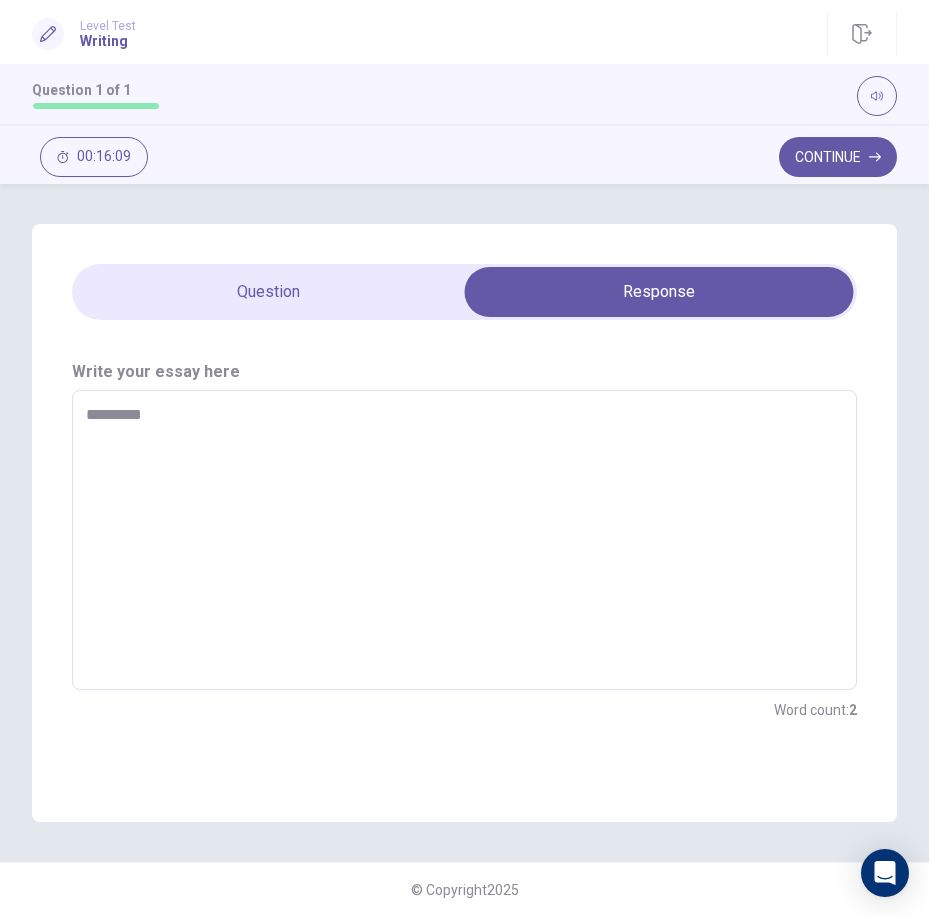 type on "*" 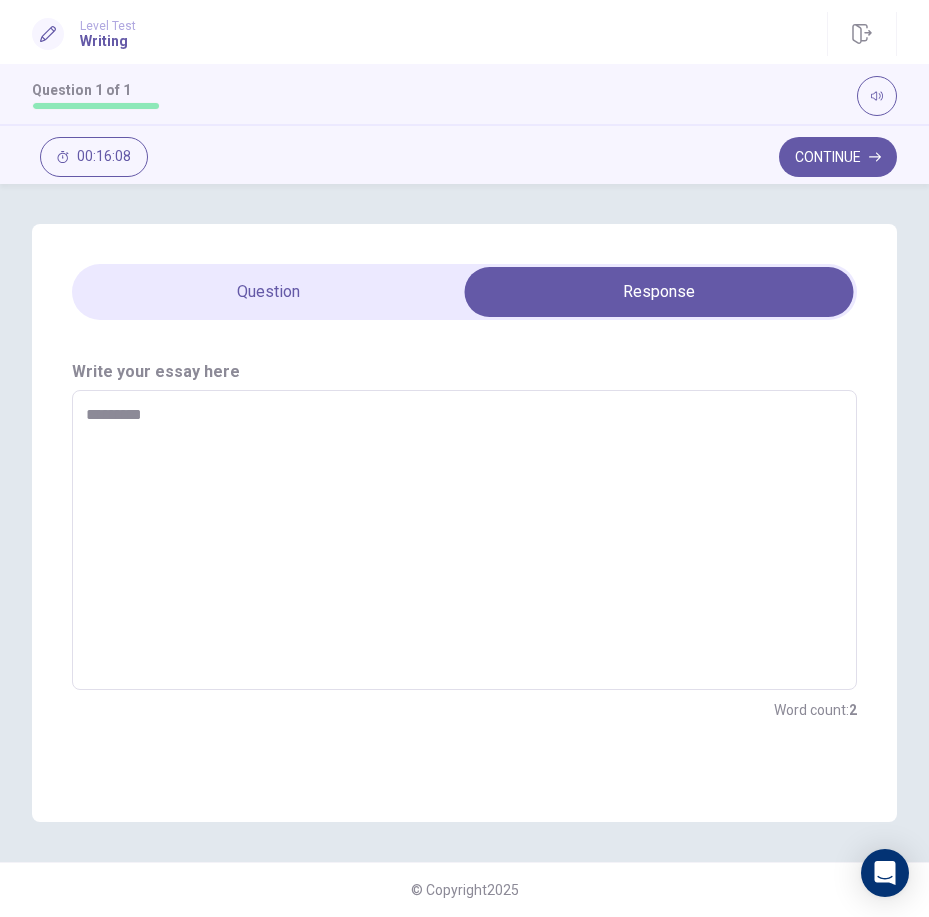 type on "**********" 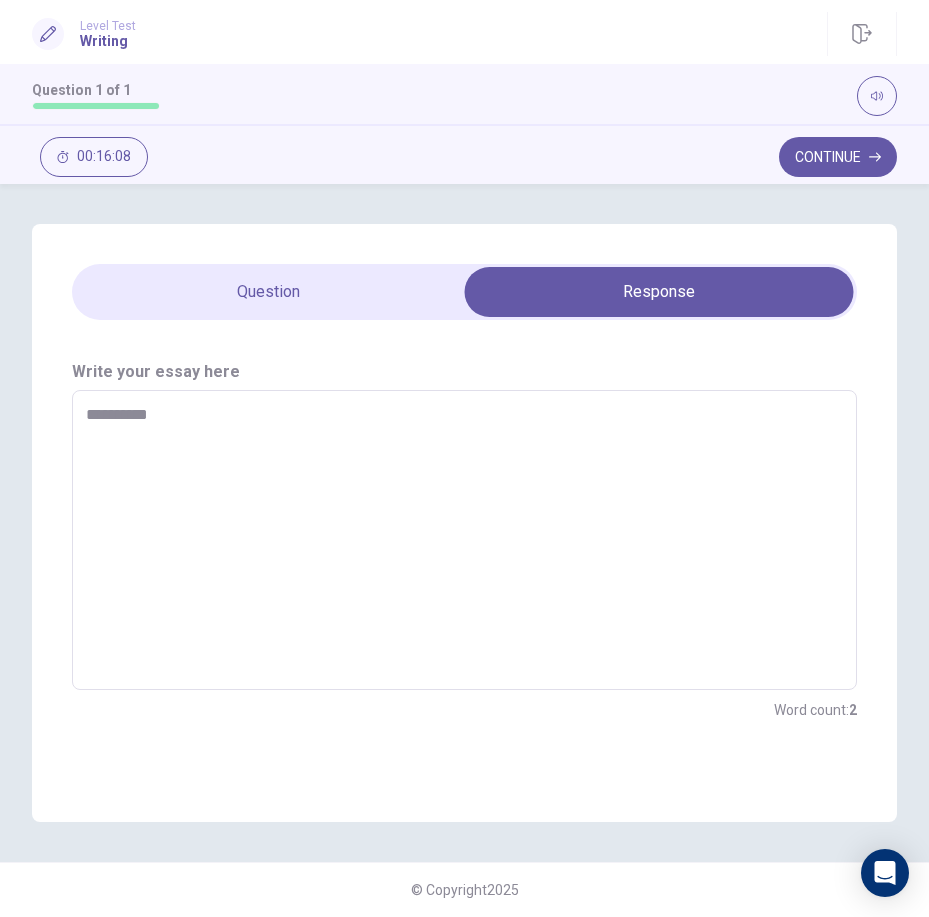 type on "*" 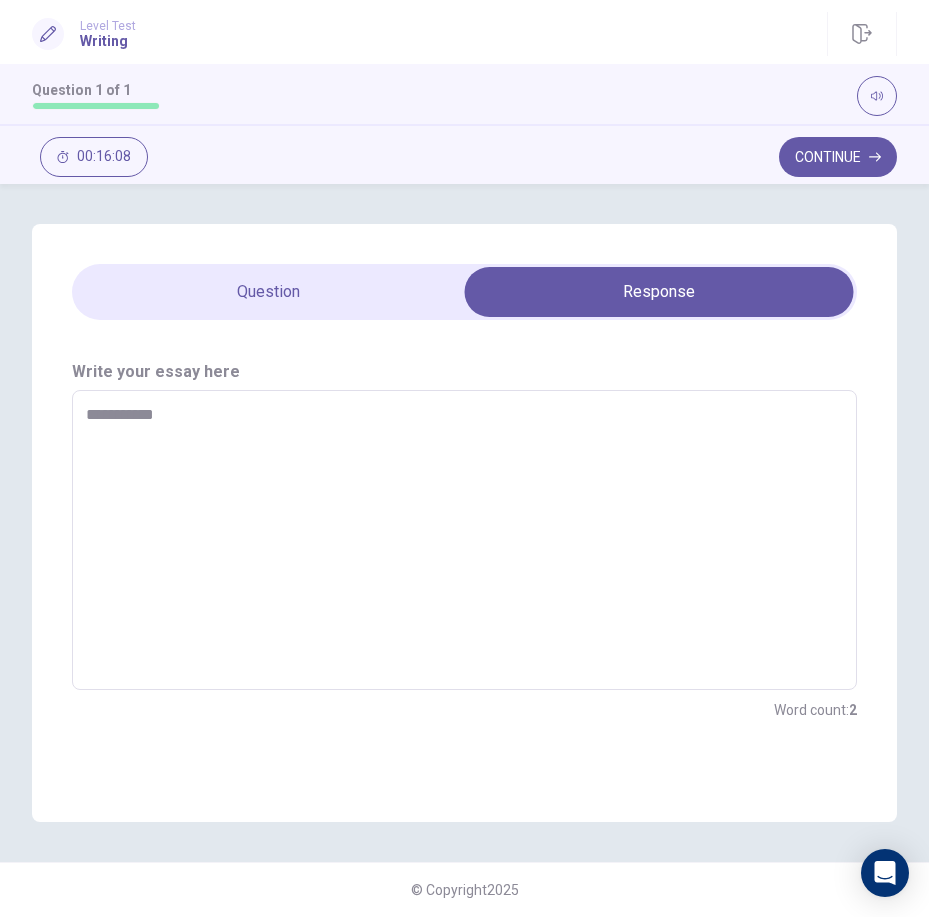 type on "*" 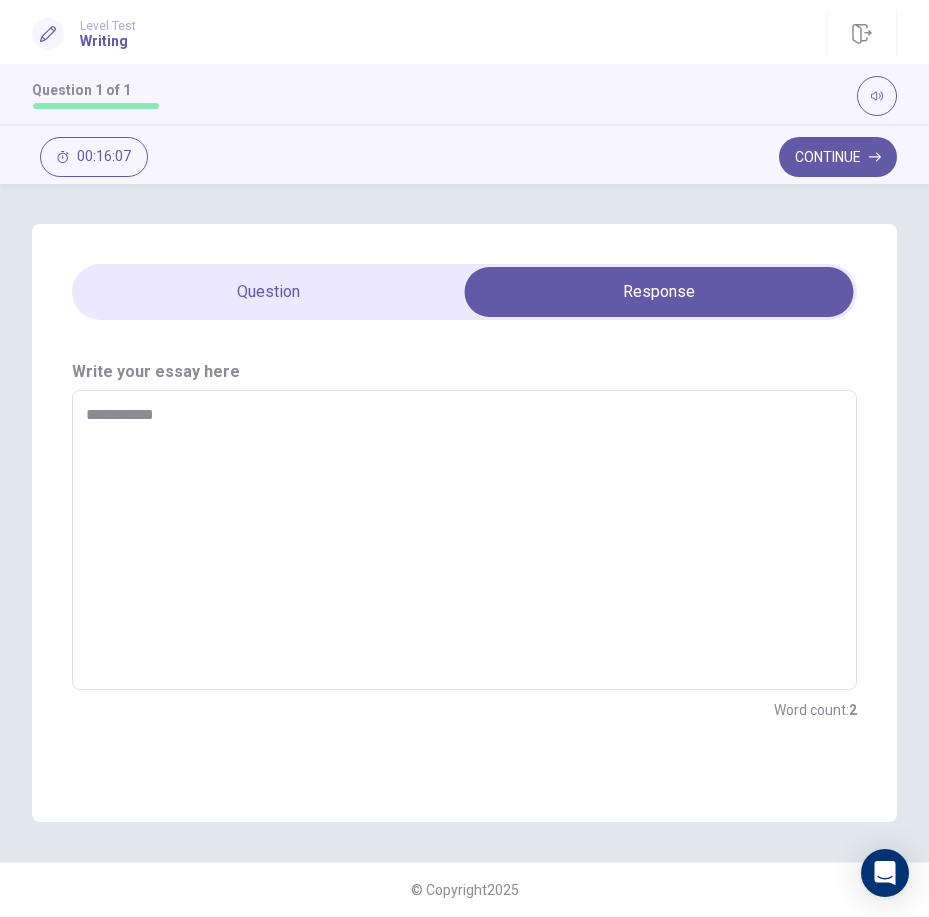 type on "**********" 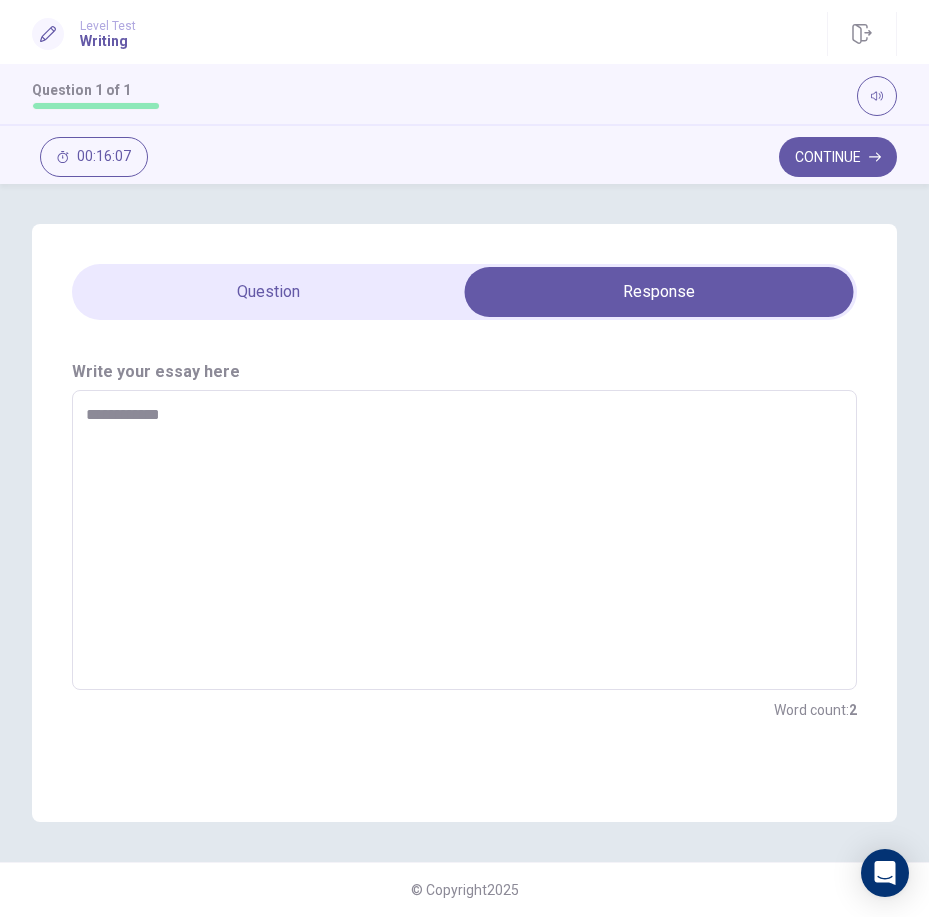 type on "*" 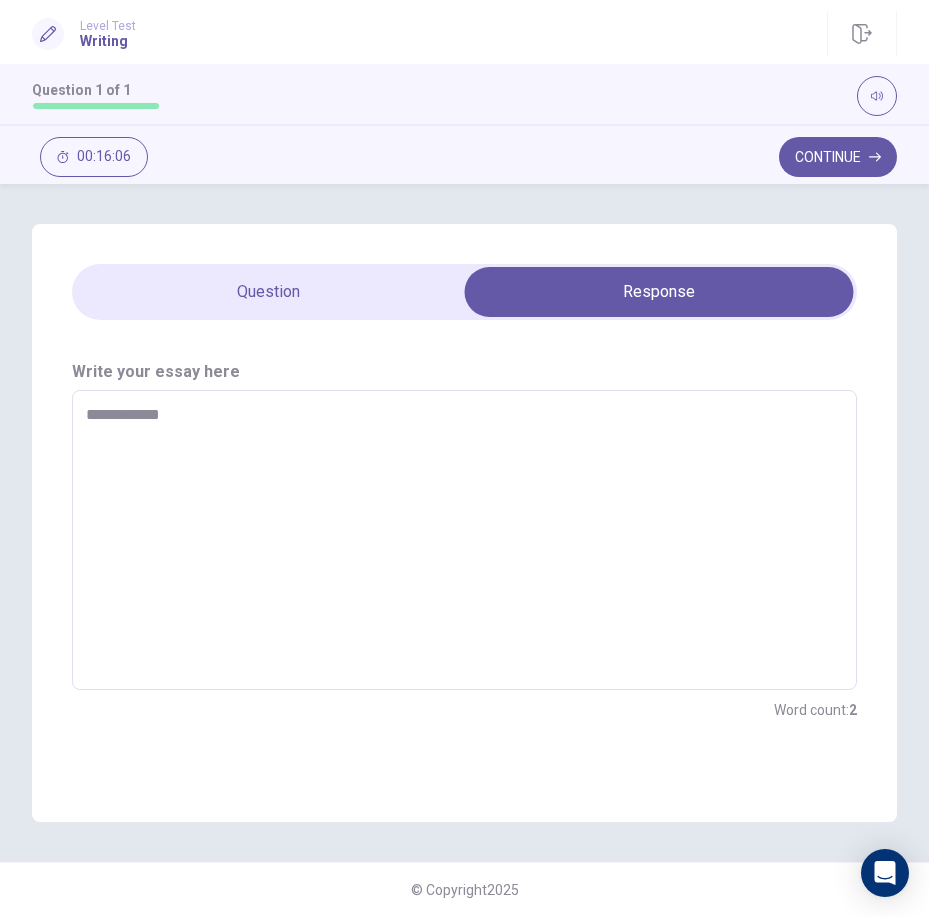 type on "**********" 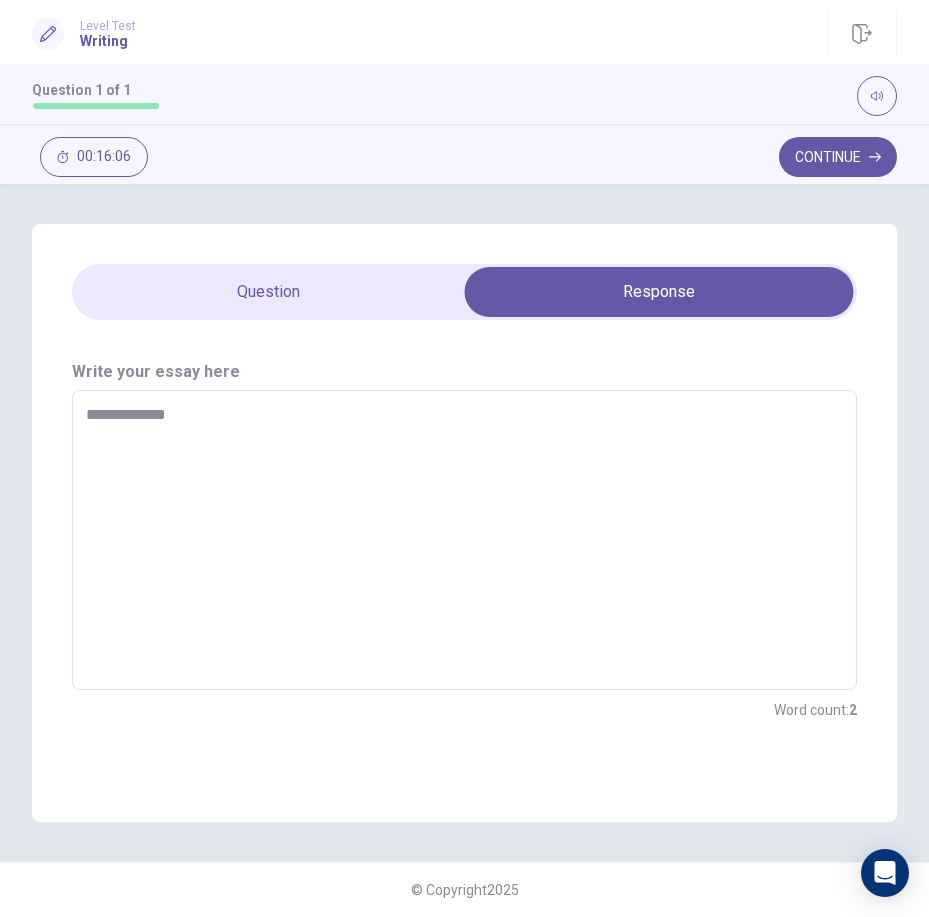type on "*" 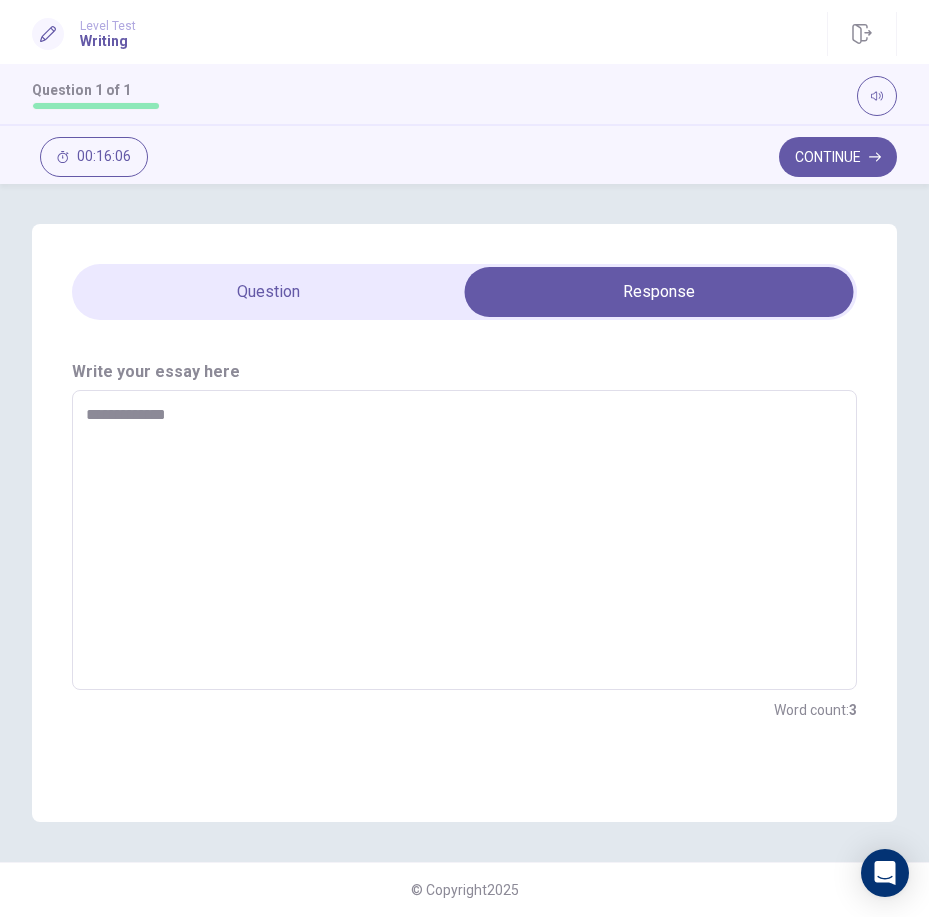 type on "**********" 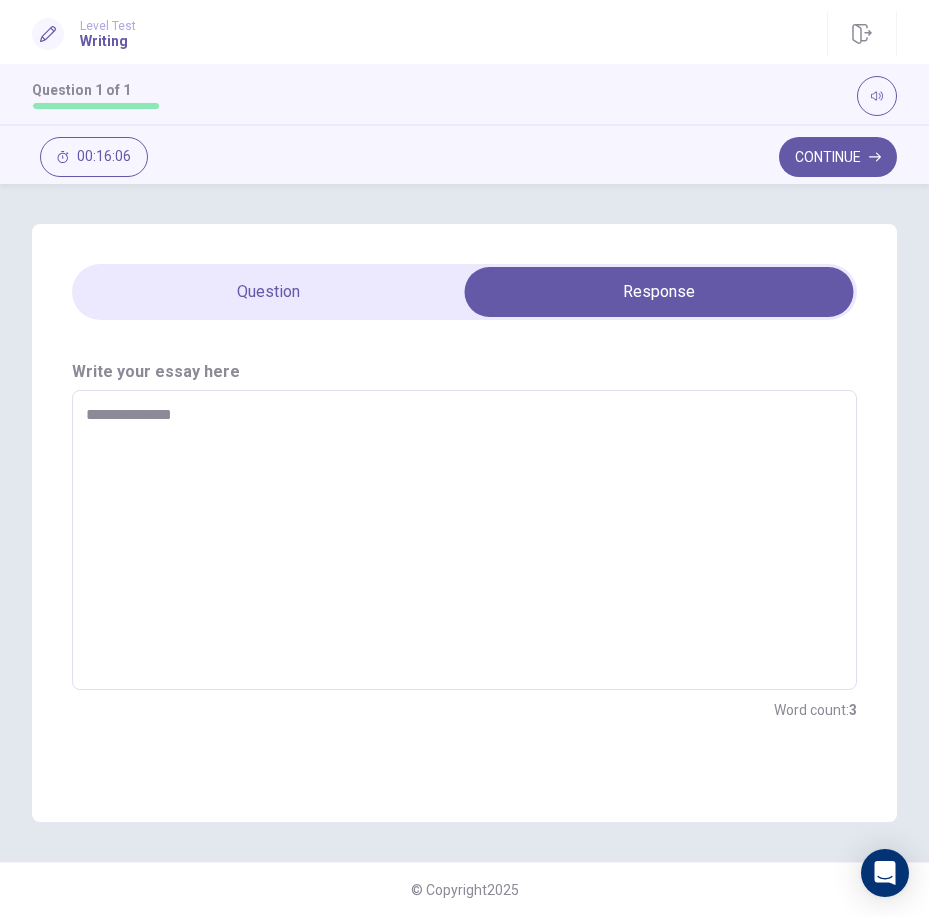 type on "*" 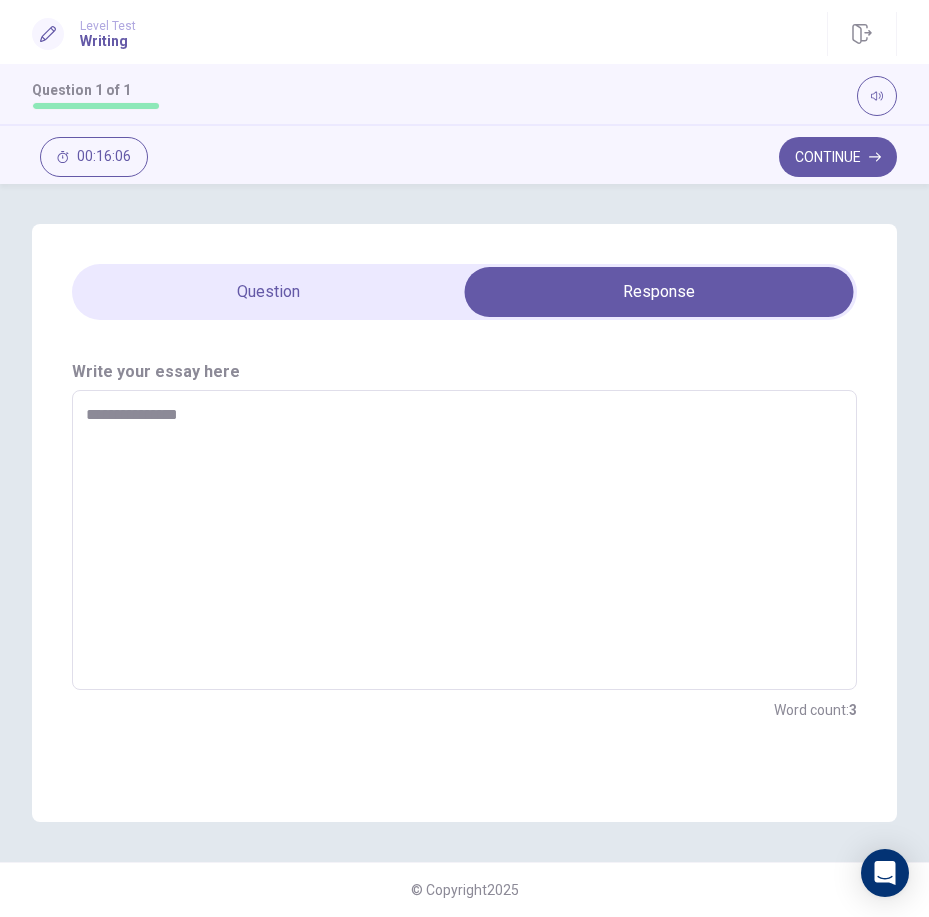 type on "*" 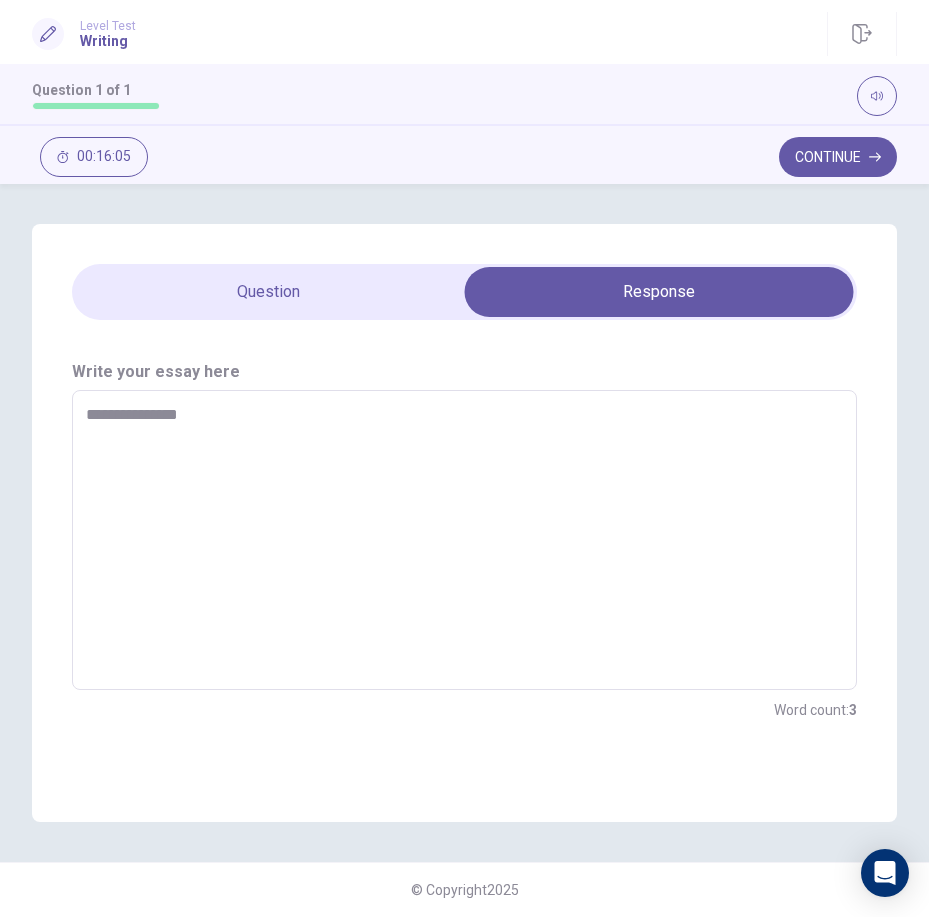 type on "**********" 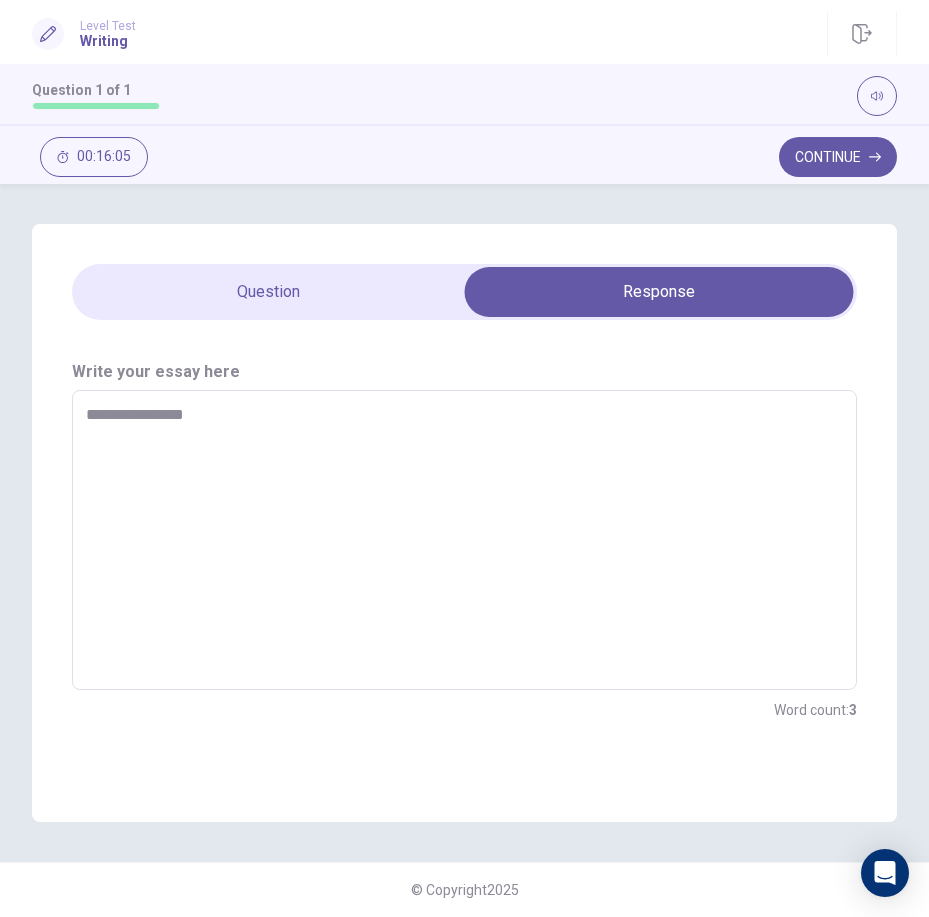 type on "*" 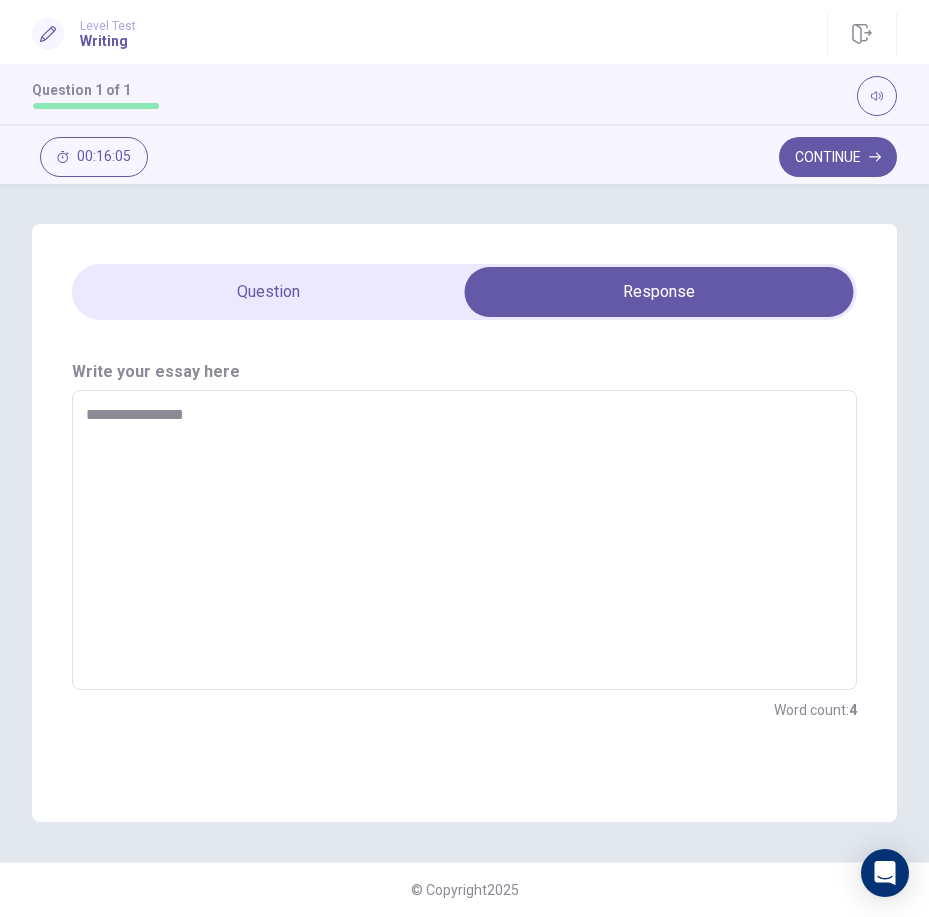 type on "**********" 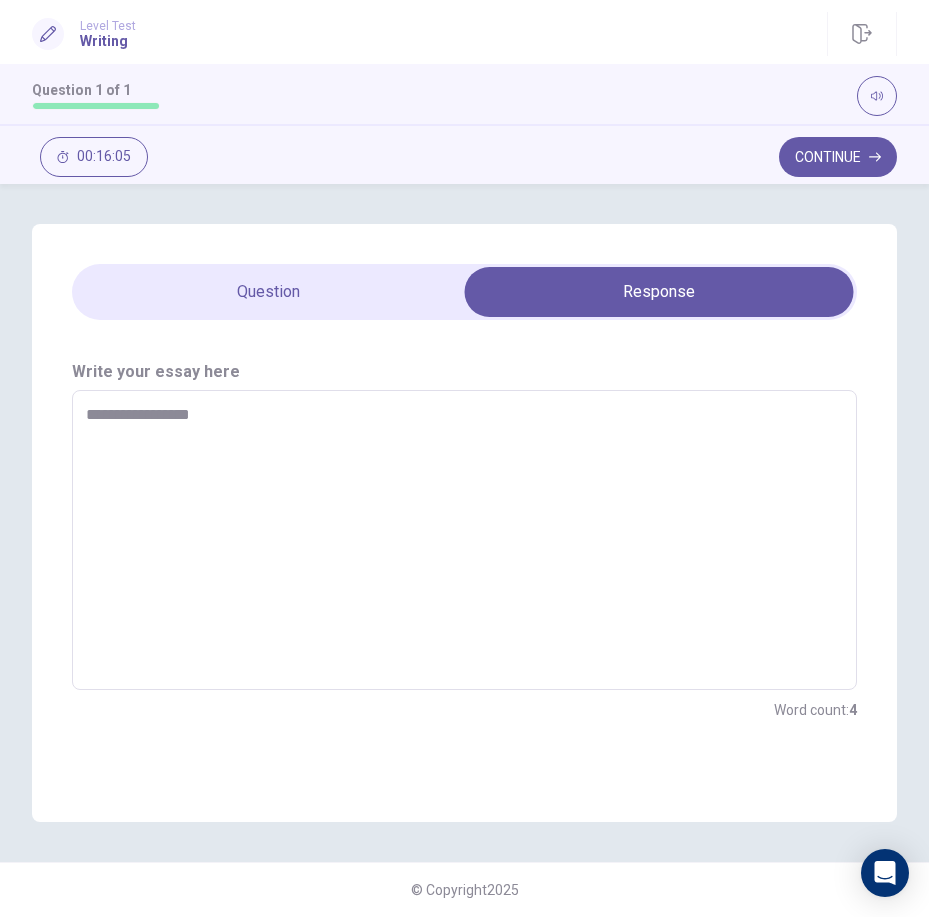 type on "*" 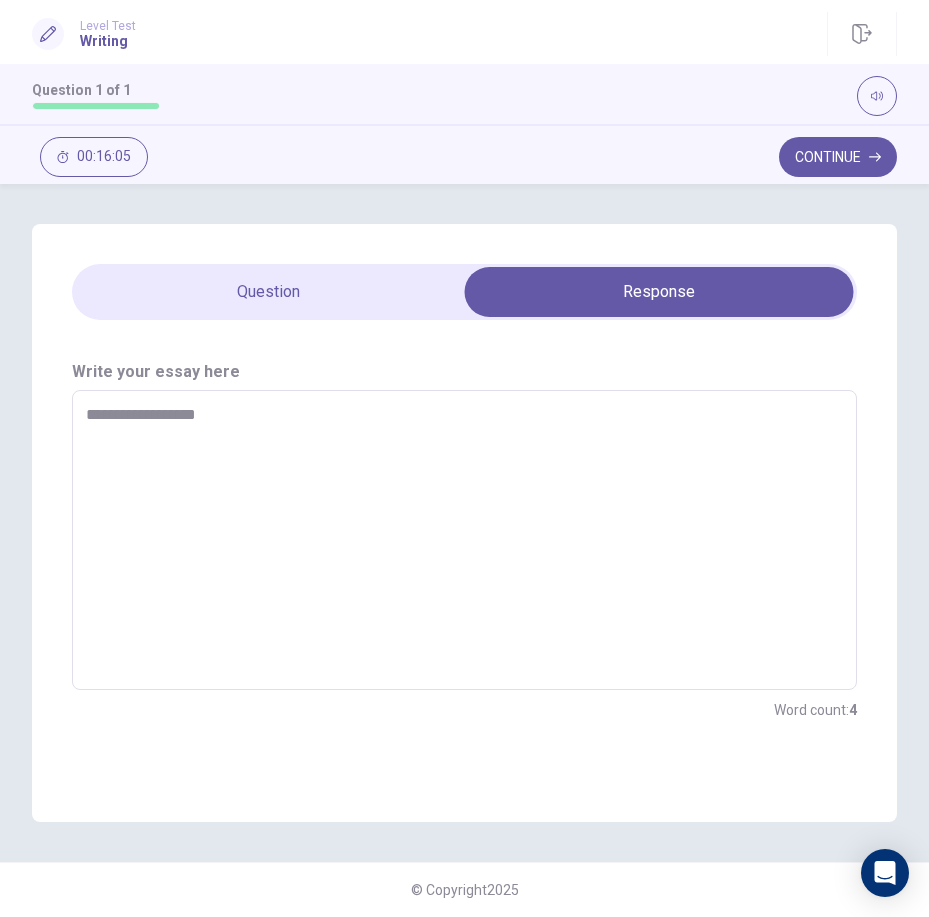 type on "*" 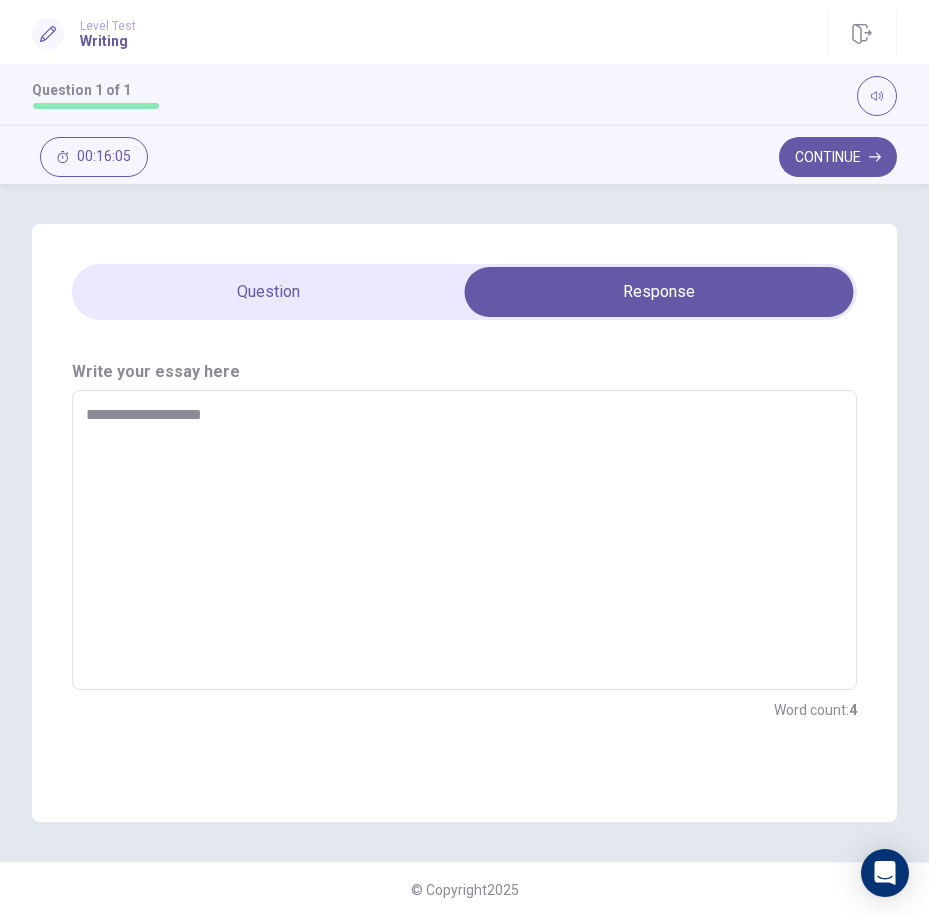 type on "*" 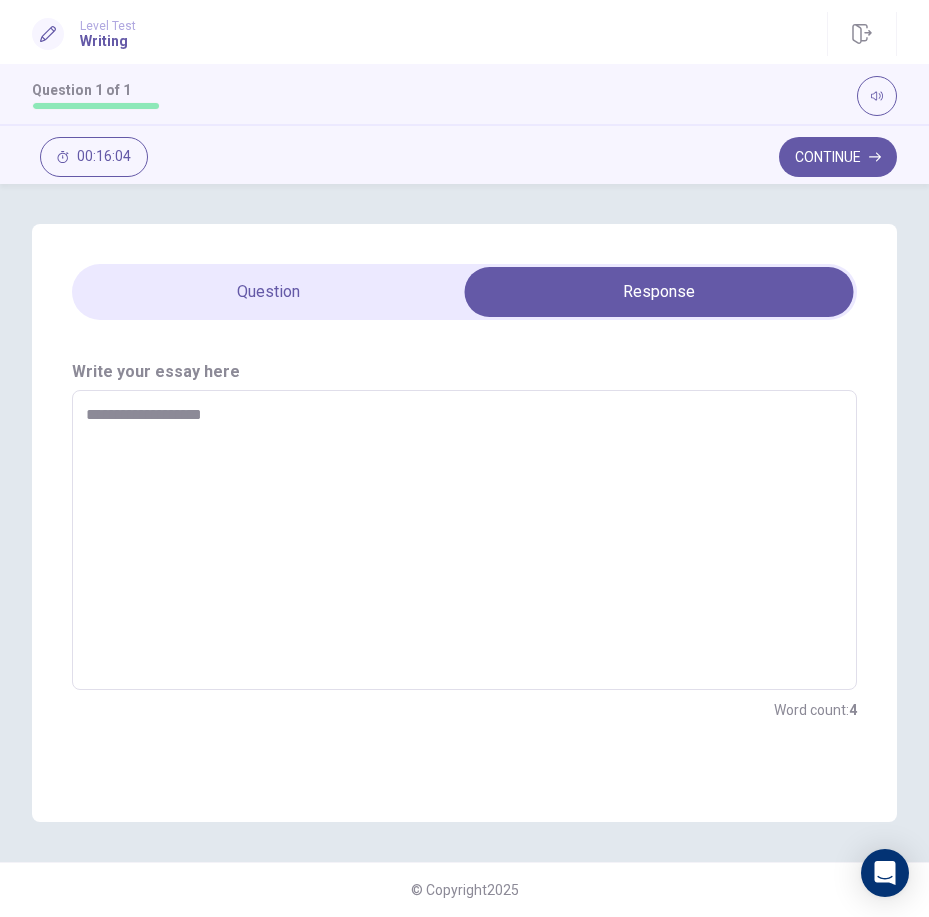 type on "**********" 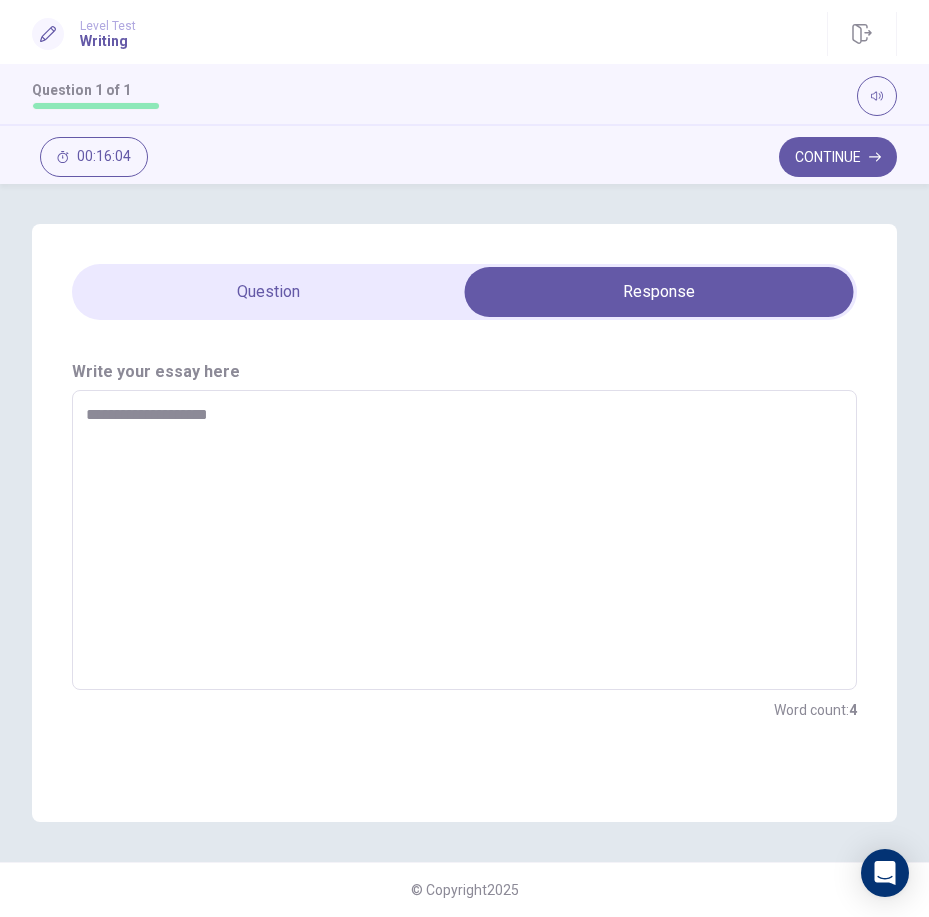 type on "*" 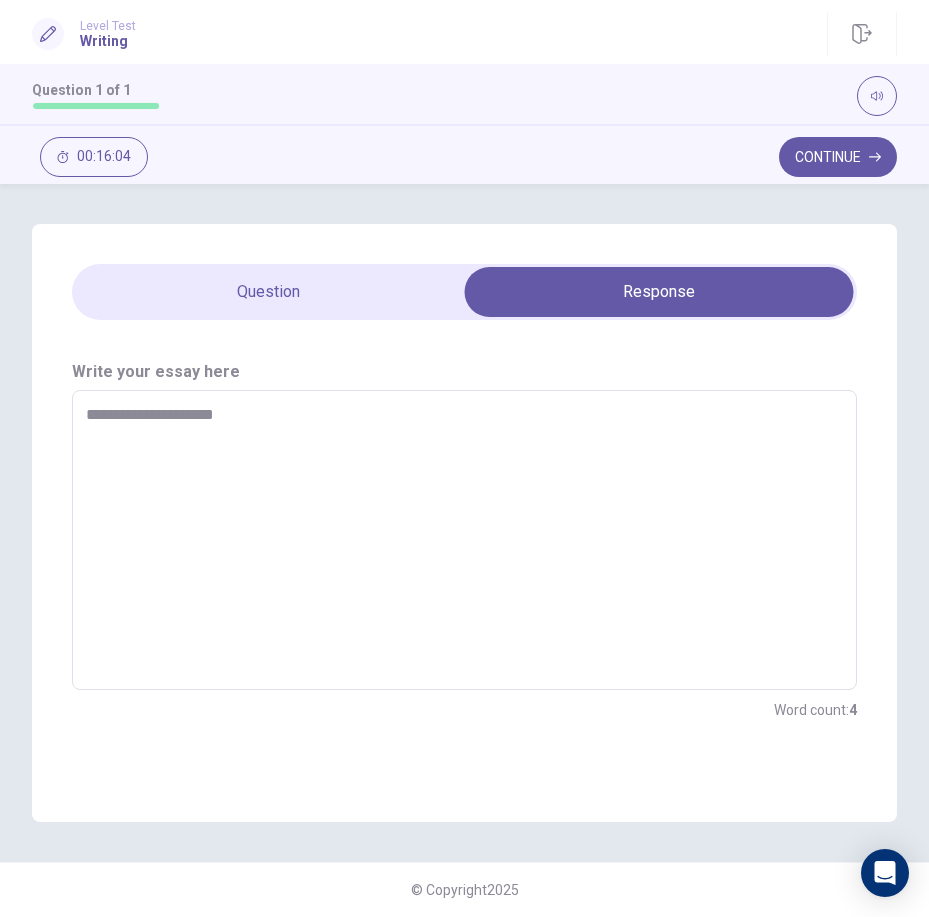 type on "*" 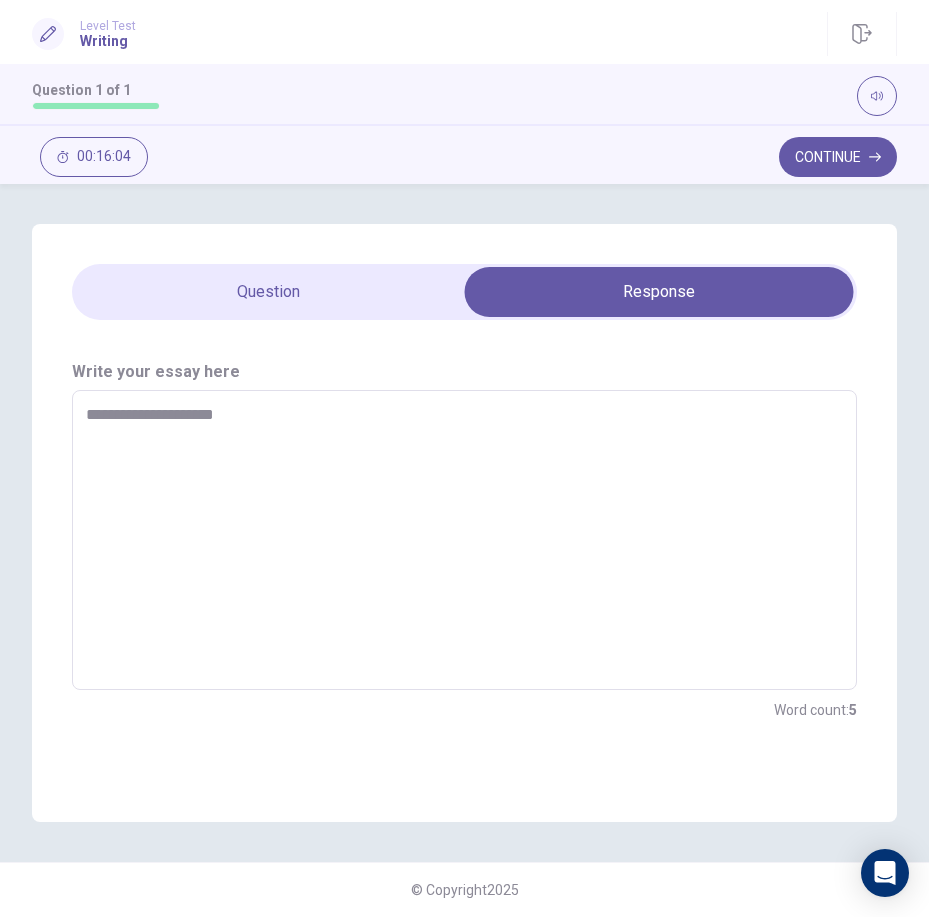 type on "**********" 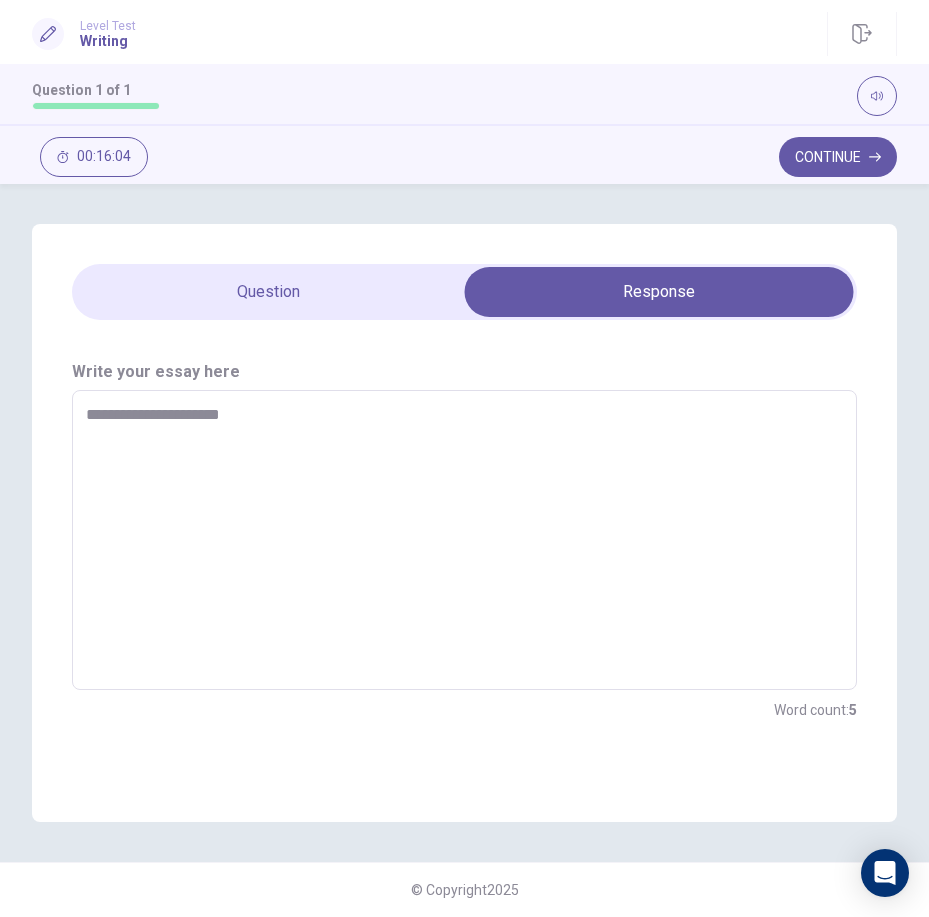 type on "*" 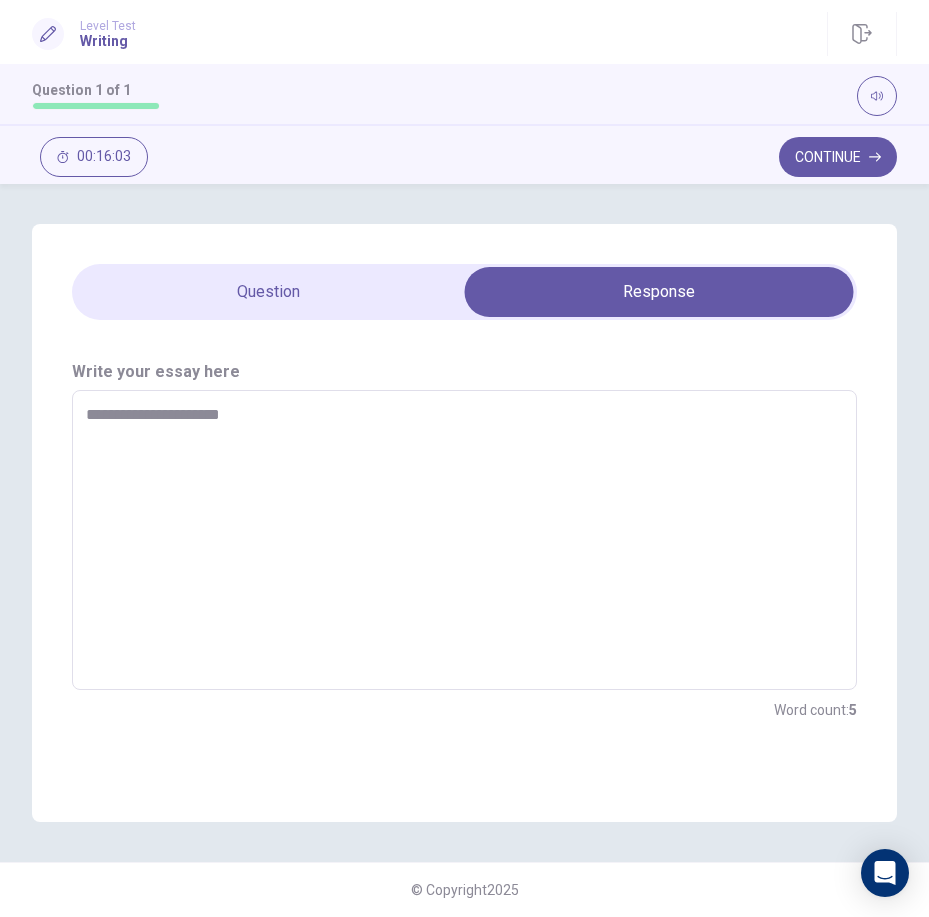 type on "**********" 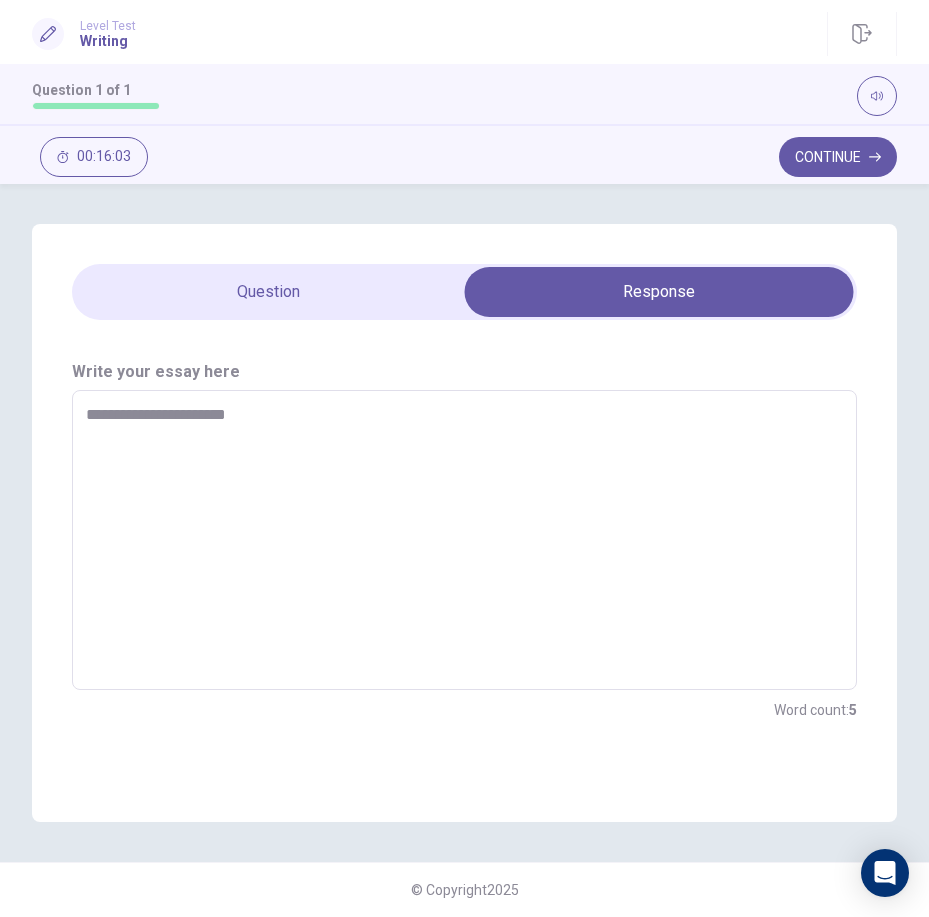 type on "*" 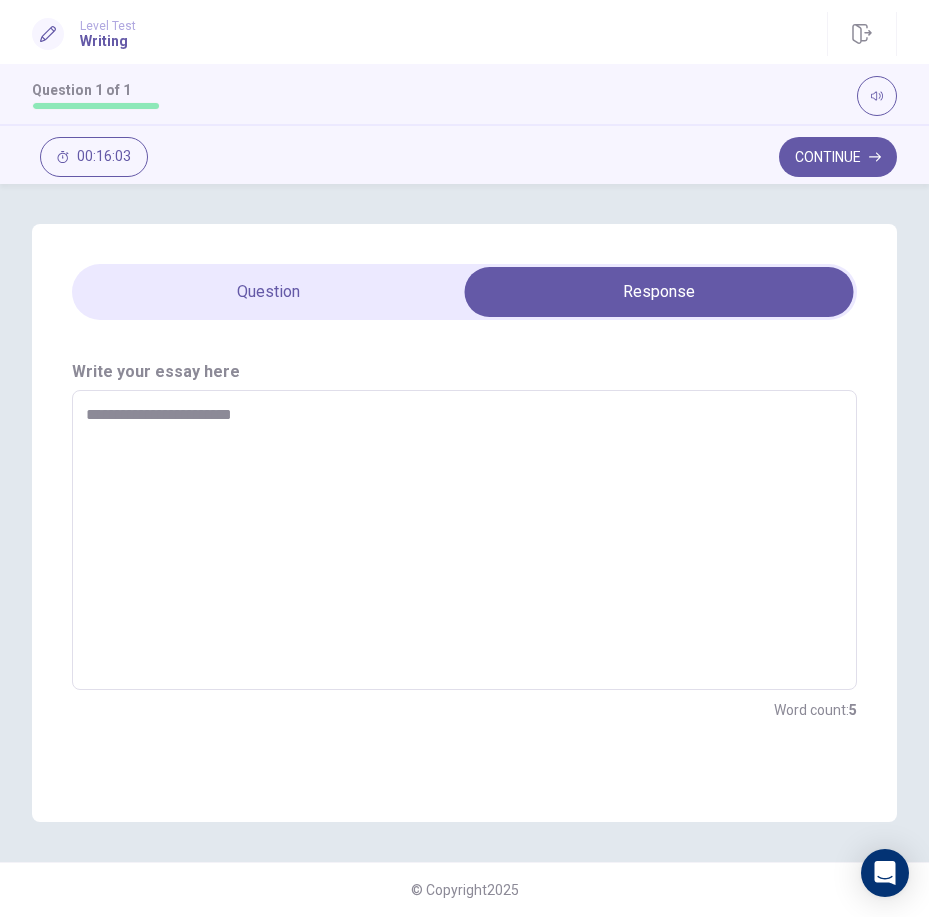type on "*" 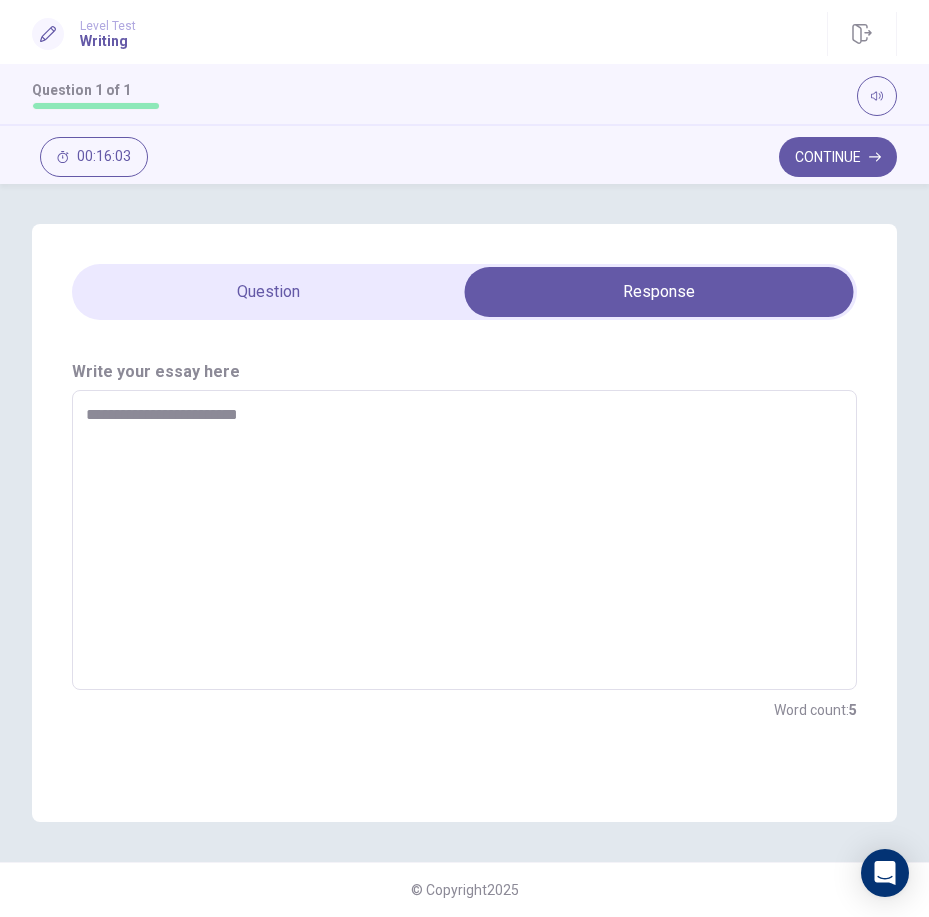 type on "*" 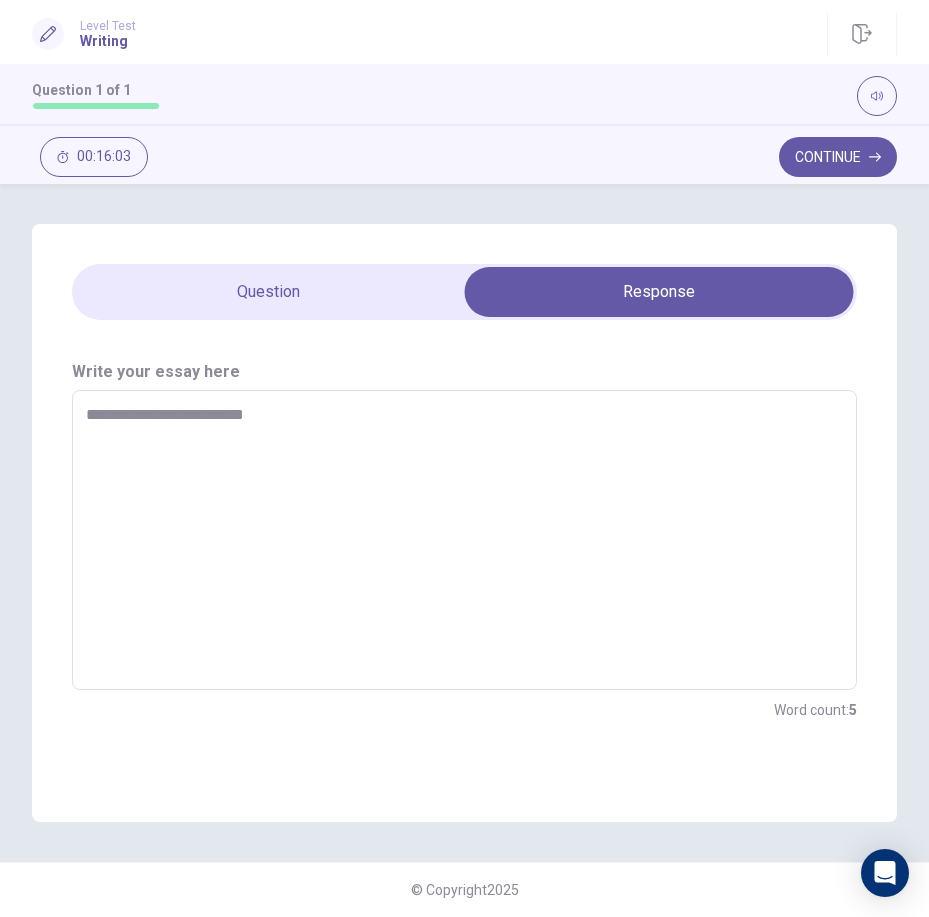type on "*" 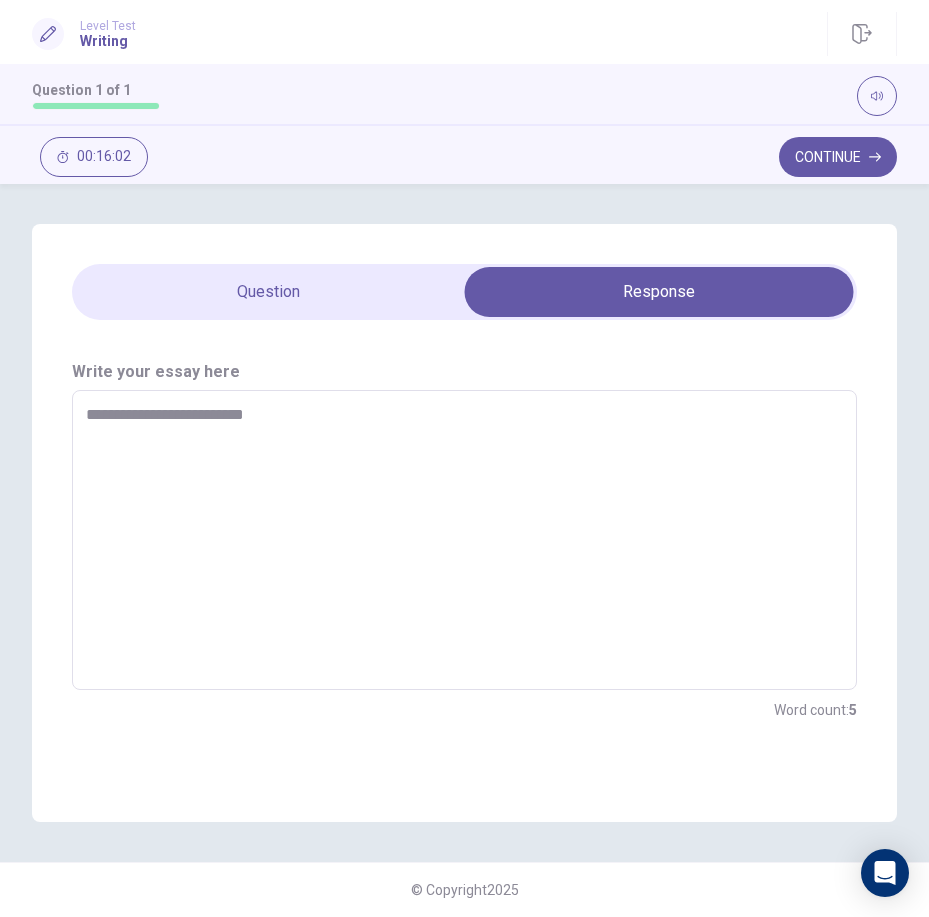 type on "**********" 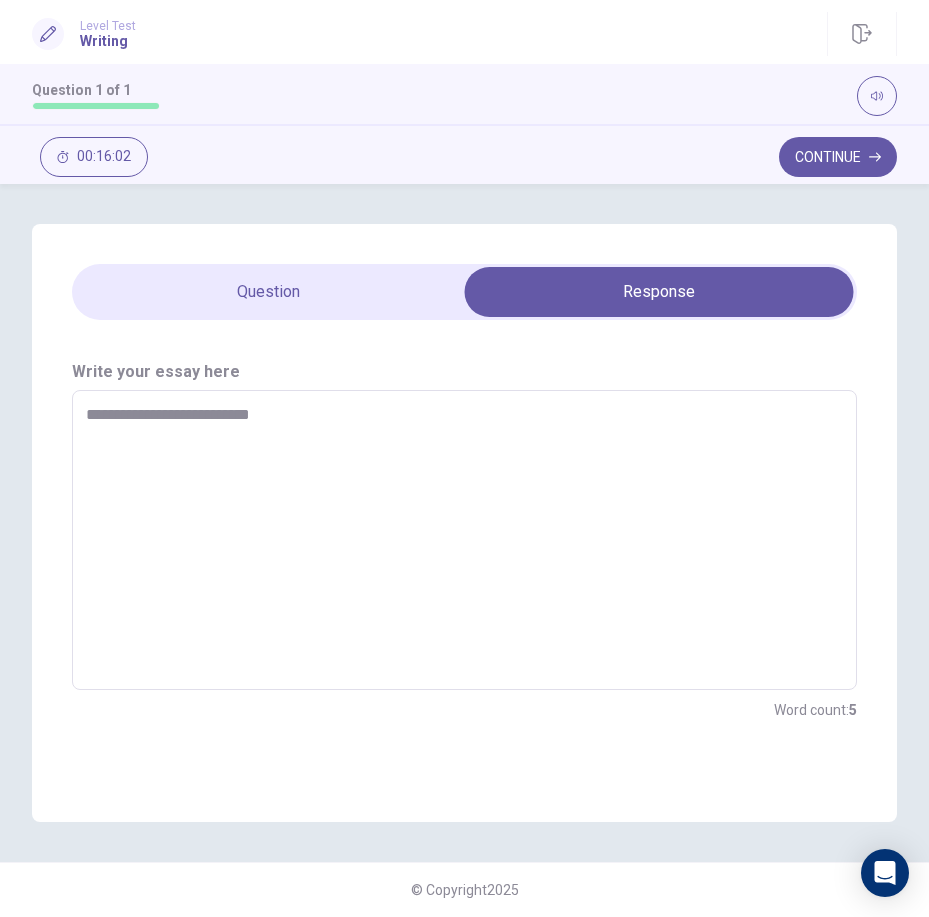 type on "*" 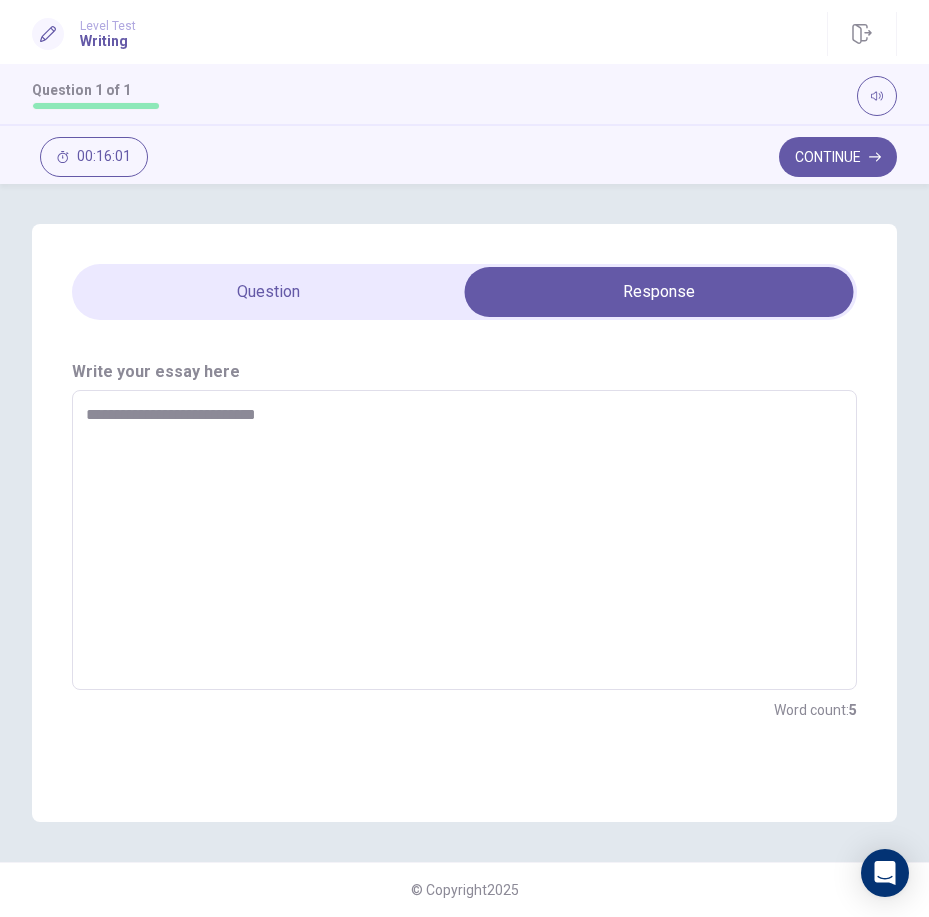 type on "*" 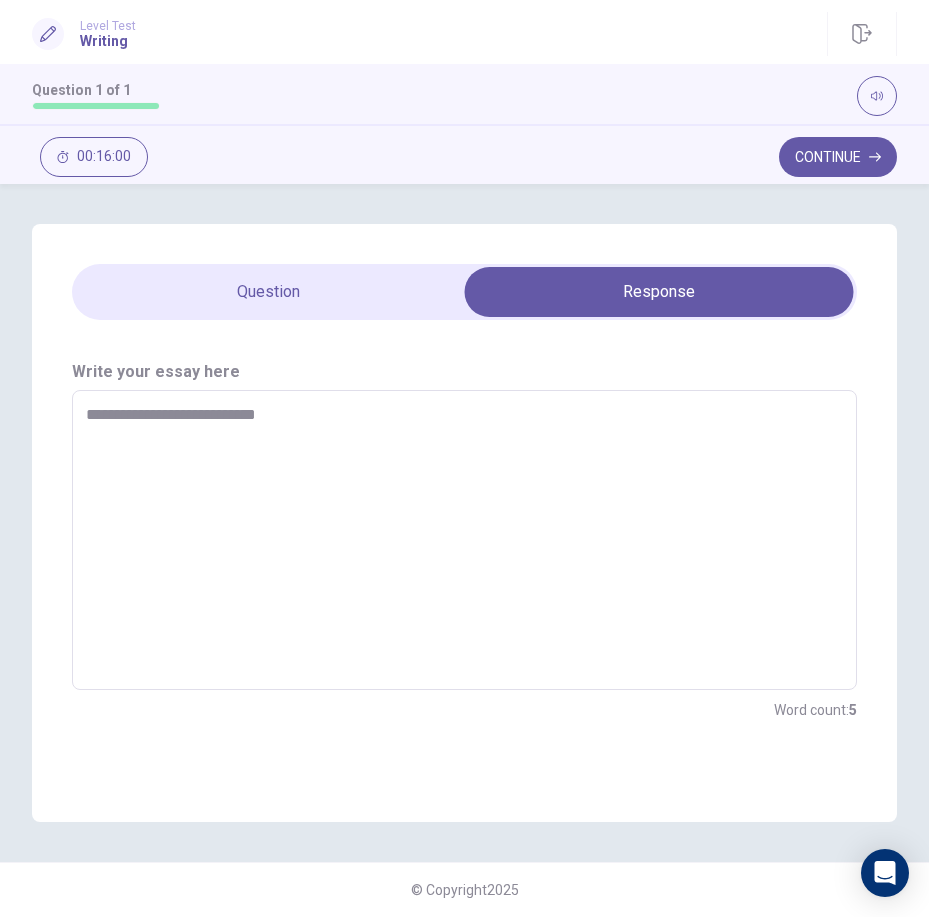 type on "**********" 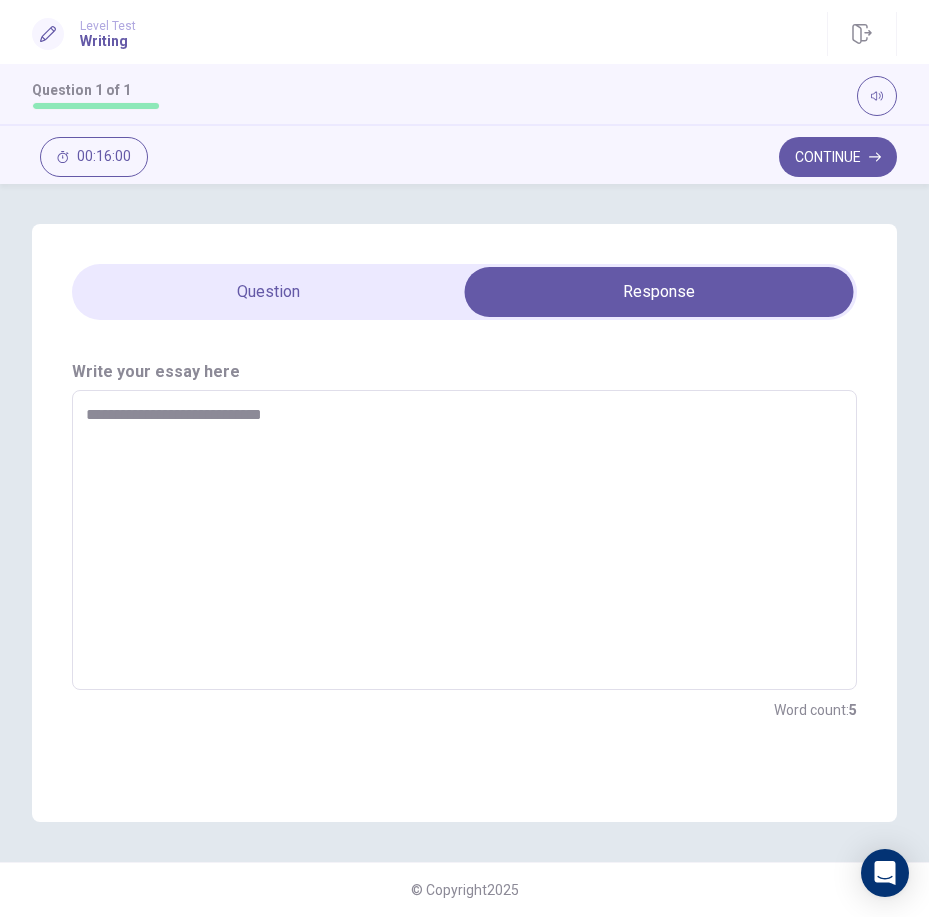 type on "*" 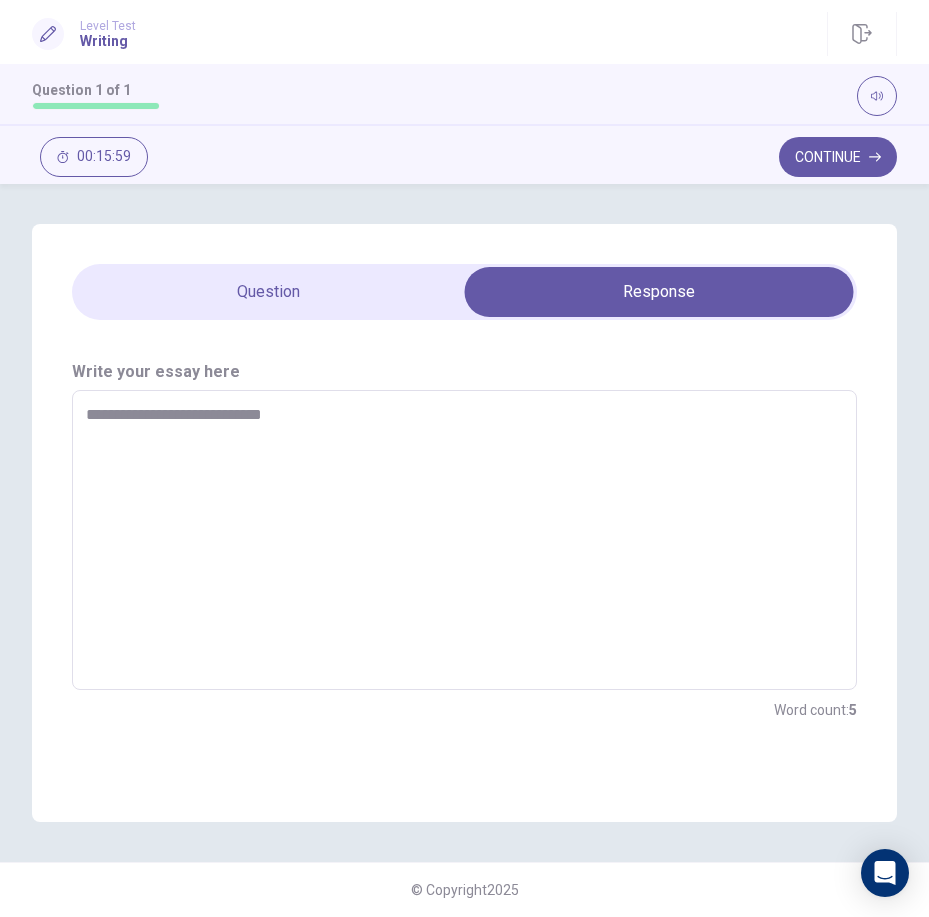 type on "**********" 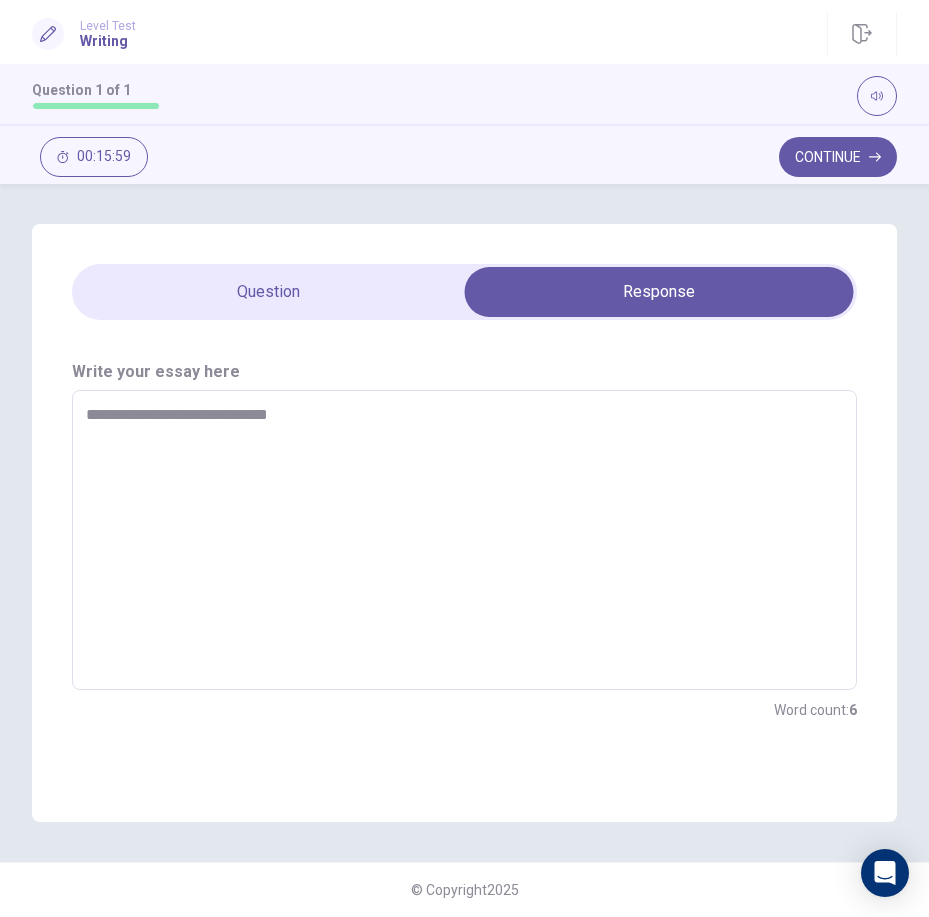 type on "*" 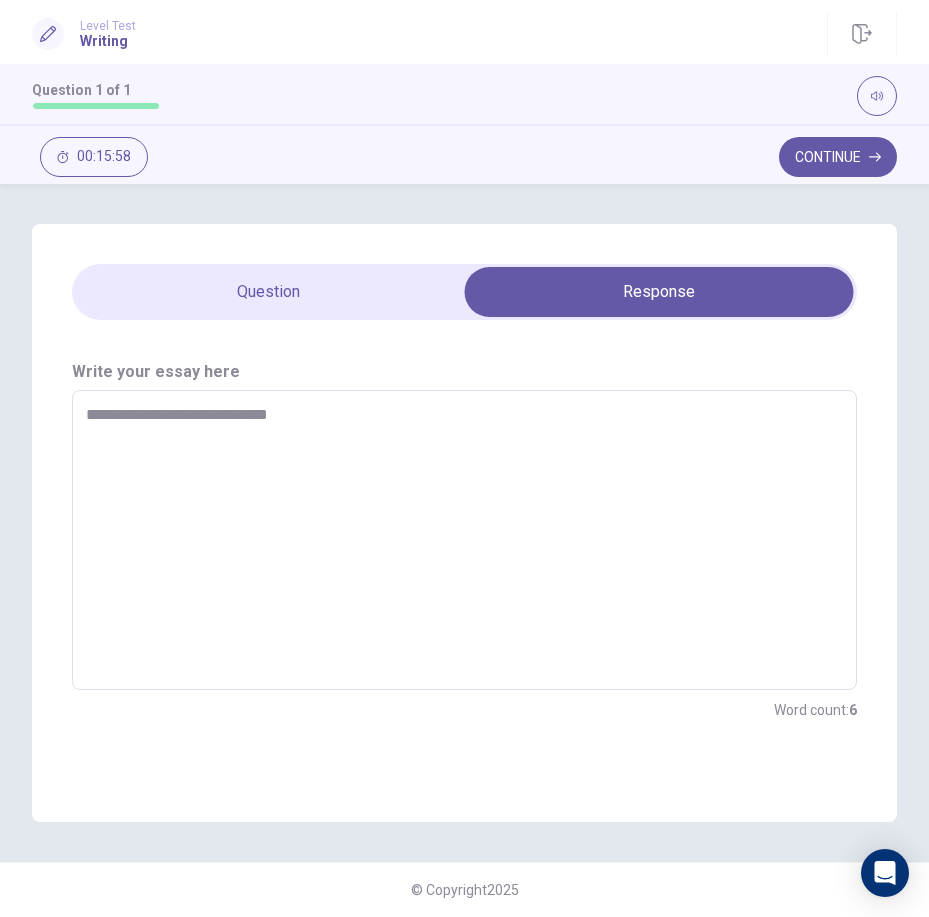 type on "**********" 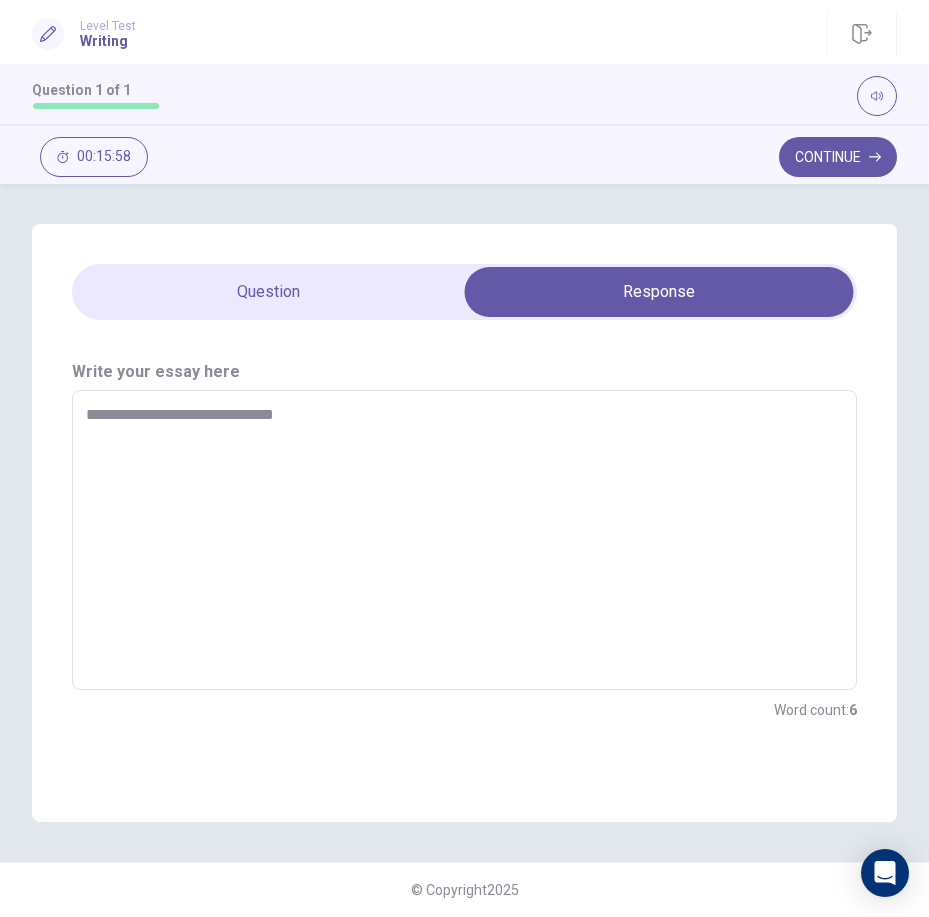 type on "*" 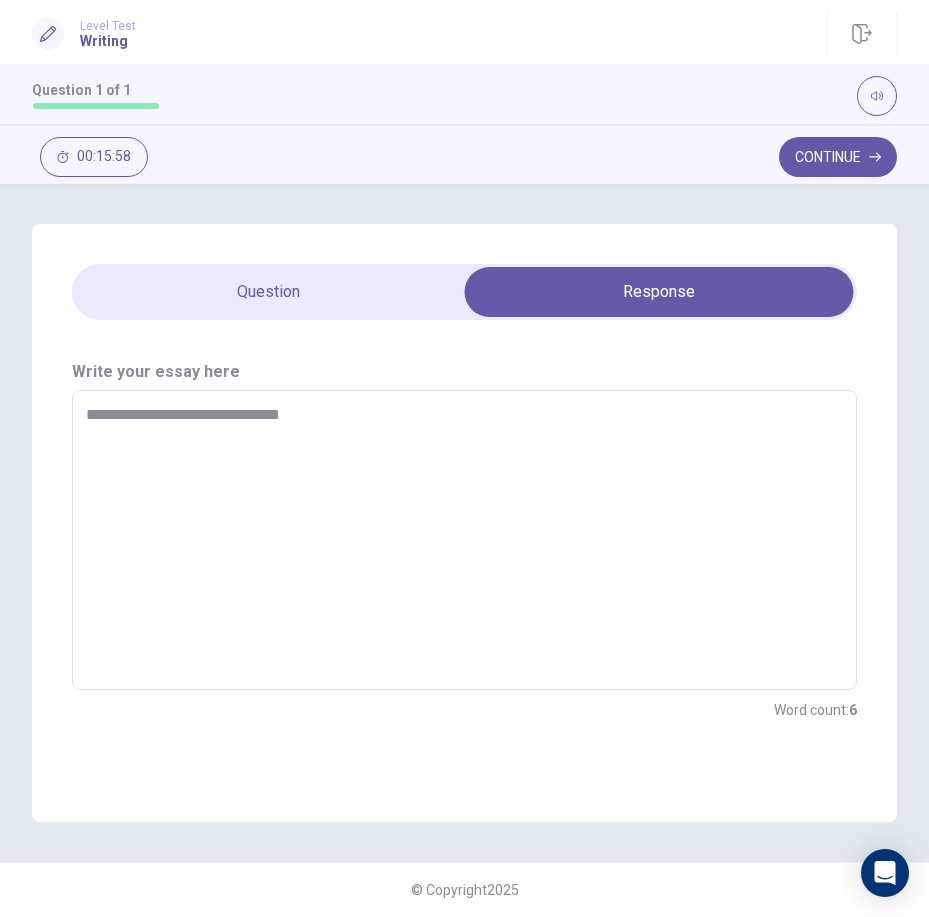 type on "*" 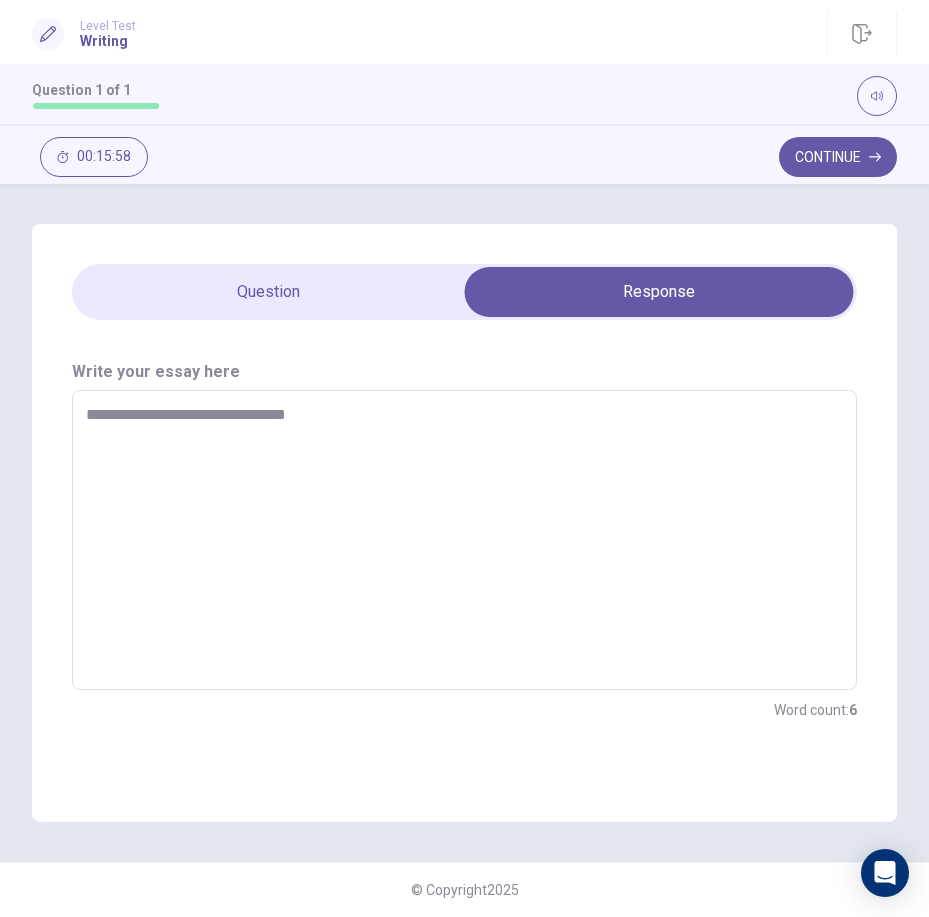 type on "*" 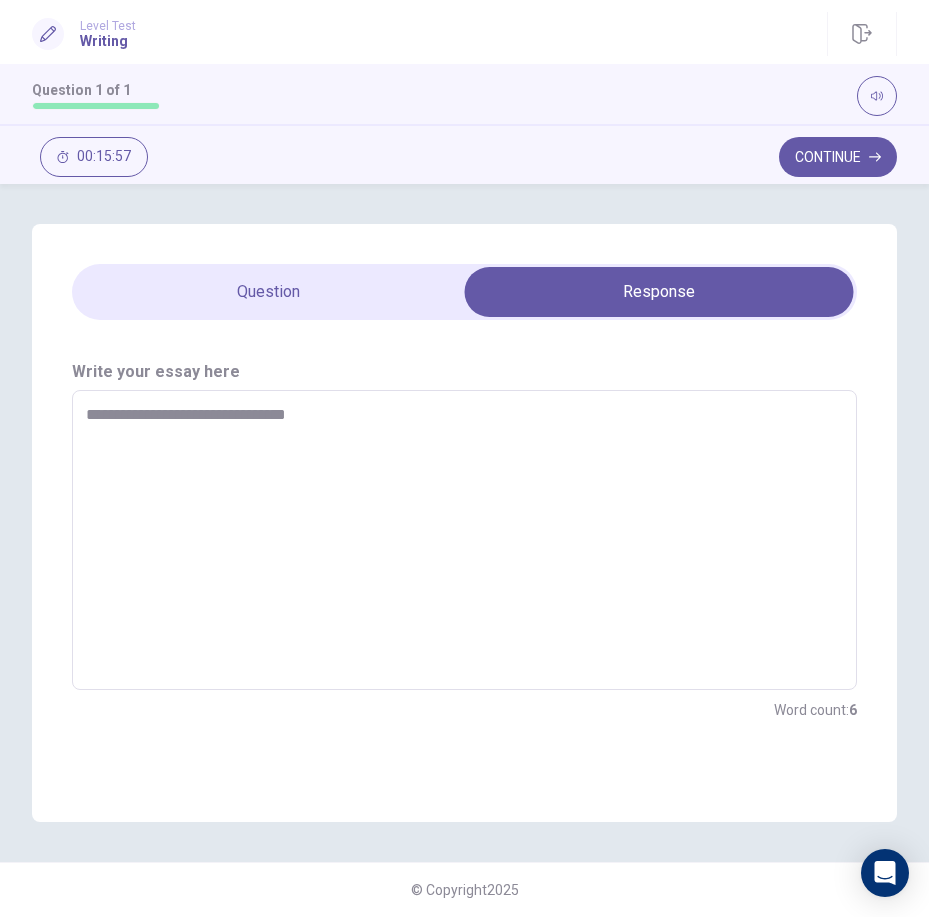 type on "**********" 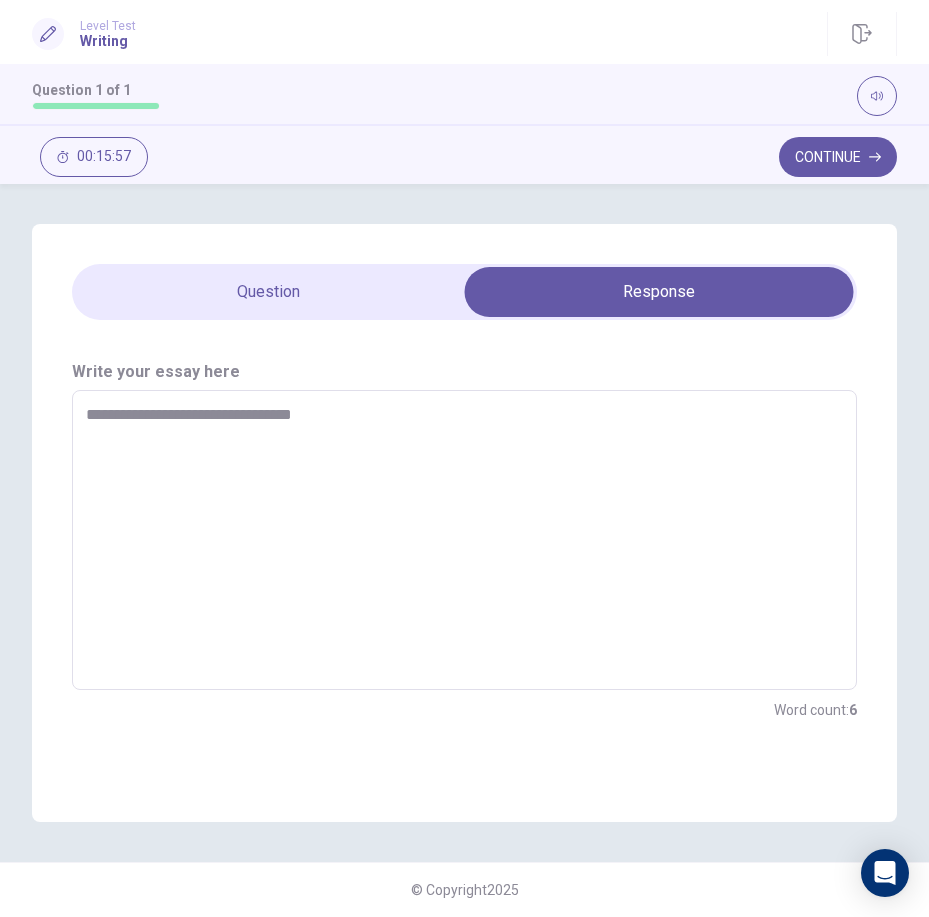 type on "*" 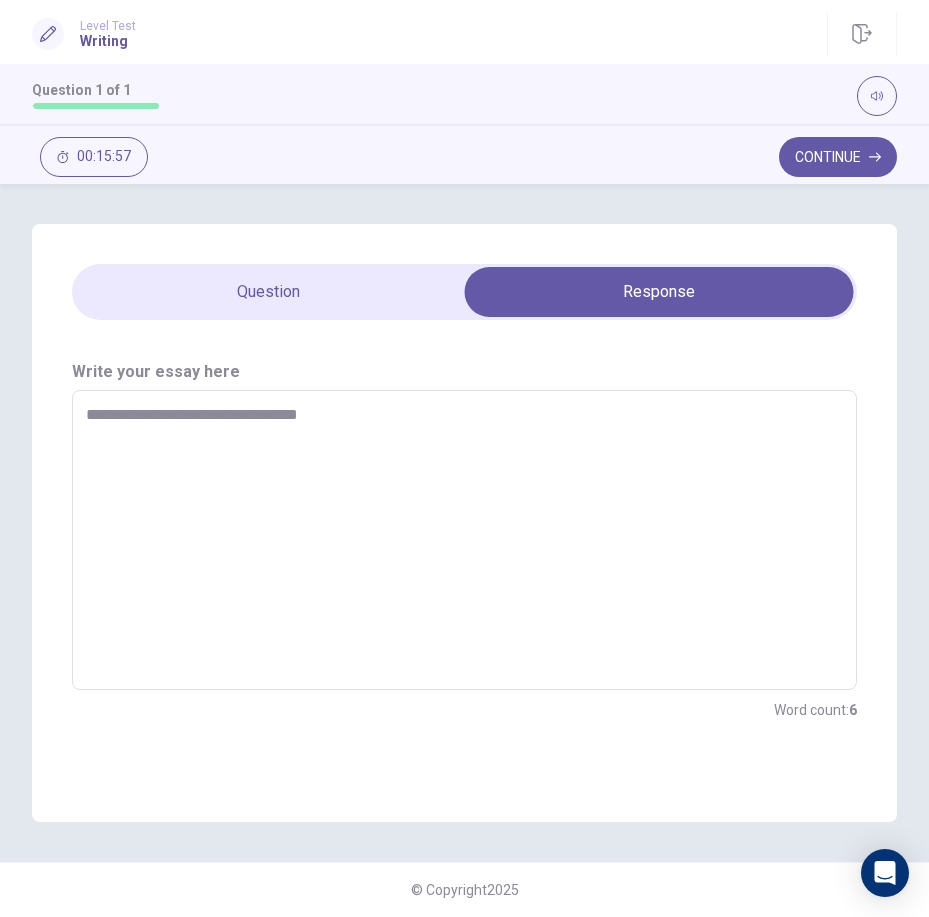 type on "*" 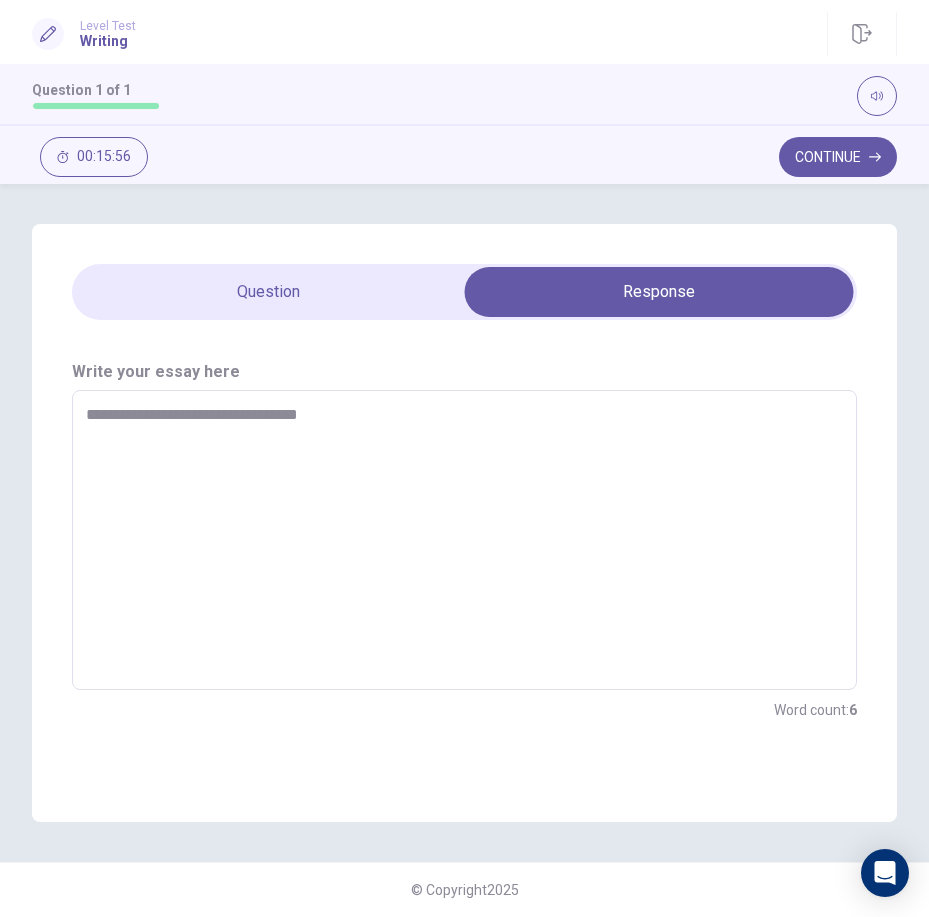type on "**********" 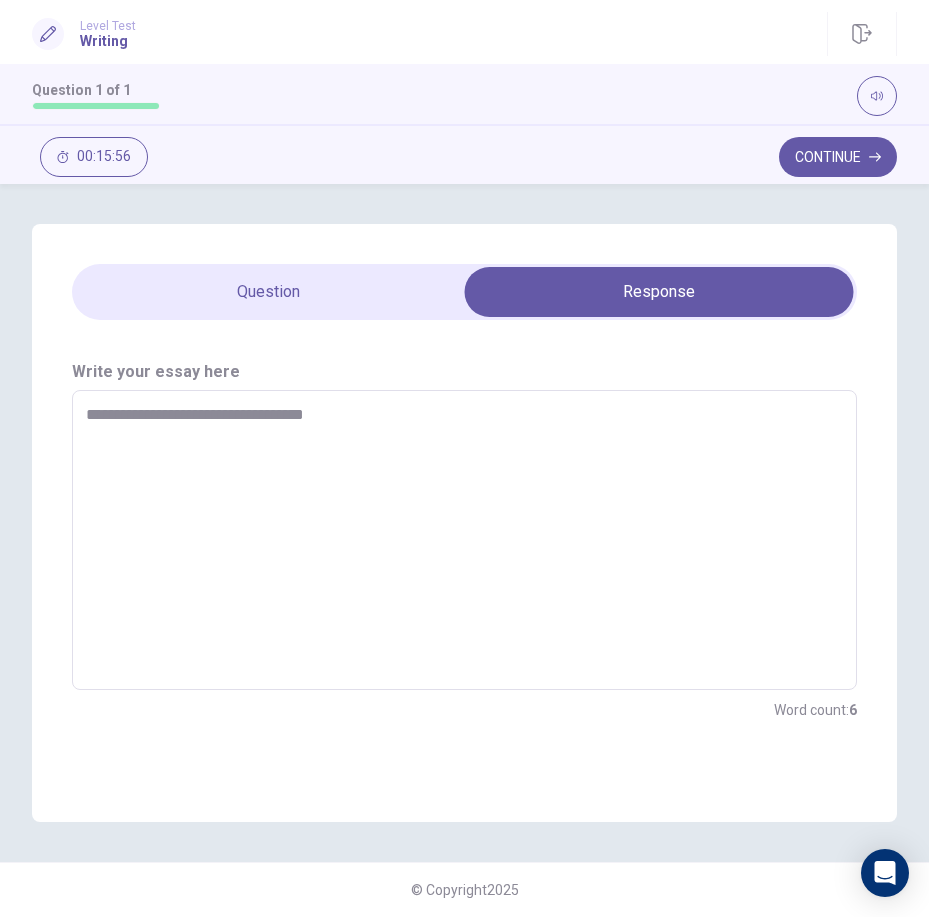 type on "*" 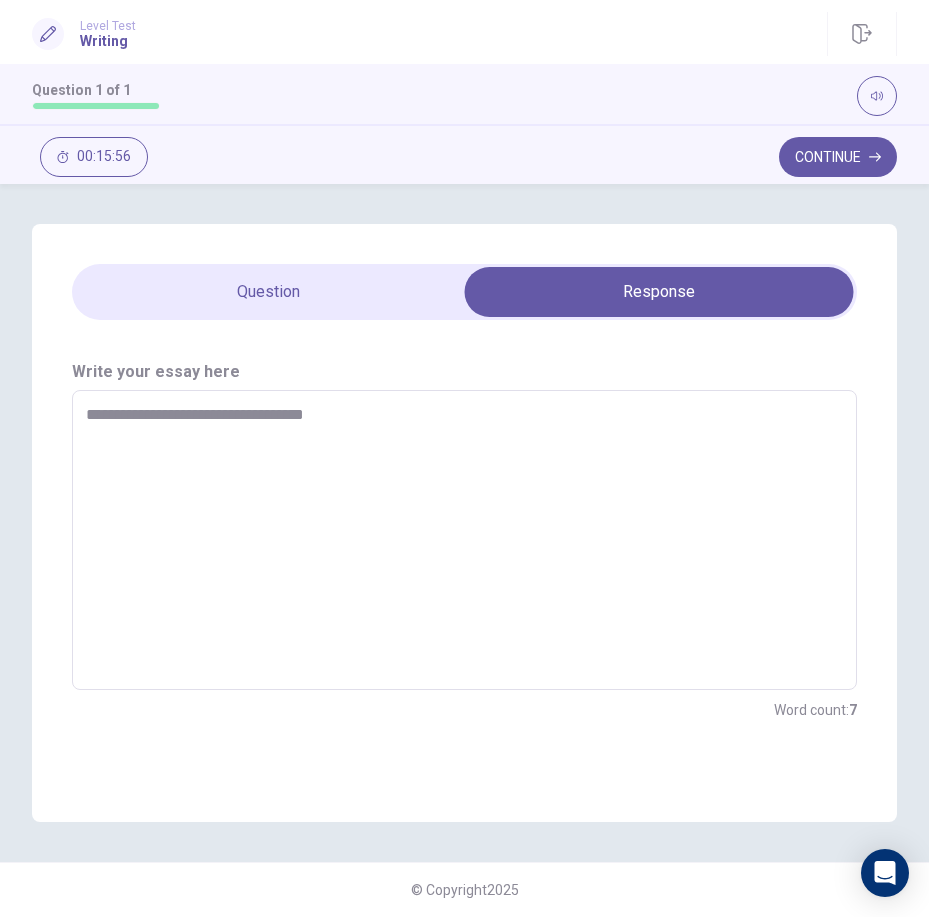 type on "**********" 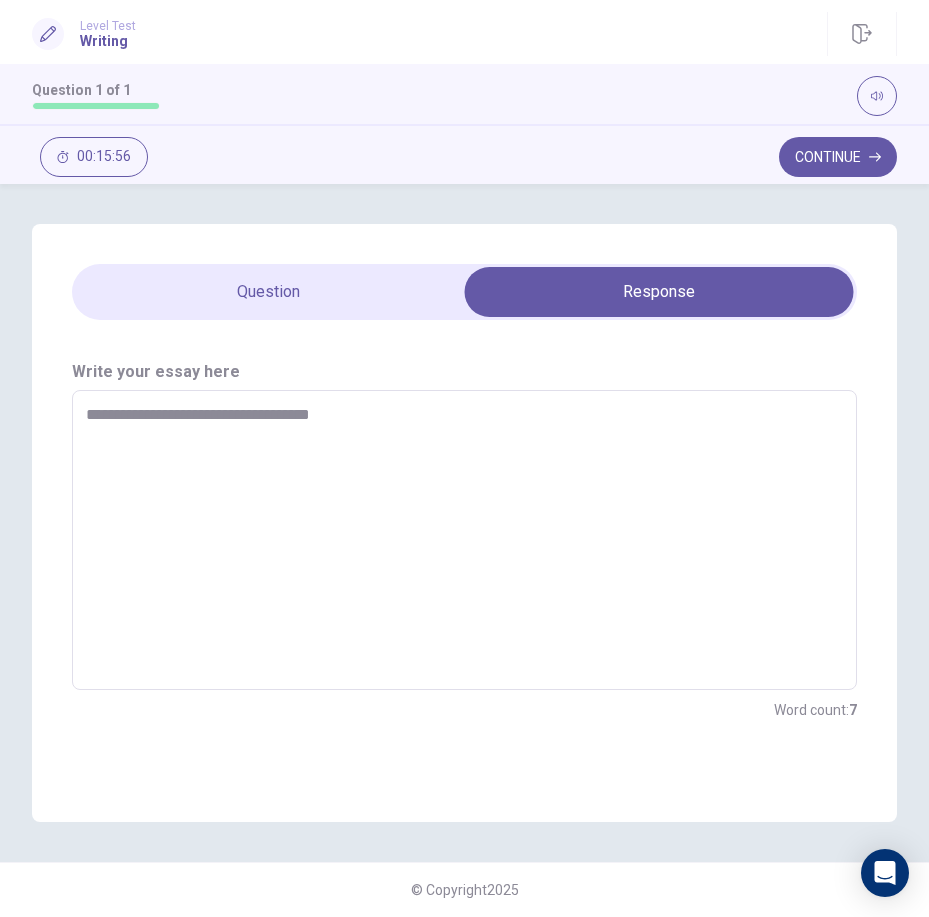 type on "*" 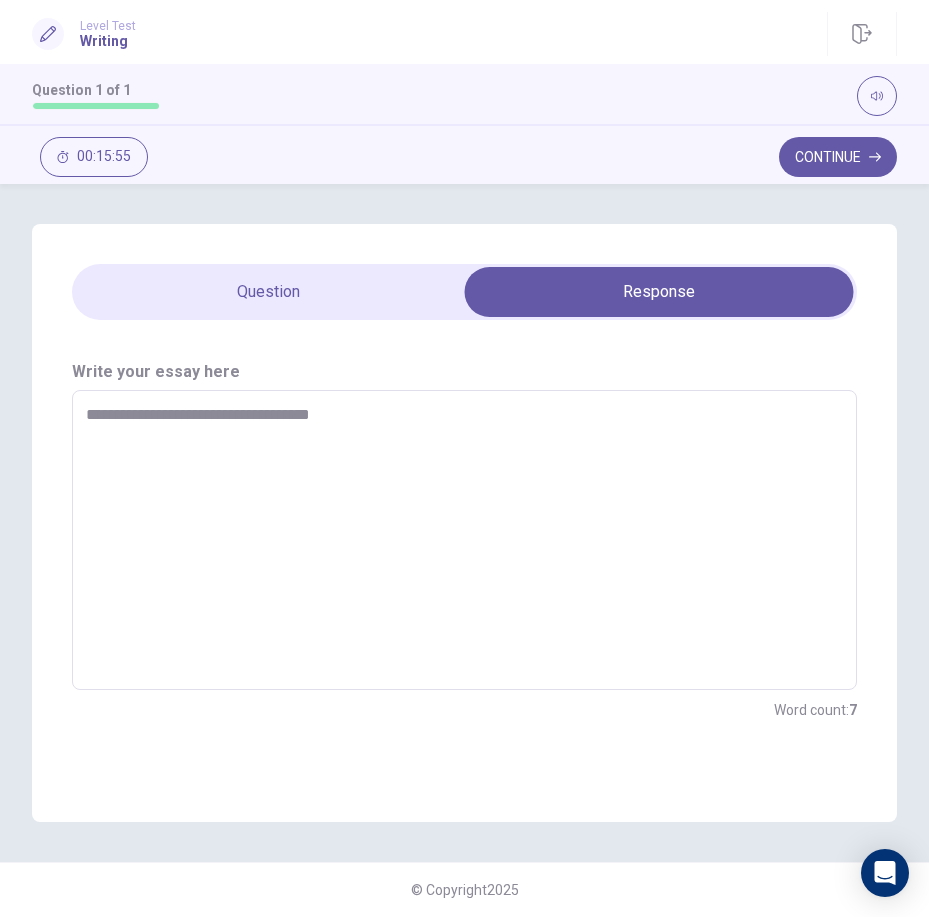 type on "**********" 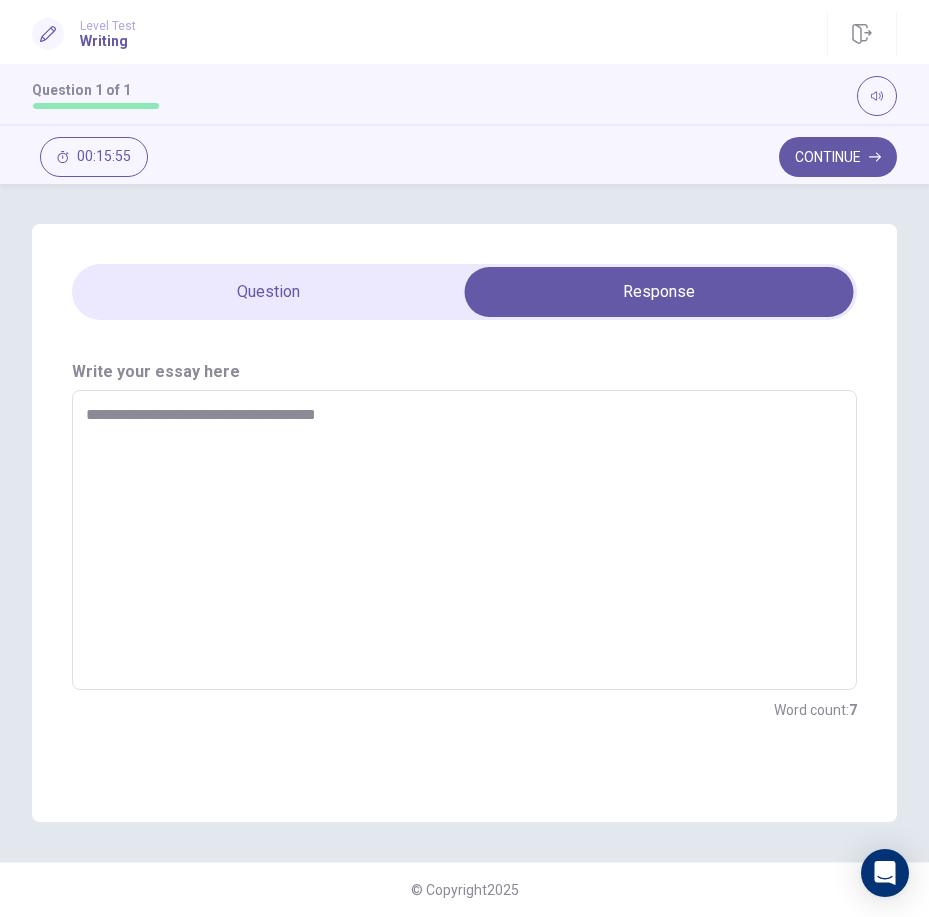 type on "*" 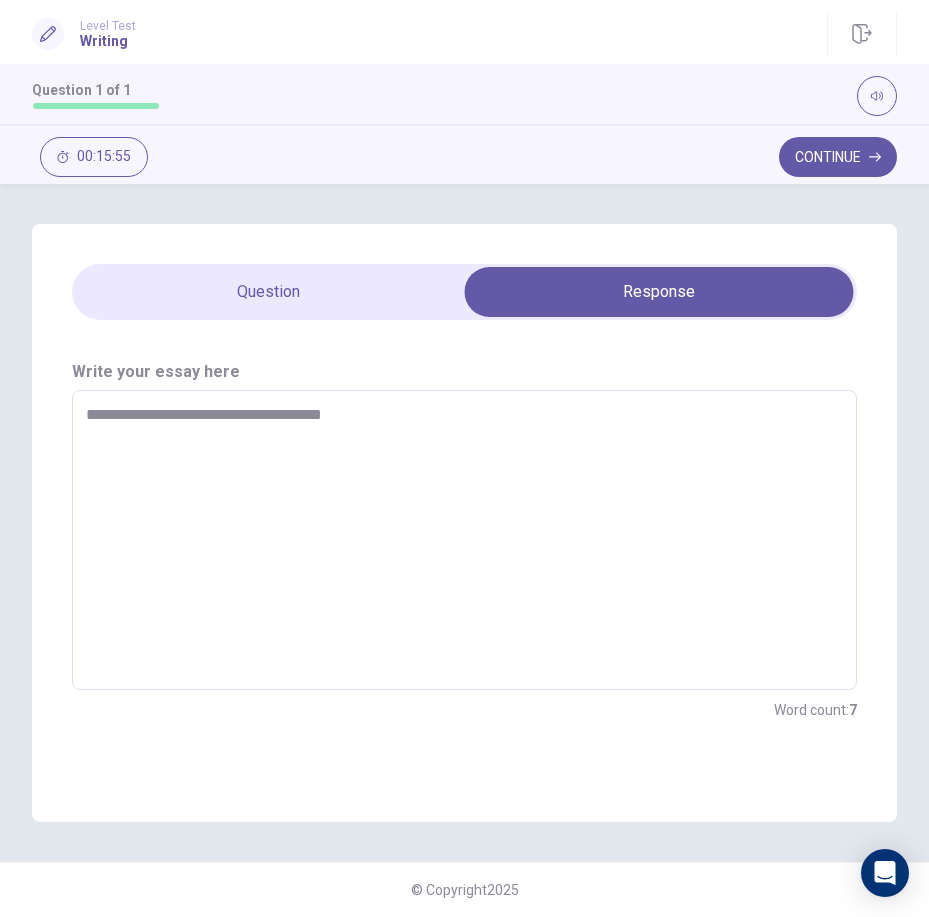 type on "*" 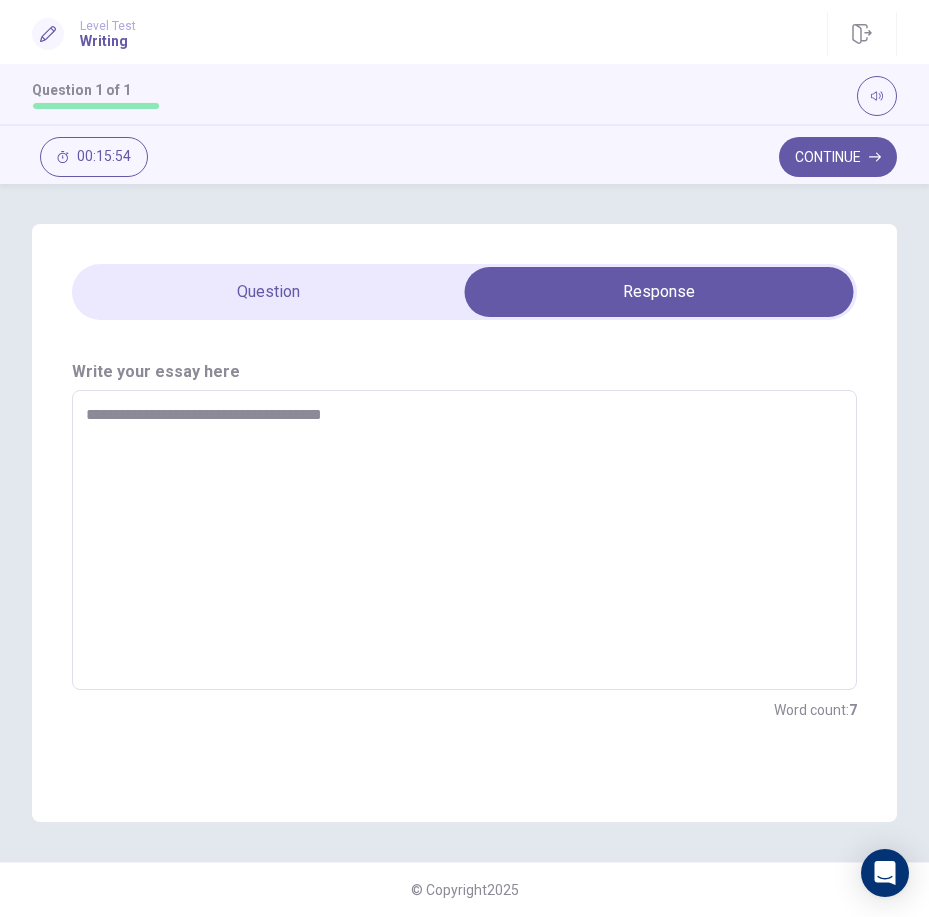 type on "**********" 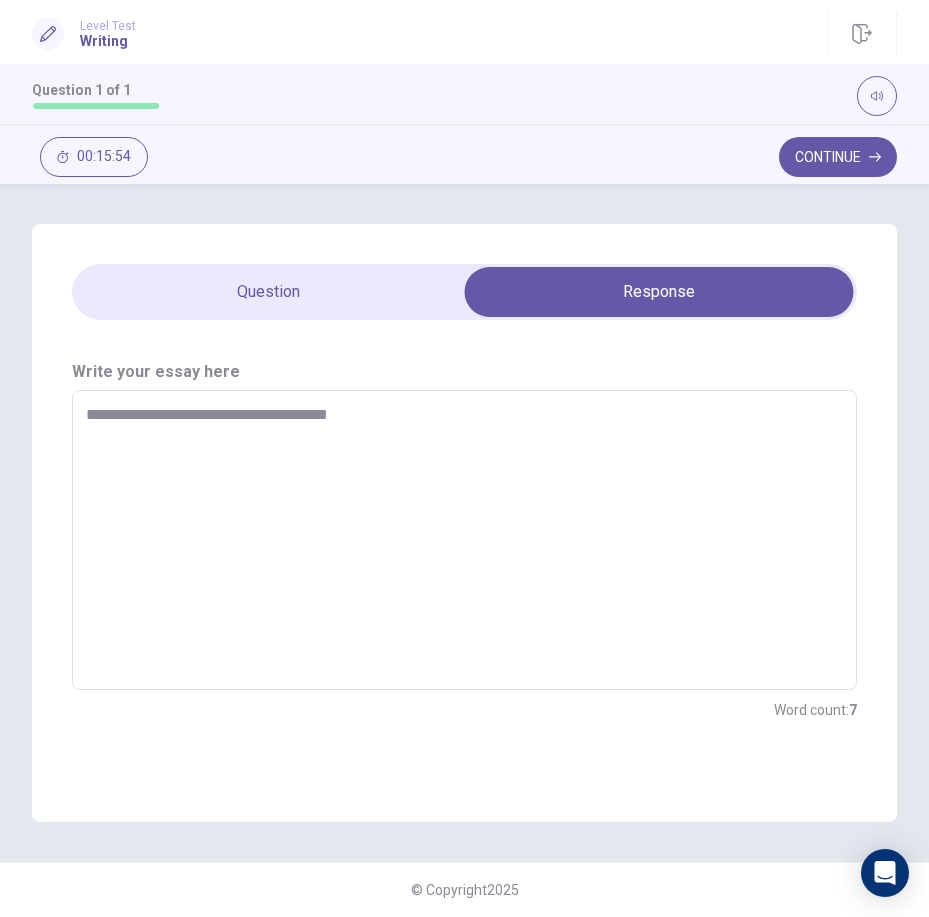 type on "*" 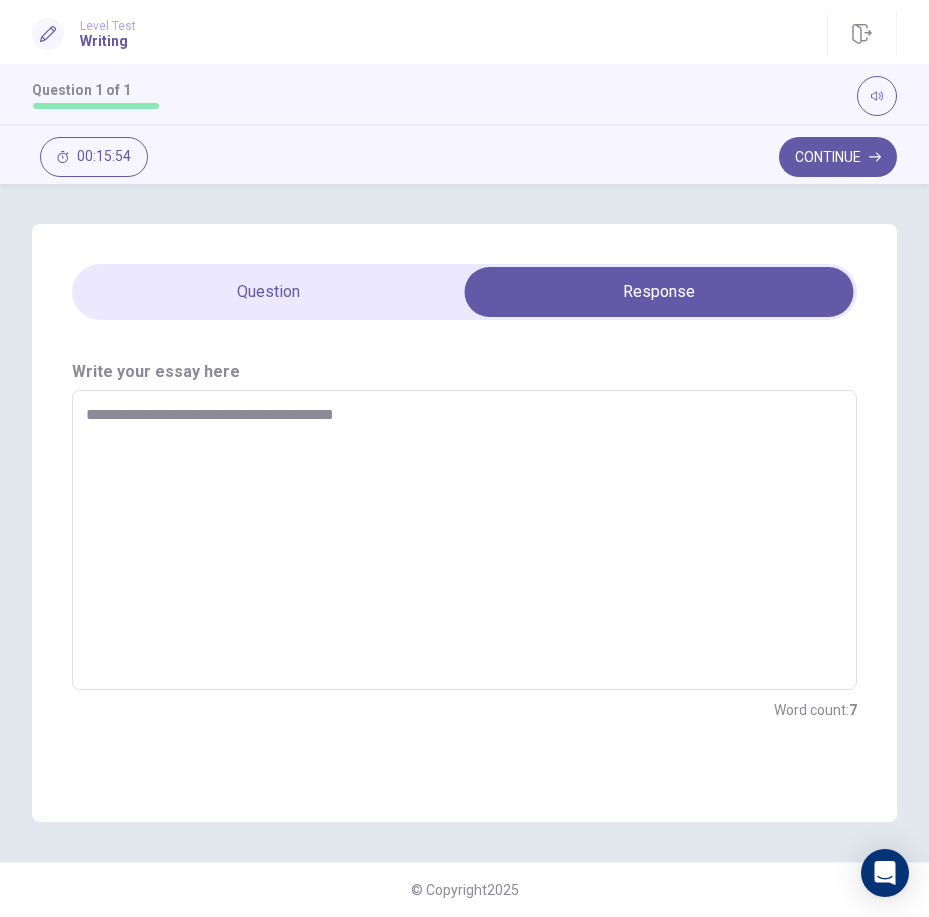 type on "*" 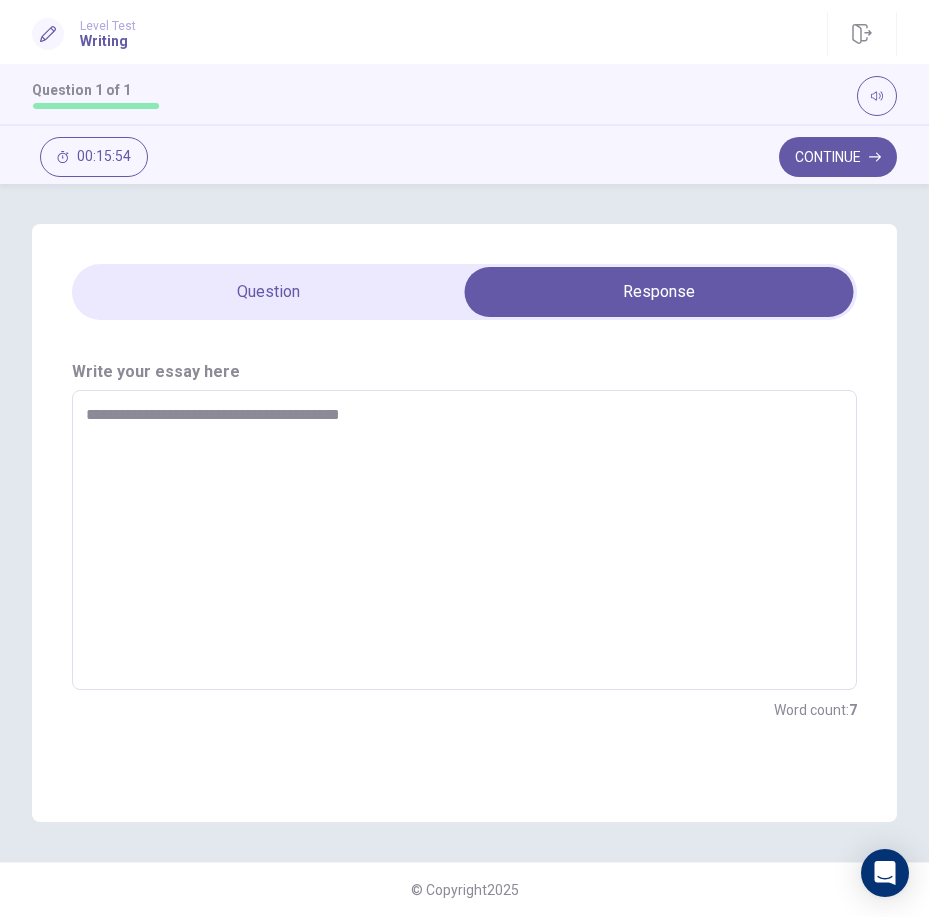 type on "*" 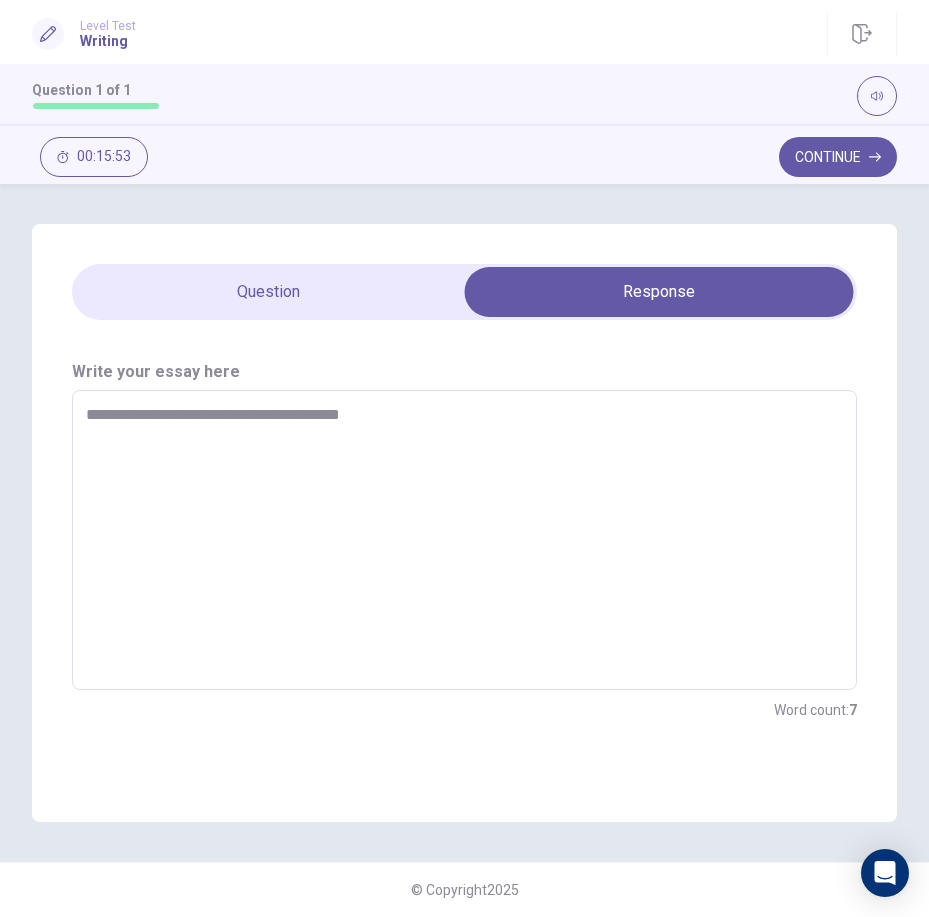 type on "**********" 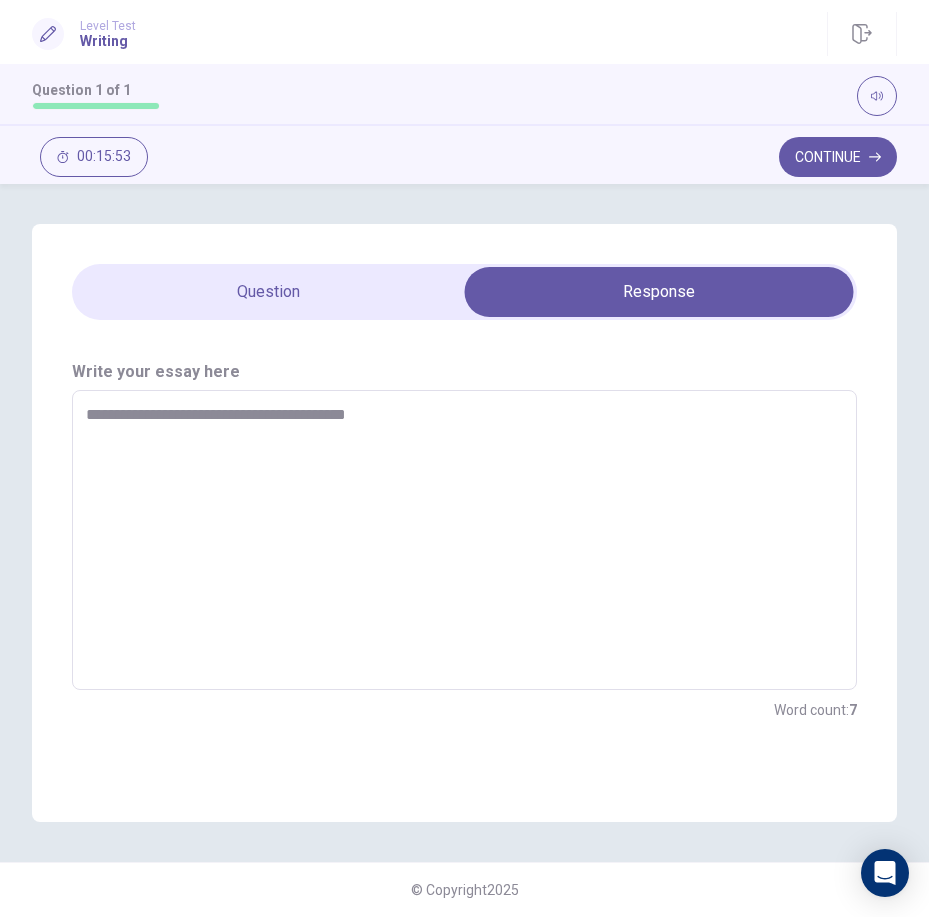 type on "*" 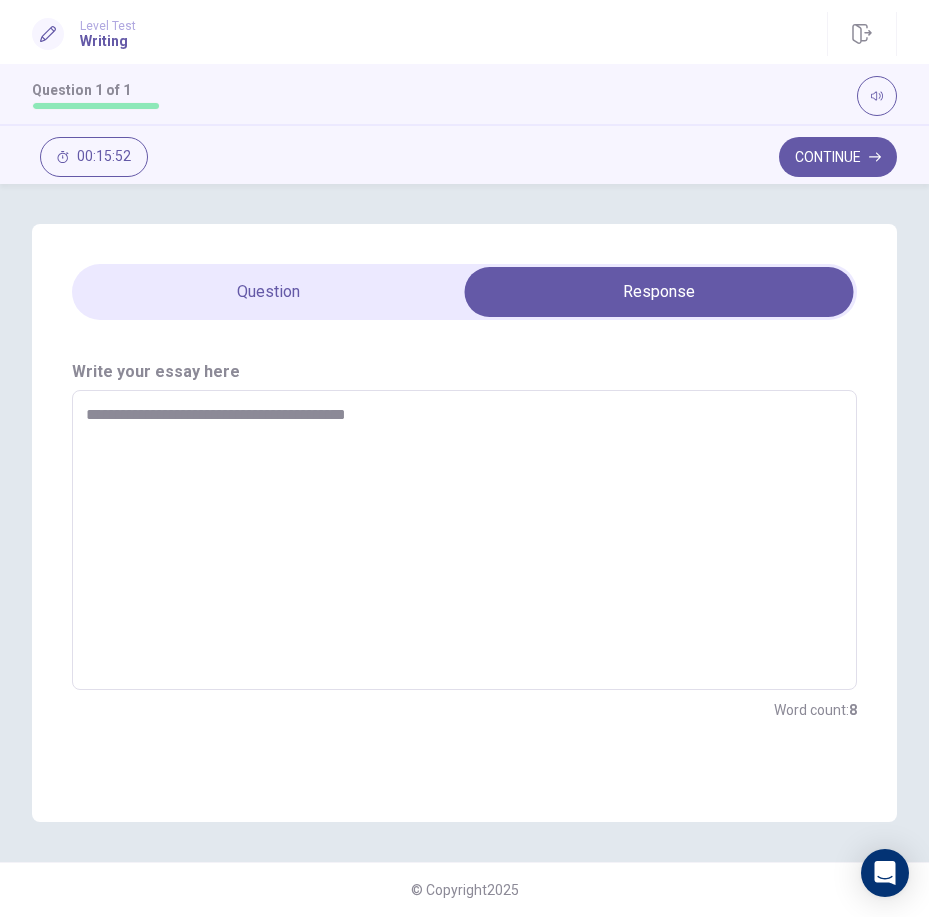 type on "**********" 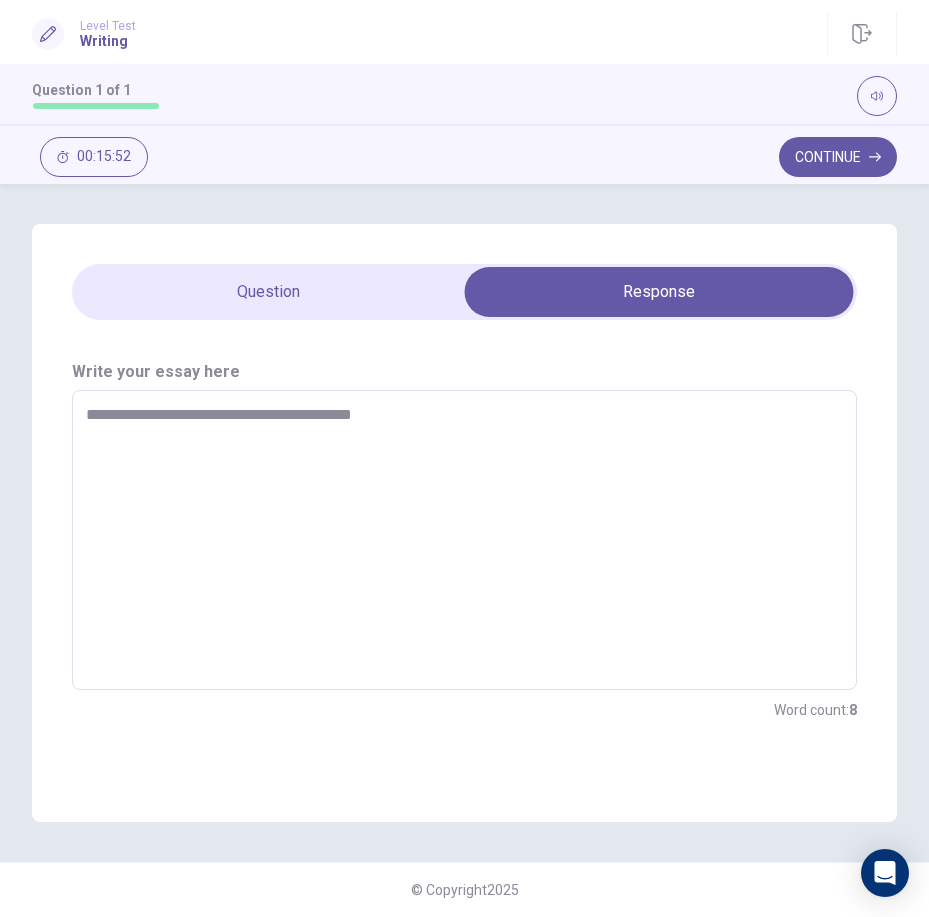 type on "*" 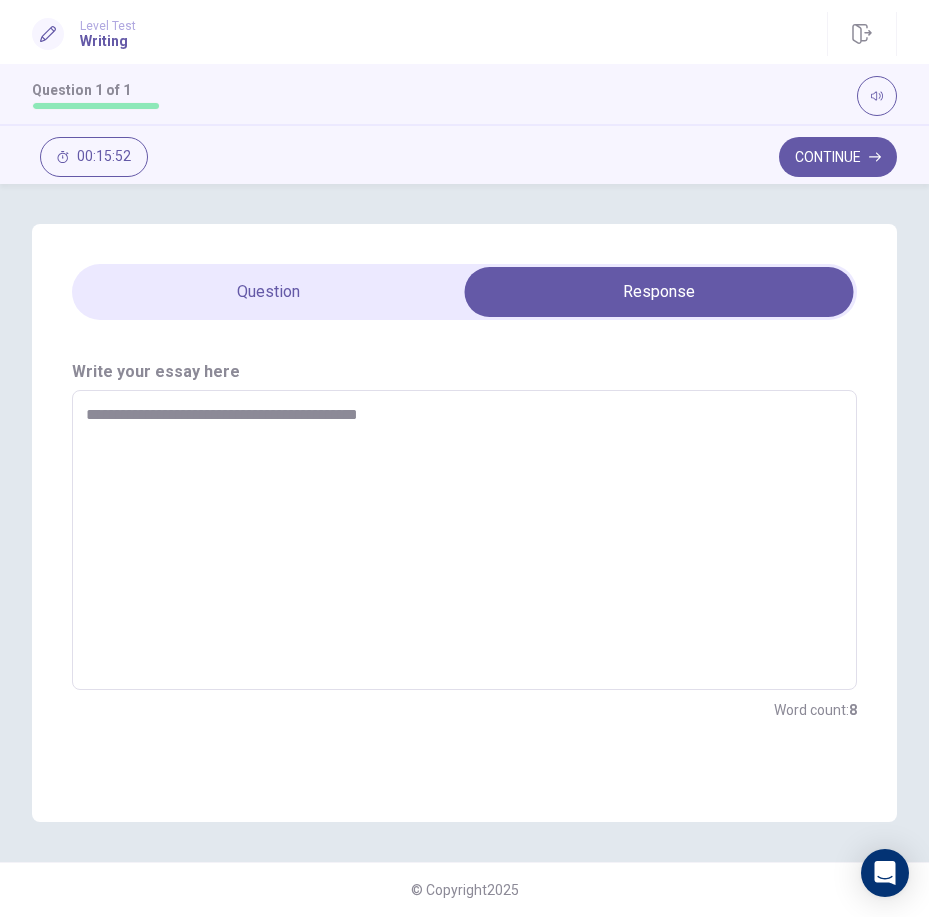 type on "*" 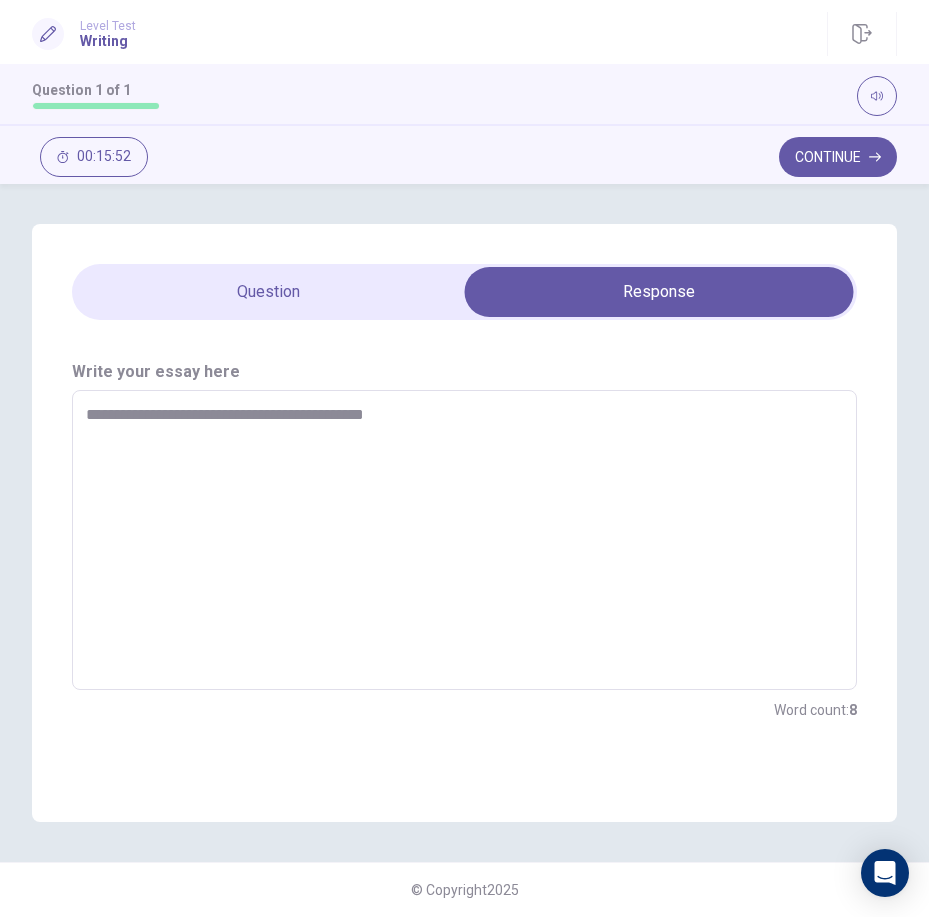 type on "*" 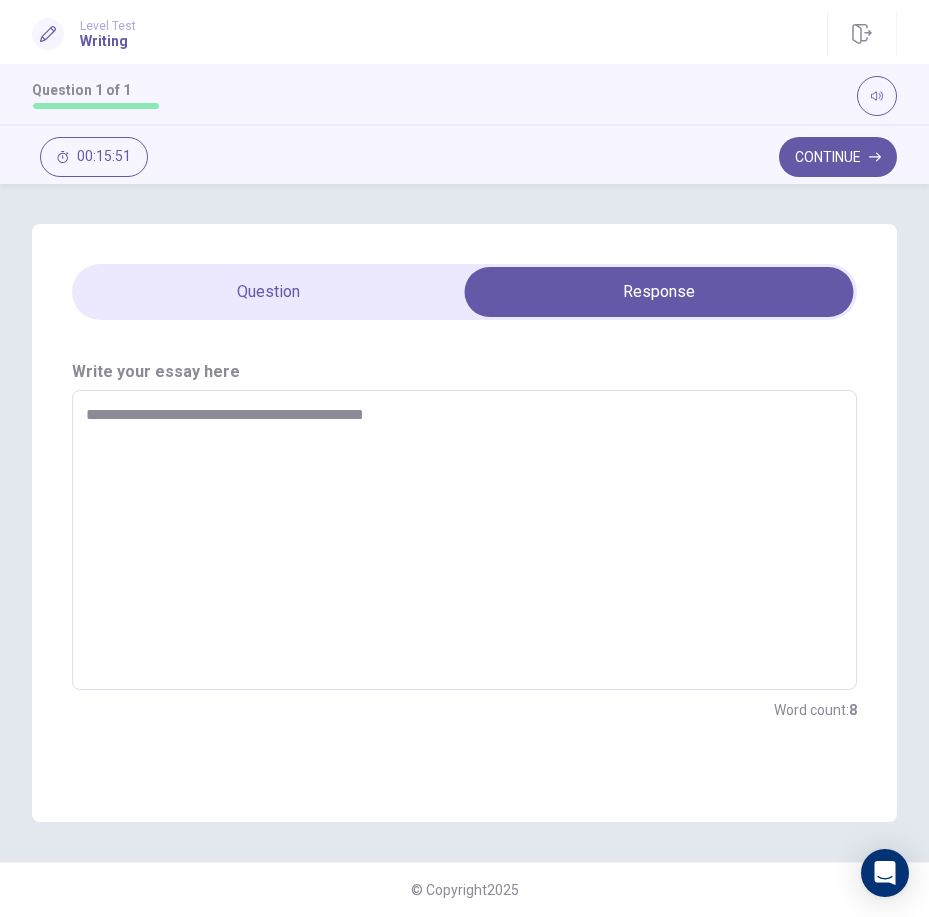 type on "**********" 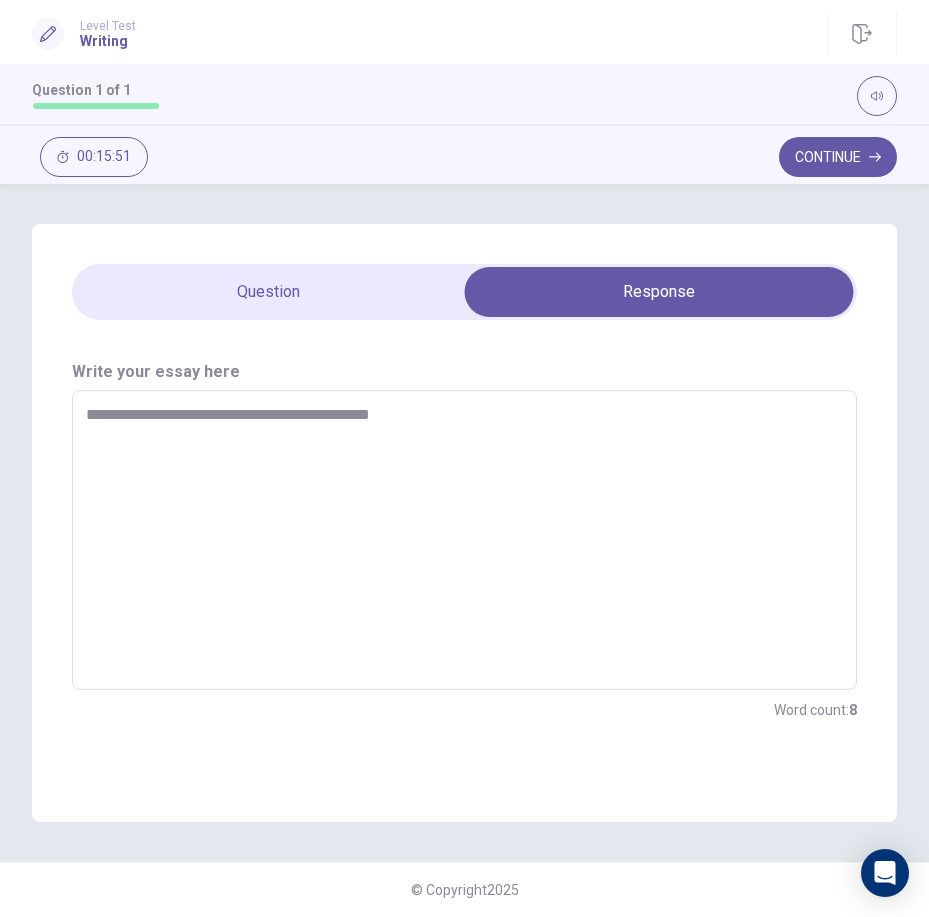 type on "*" 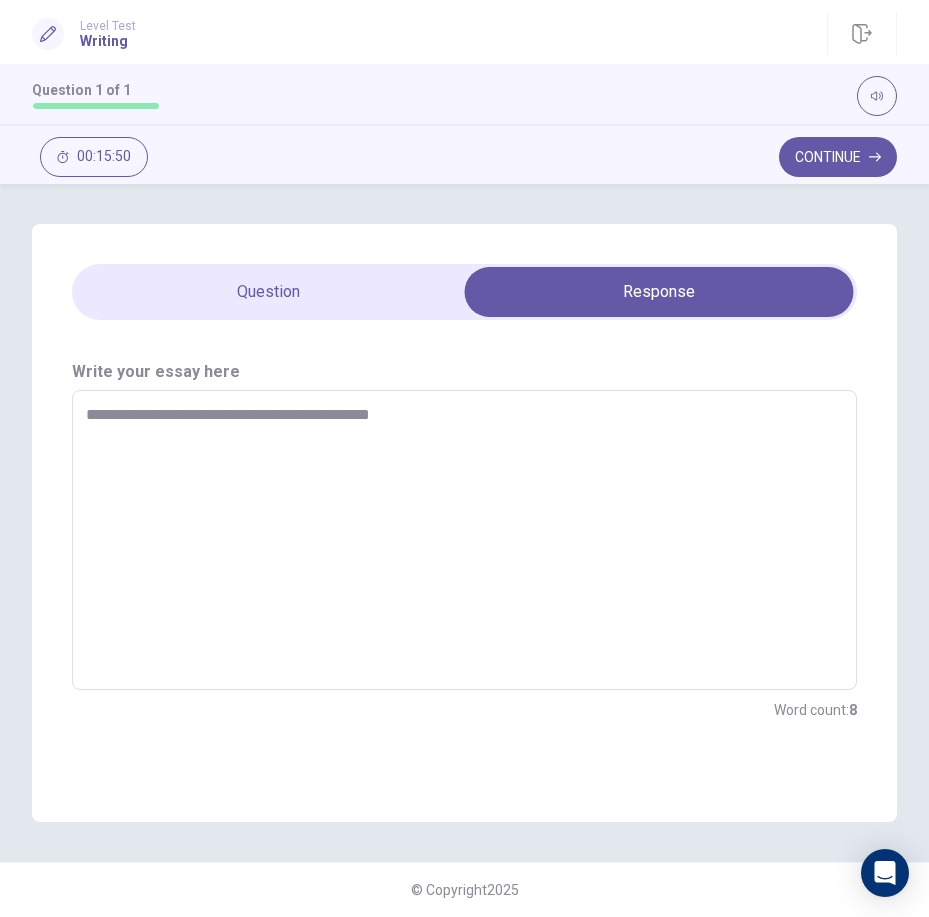 type on "**********" 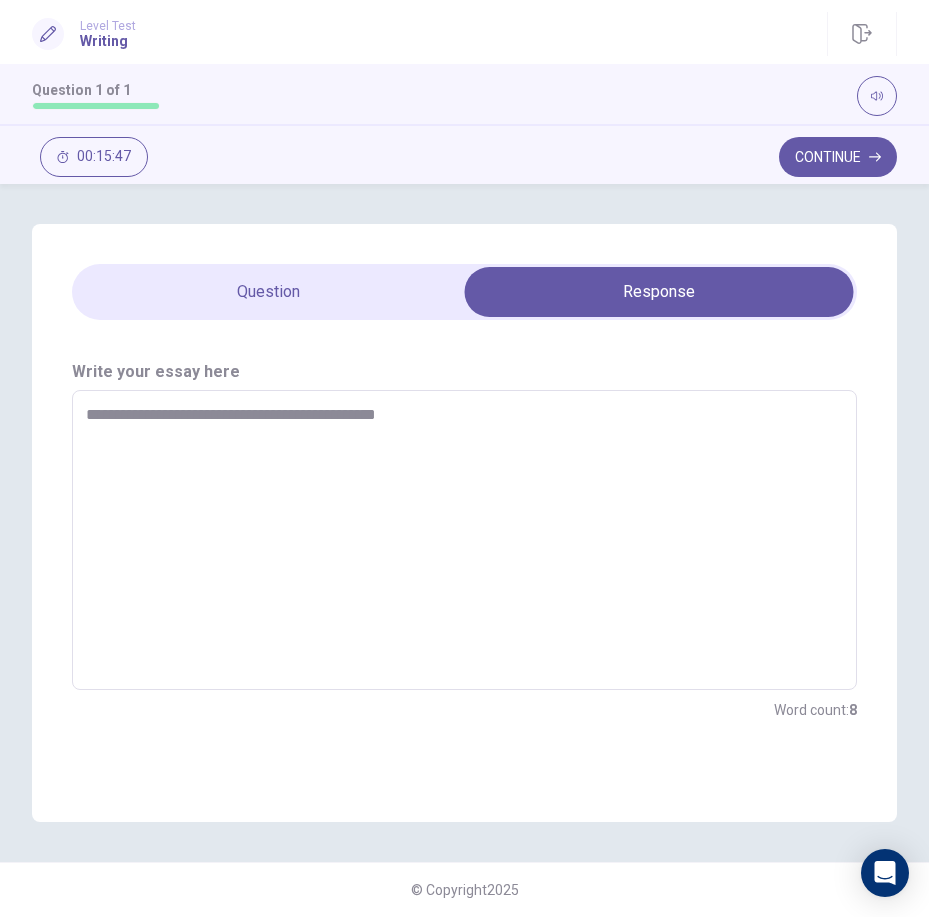 type on "*" 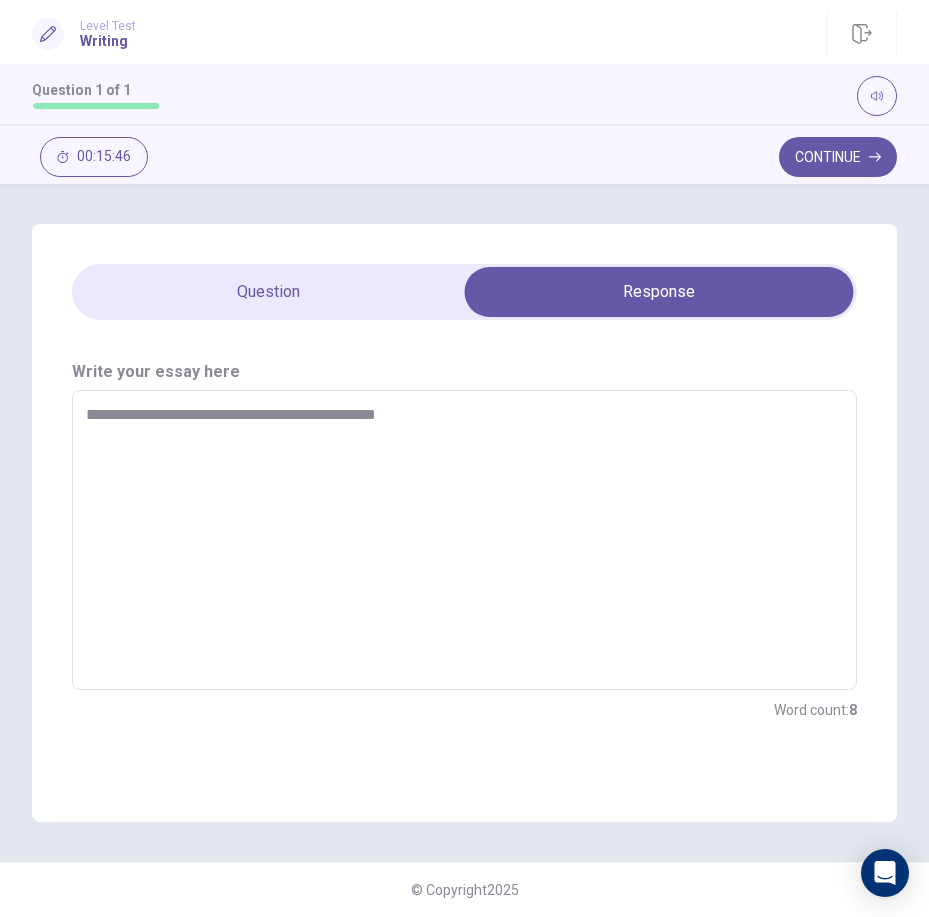 type on "**********" 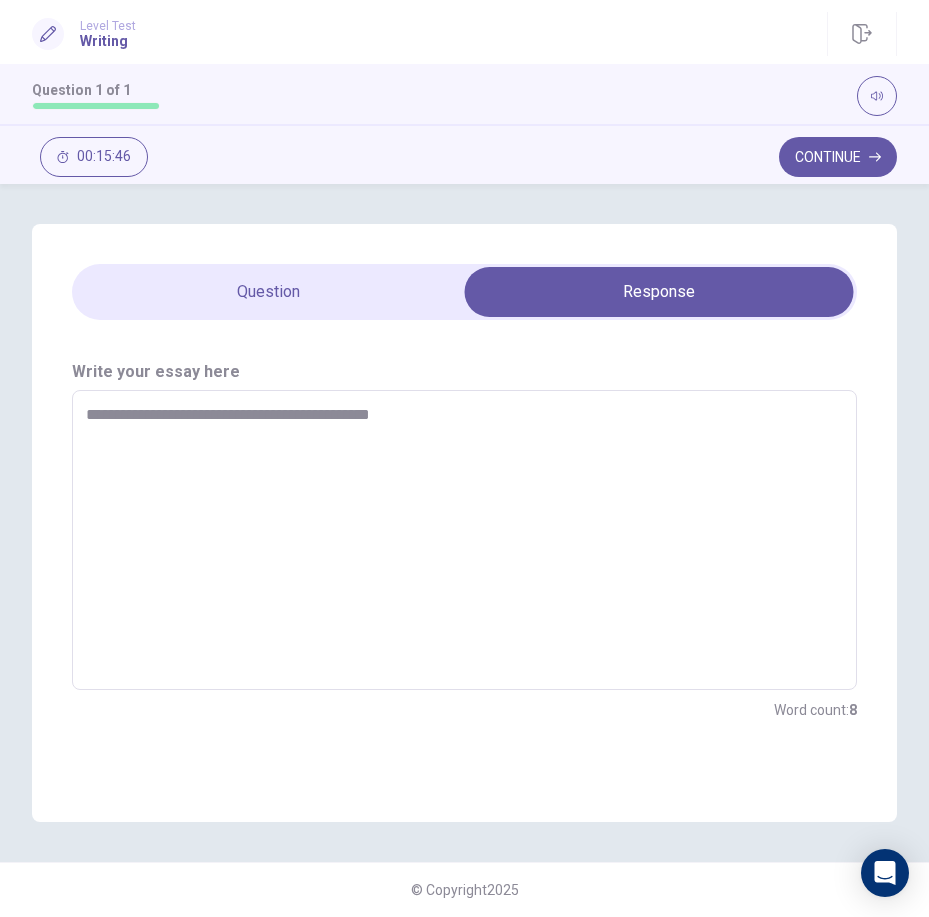 type on "*" 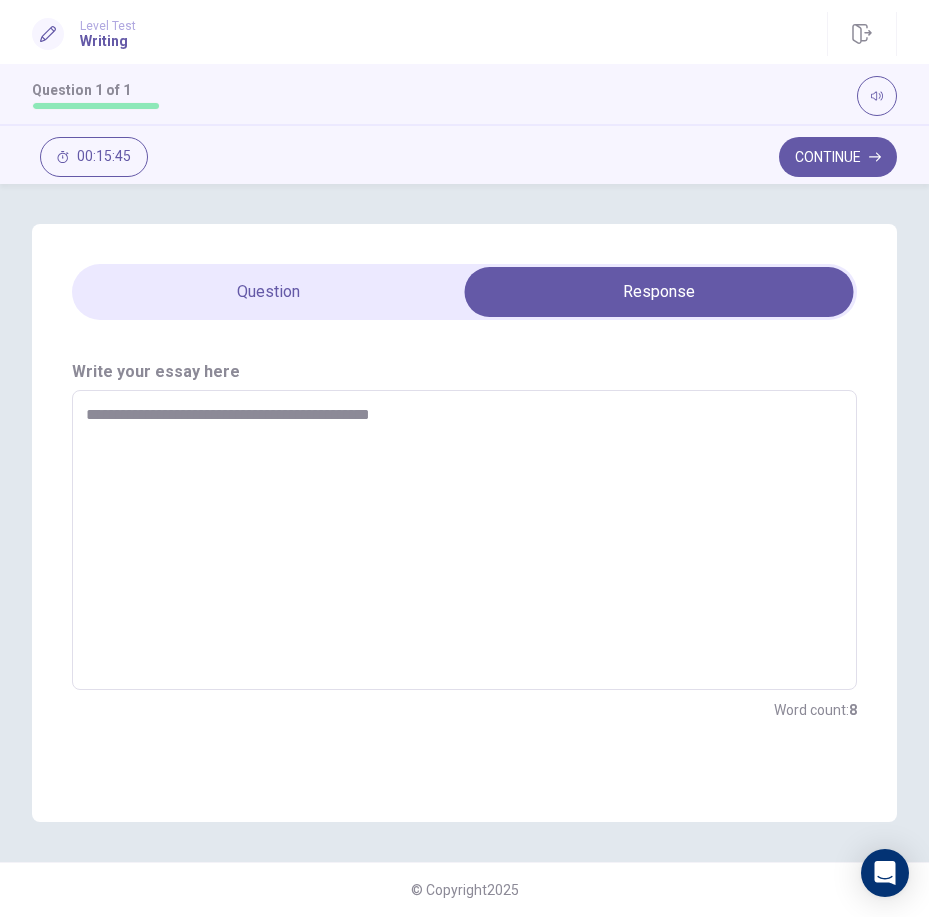 type on "**********" 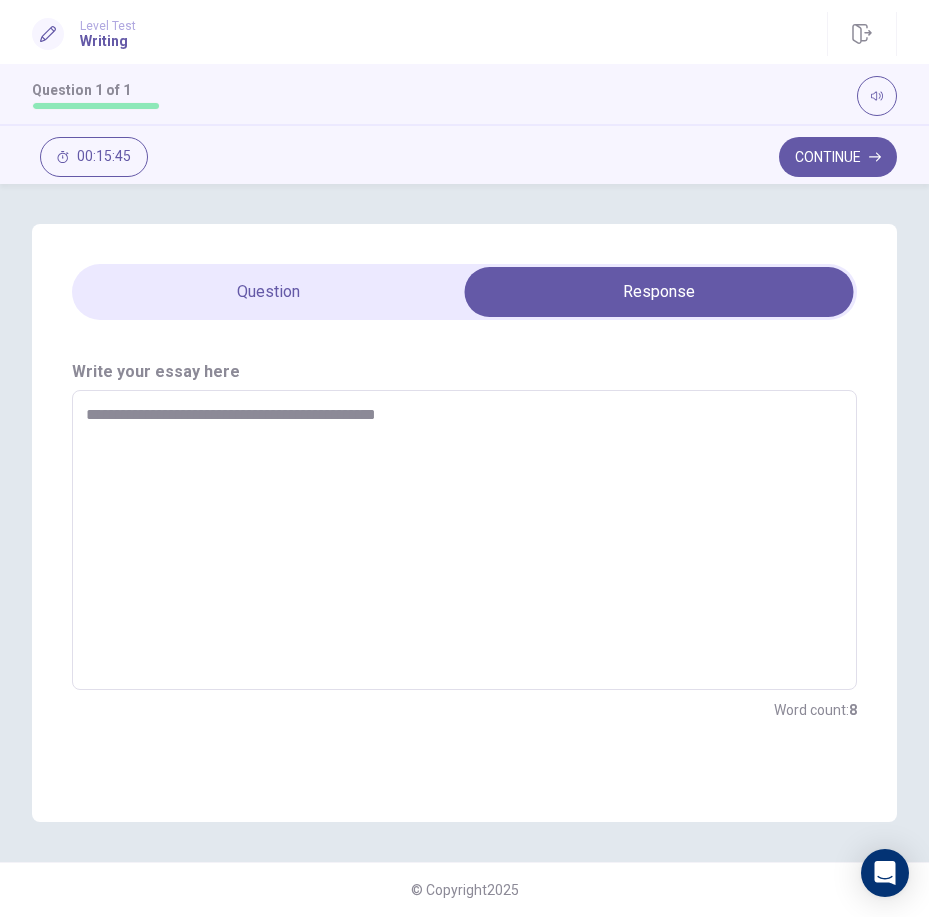 type on "*" 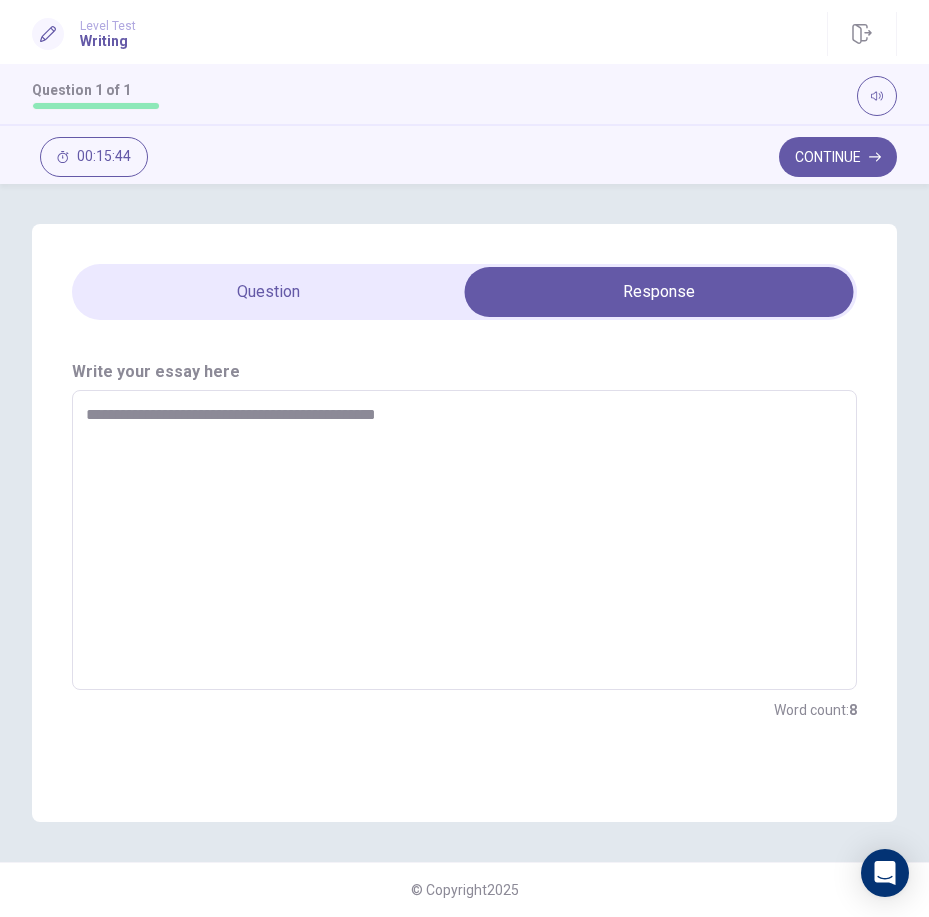 type on "**********" 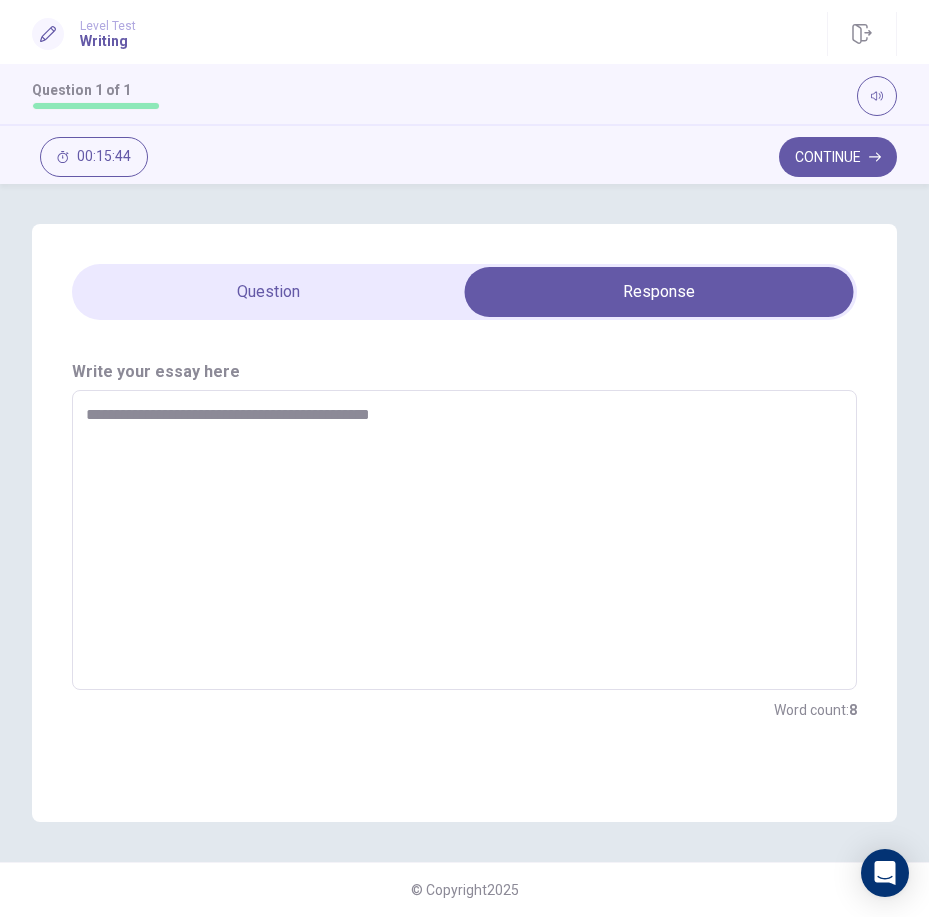 type on "*" 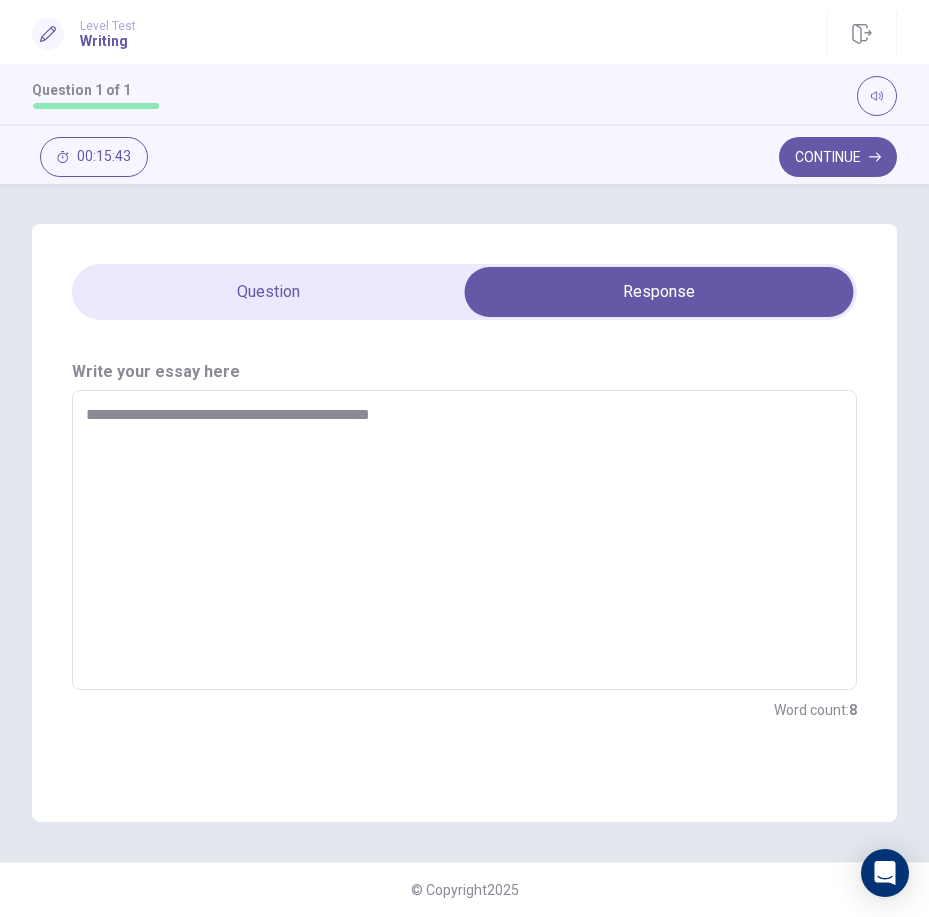 type on "**********" 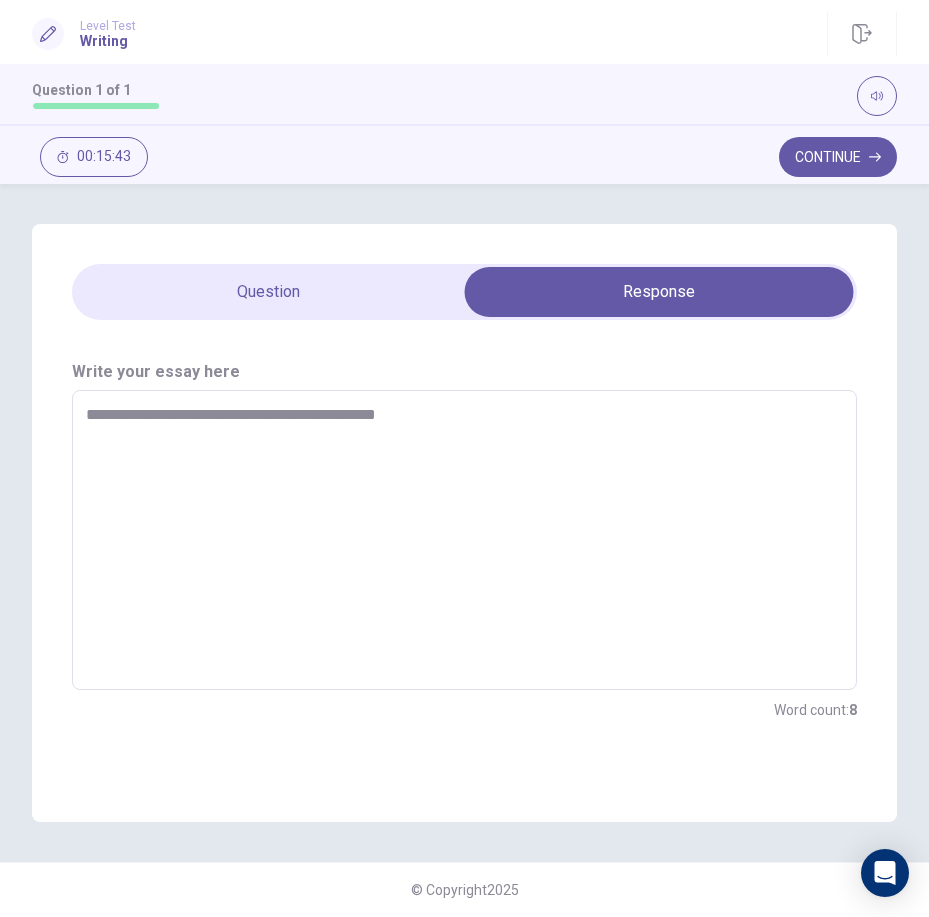 type on "*" 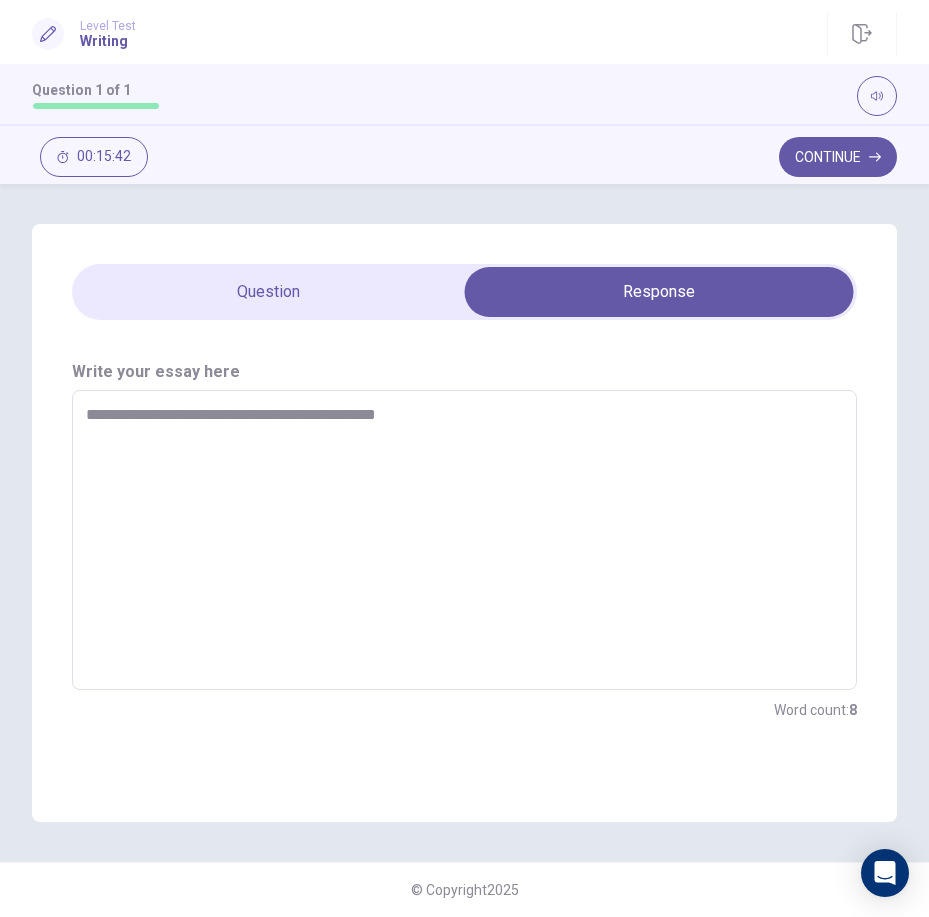 type on "**********" 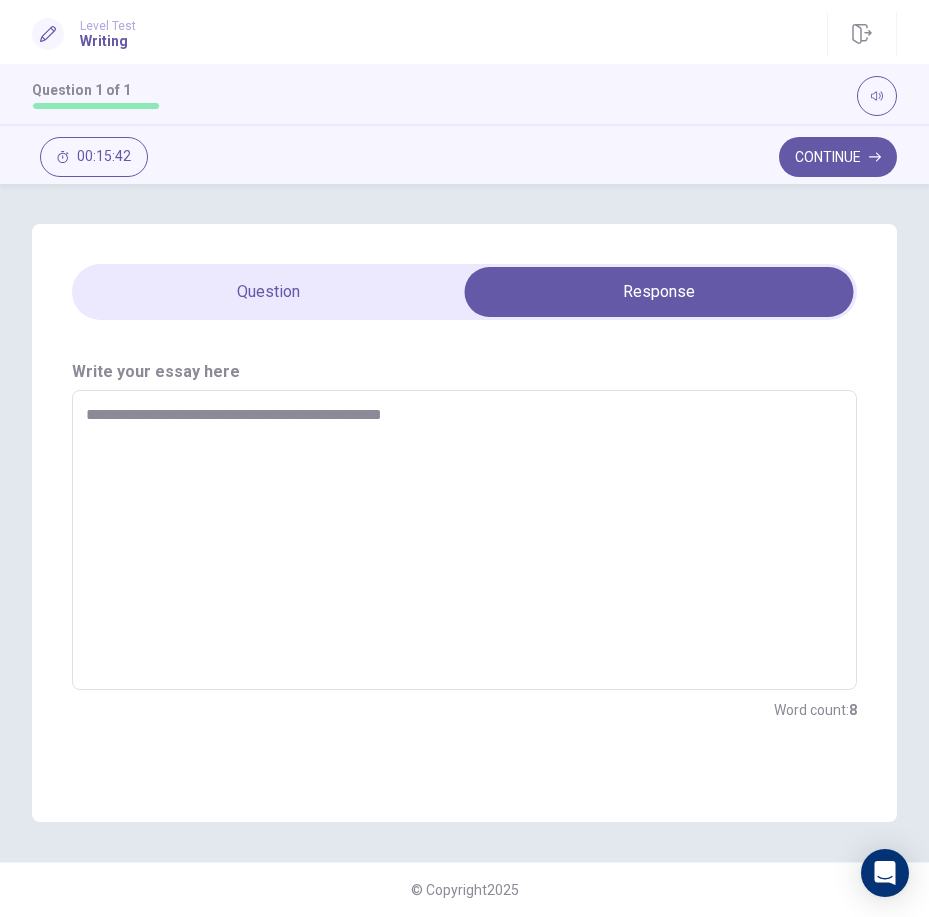 type on "*" 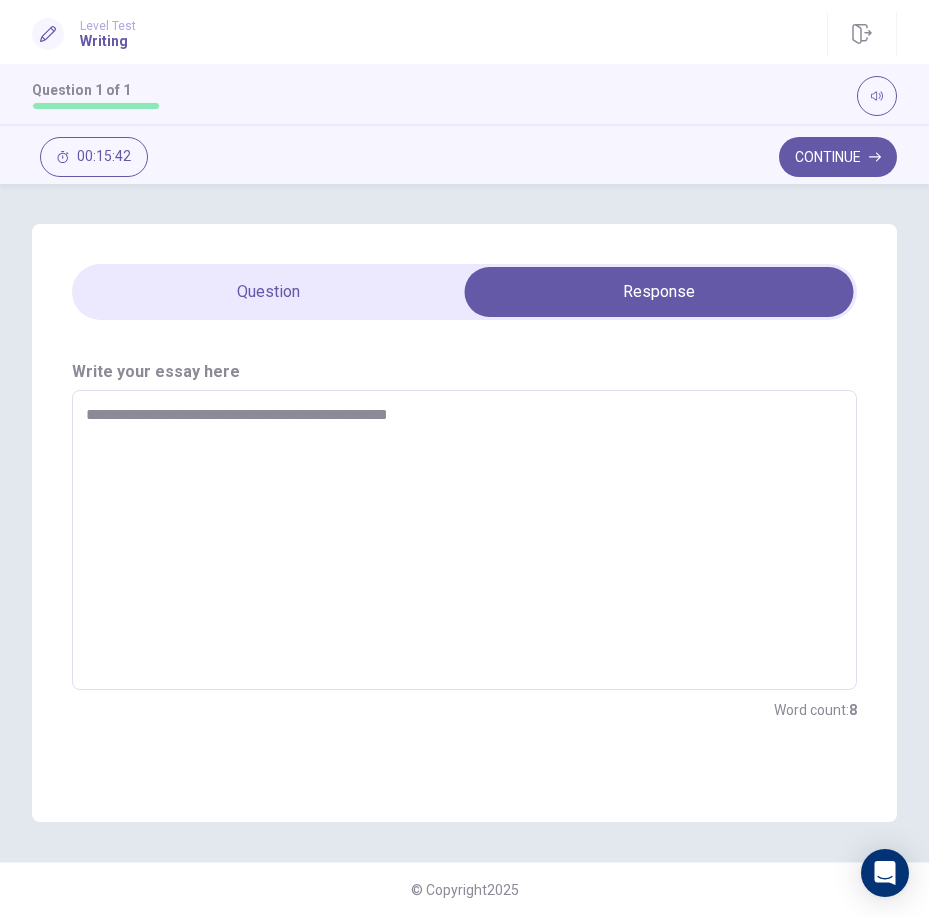 type on "*" 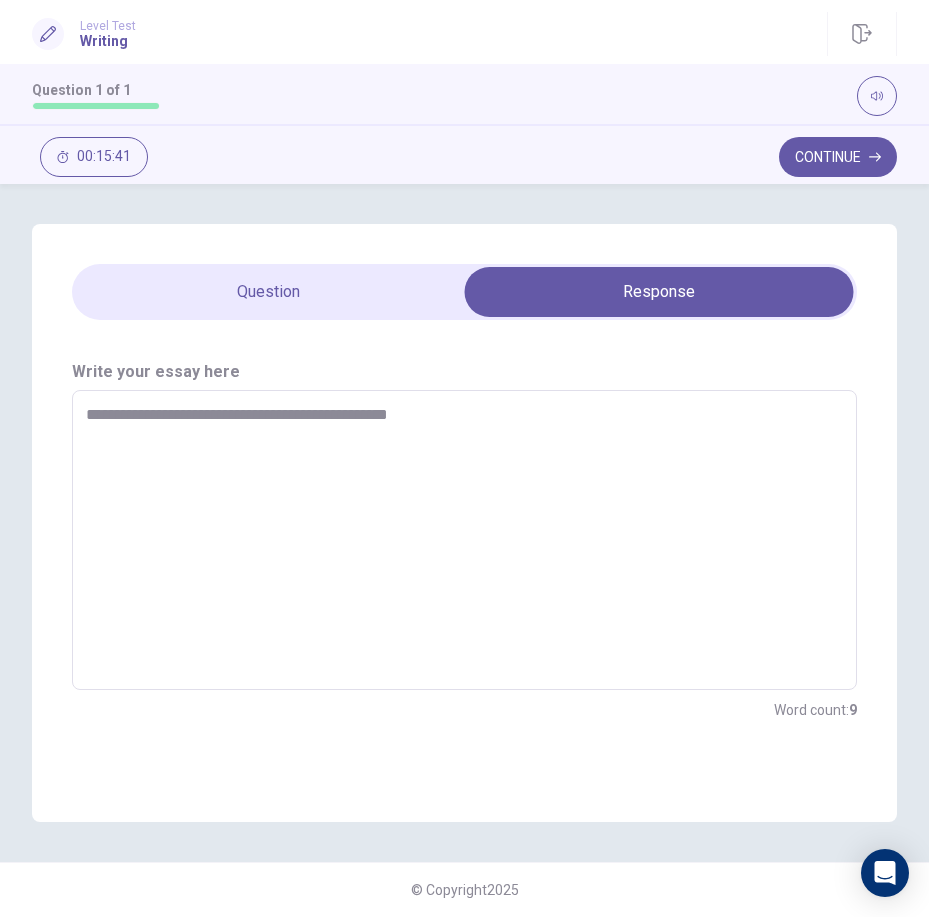 type on "**********" 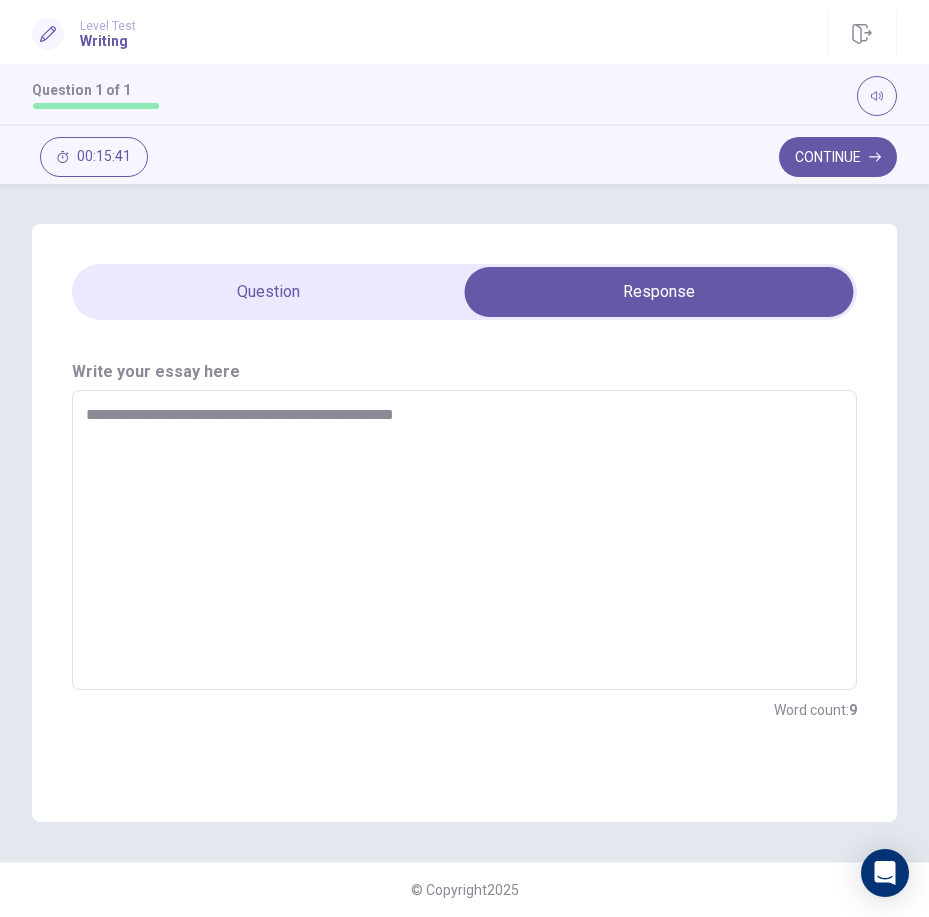type on "*" 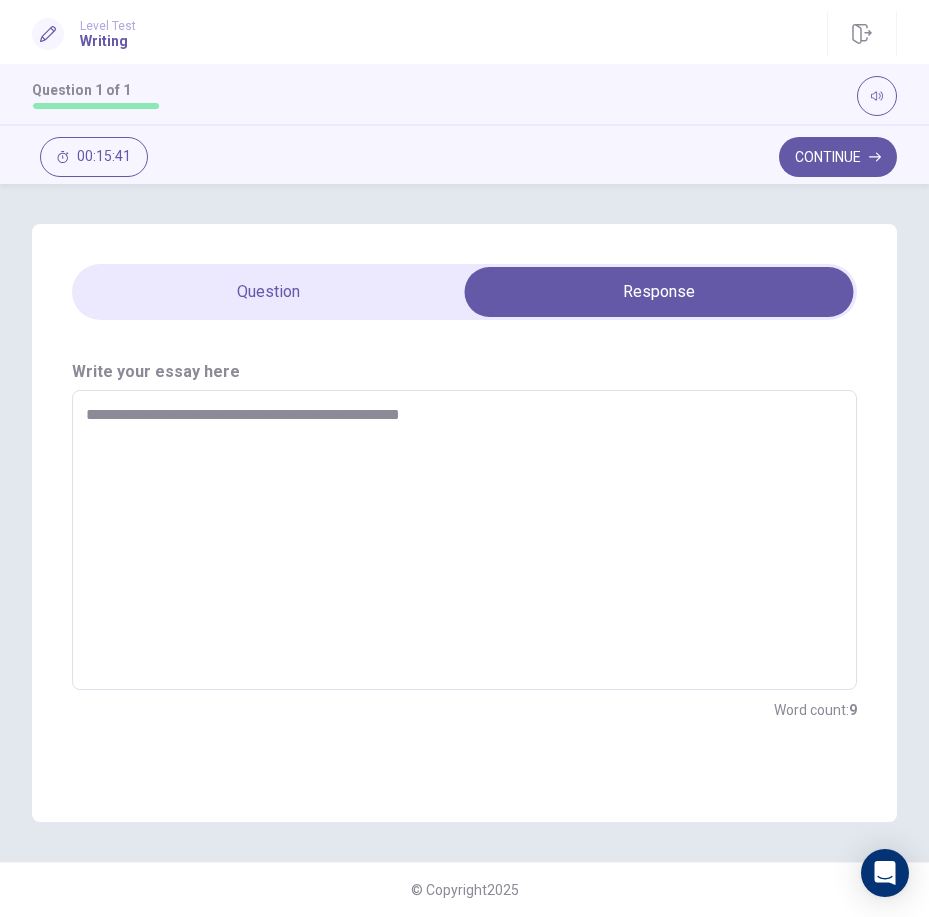 type on "*" 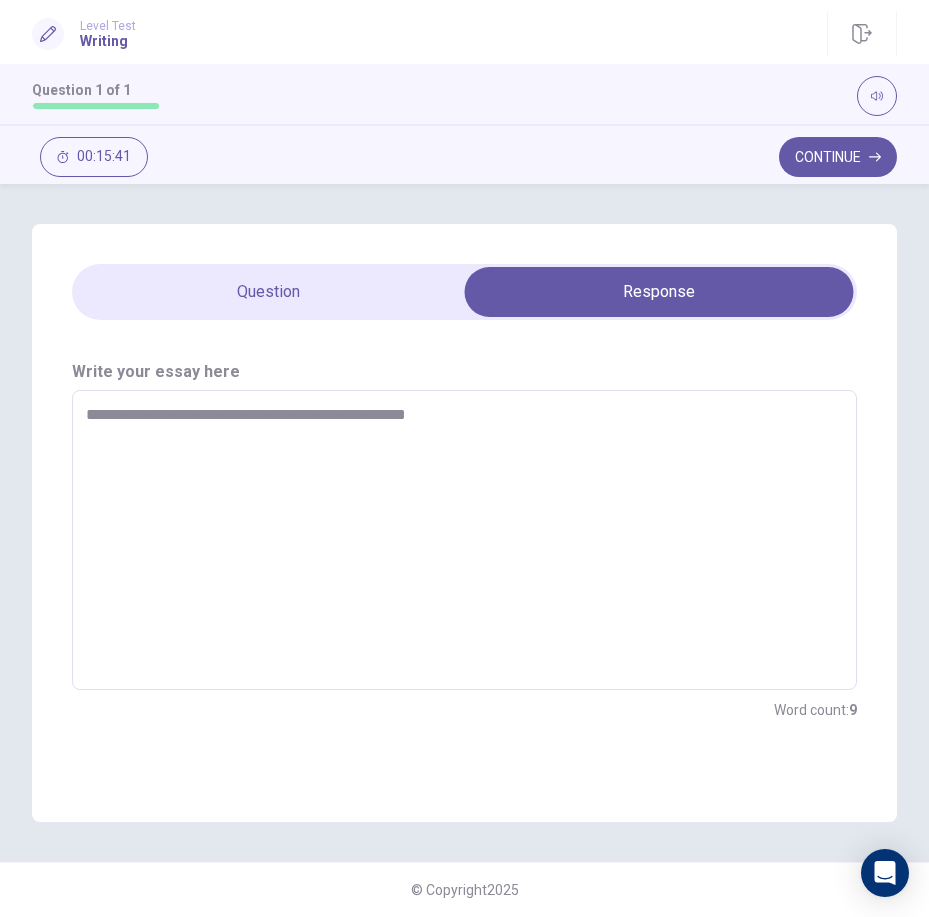 type on "*" 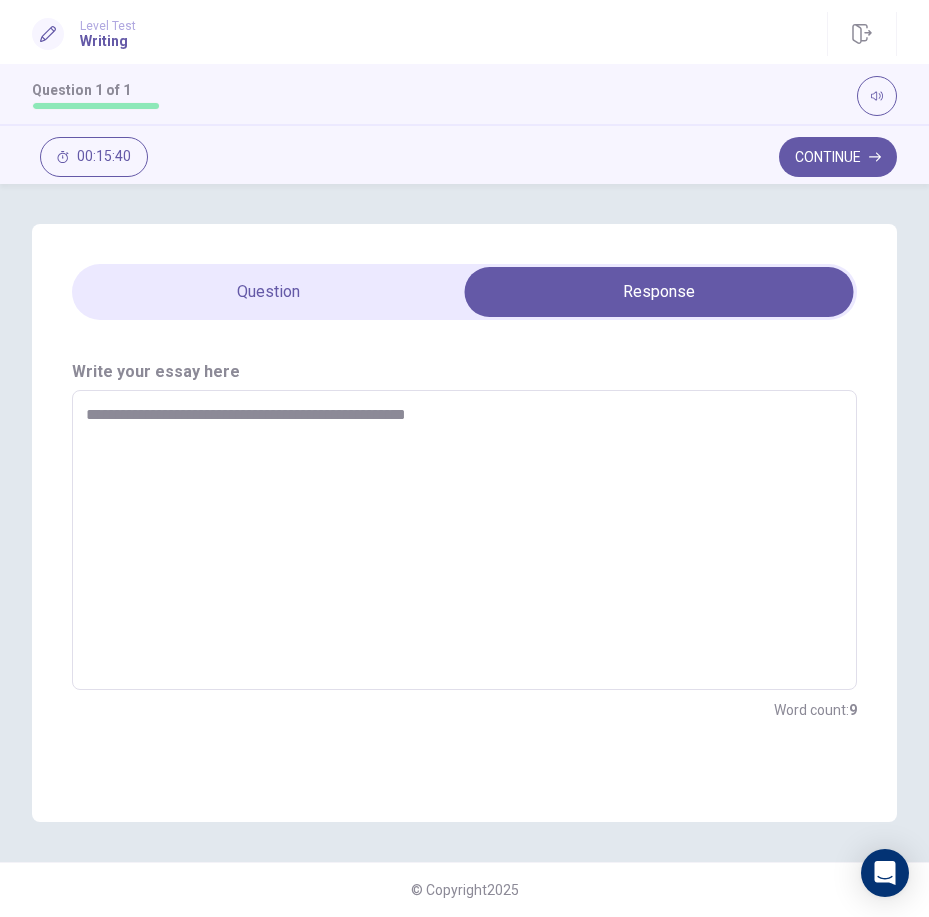 type on "**********" 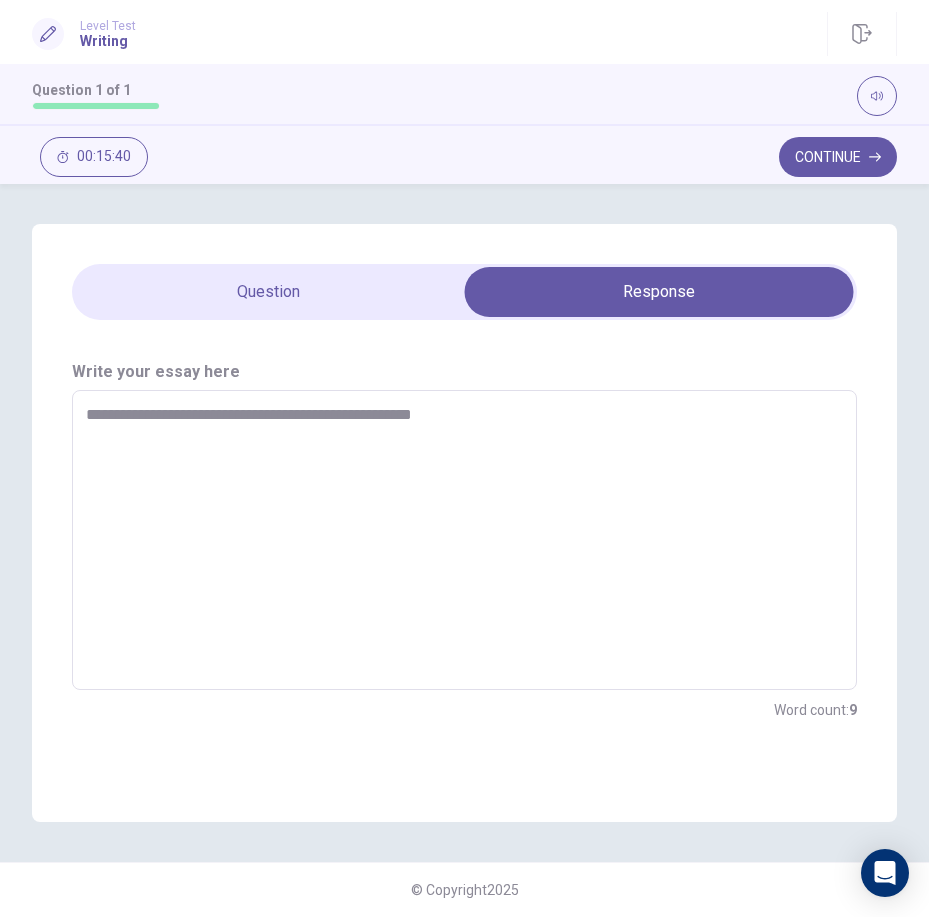 type on "*" 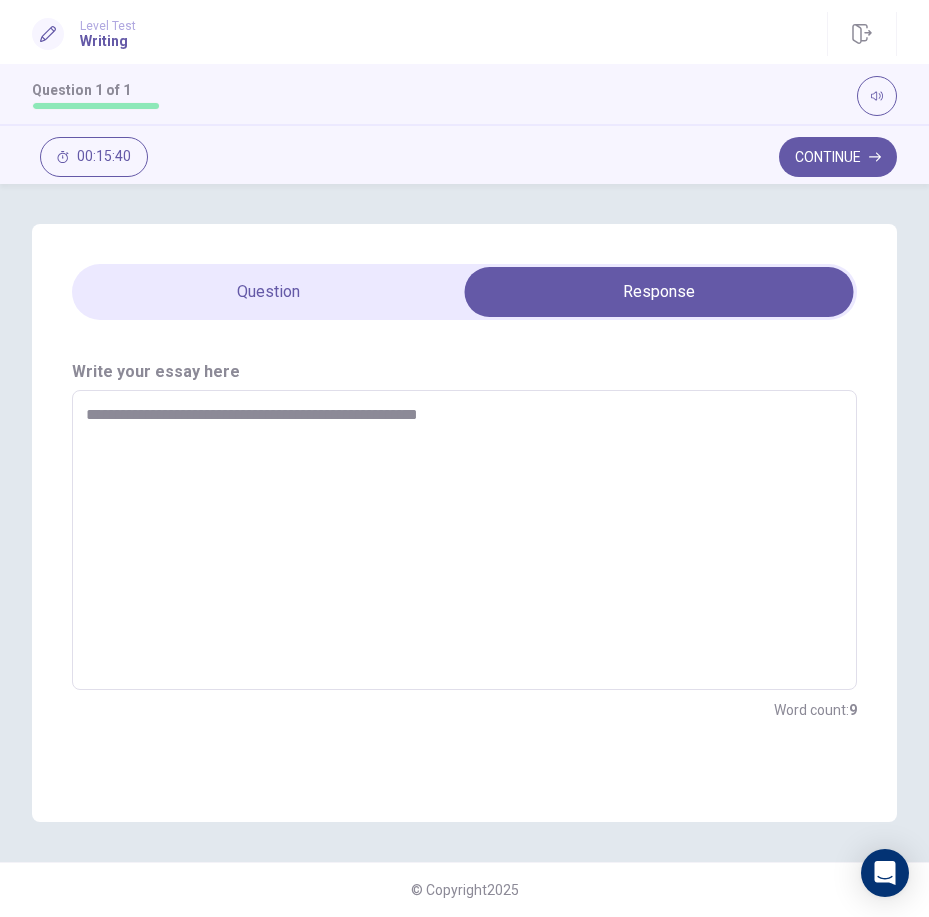 type on "*" 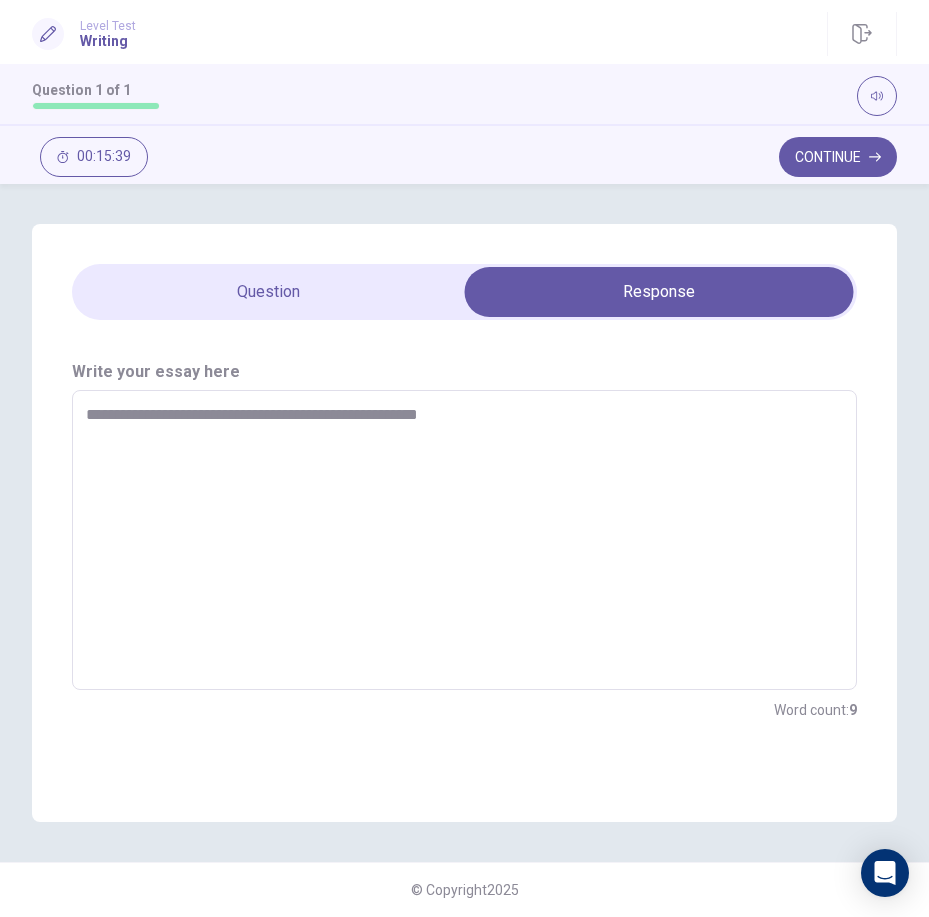type on "**********" 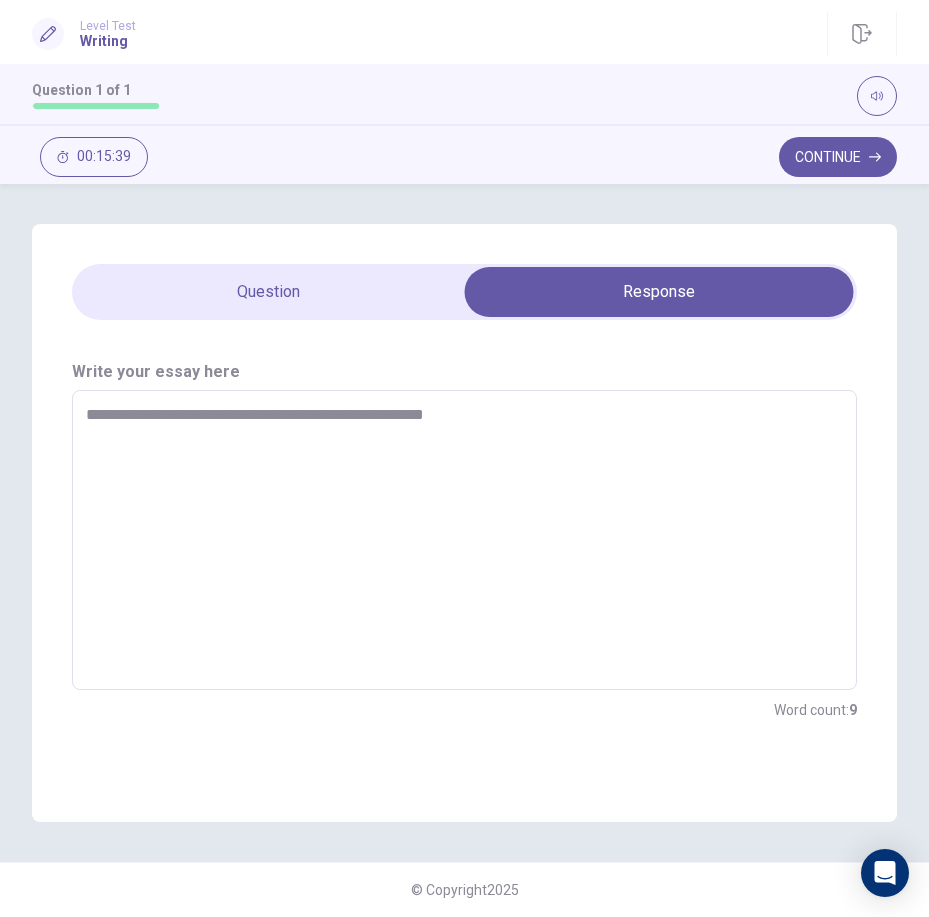 type on "*" 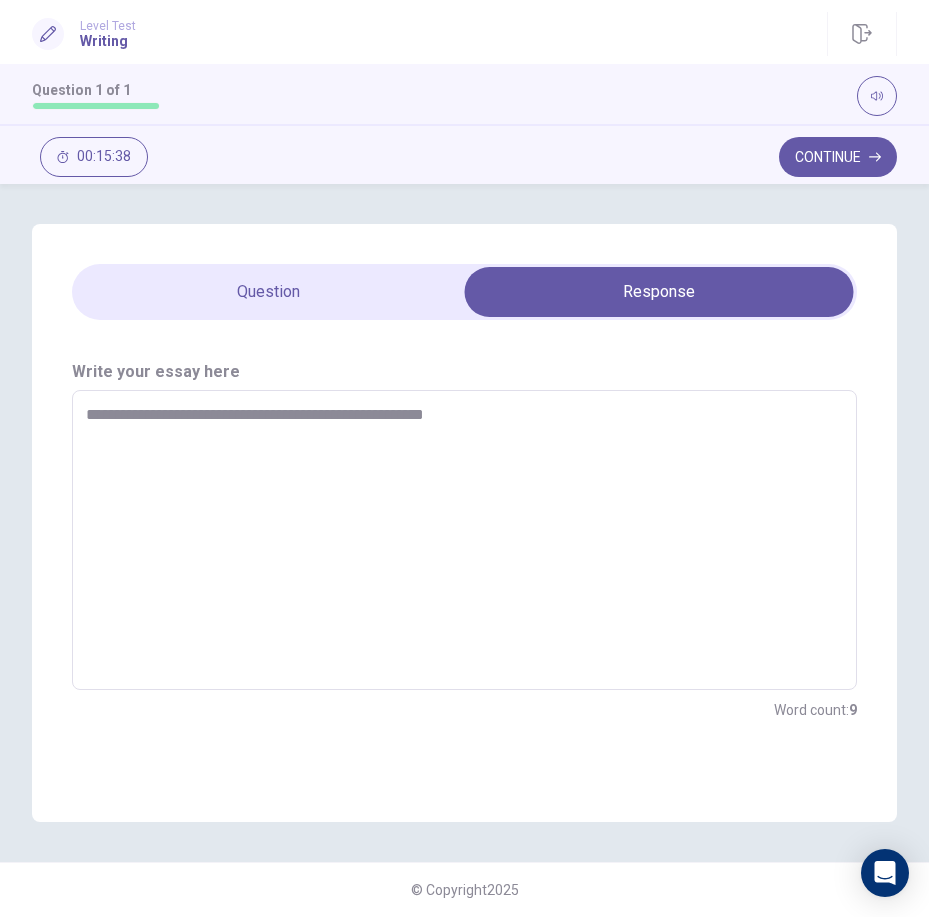type on "**********" 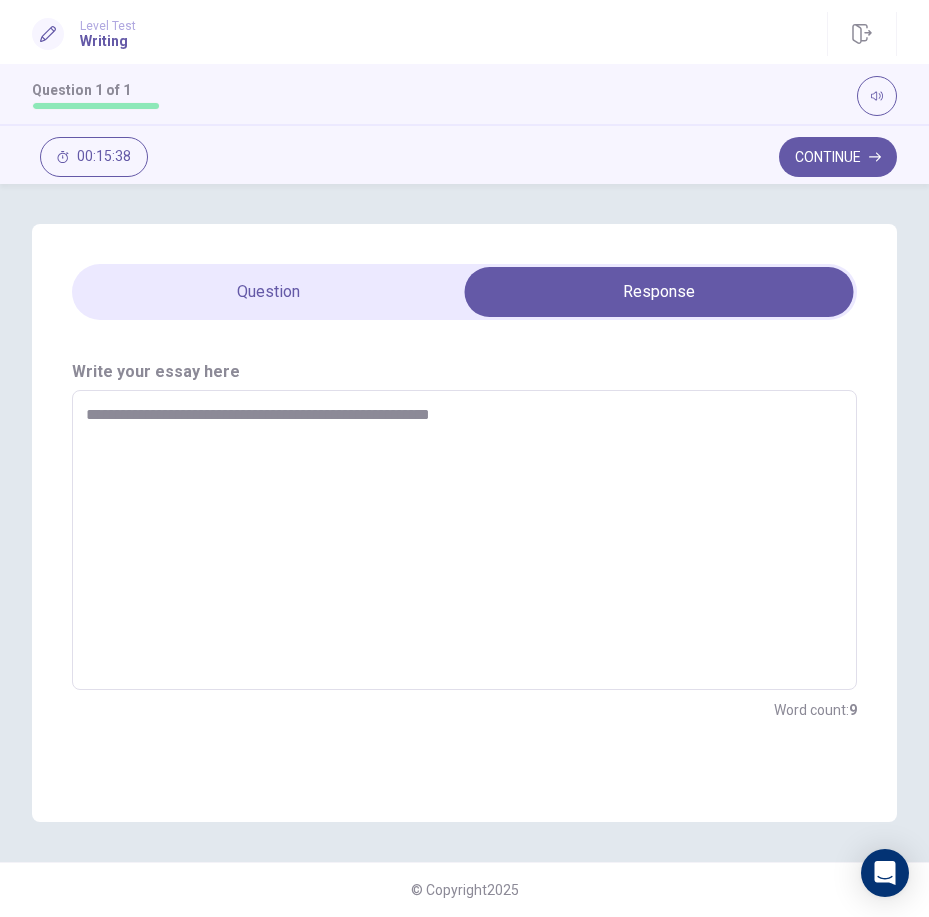 type on "*" 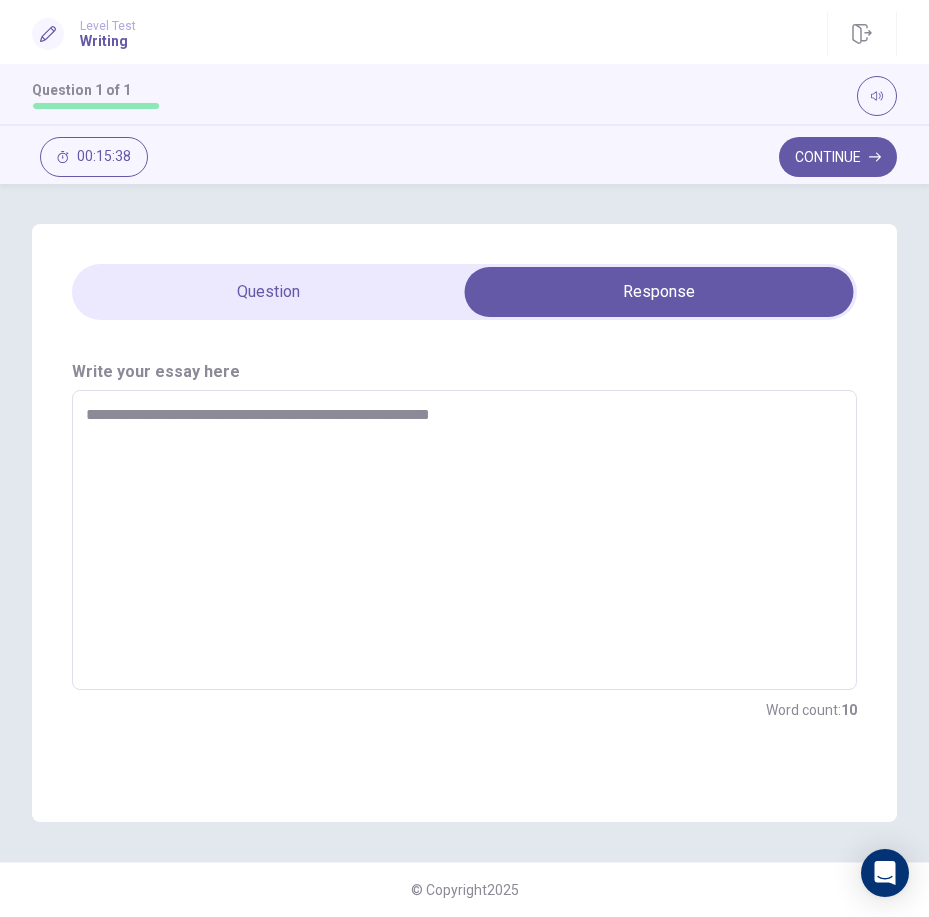 type on "**********" 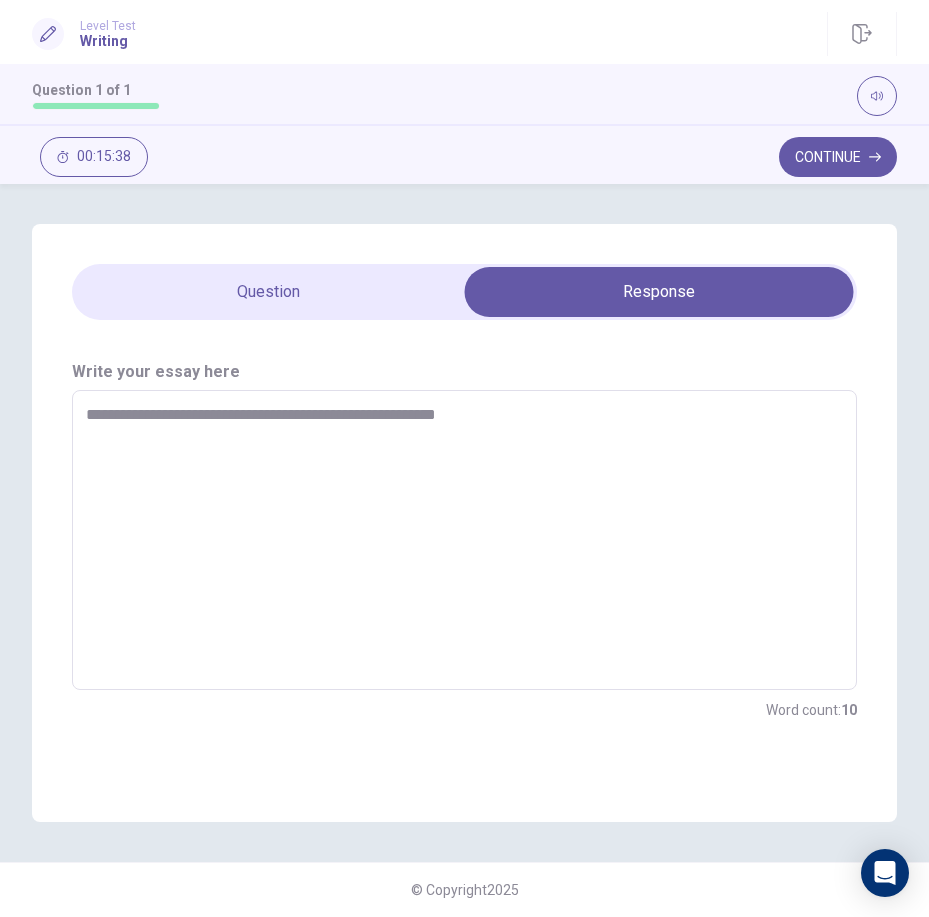 type on "*" 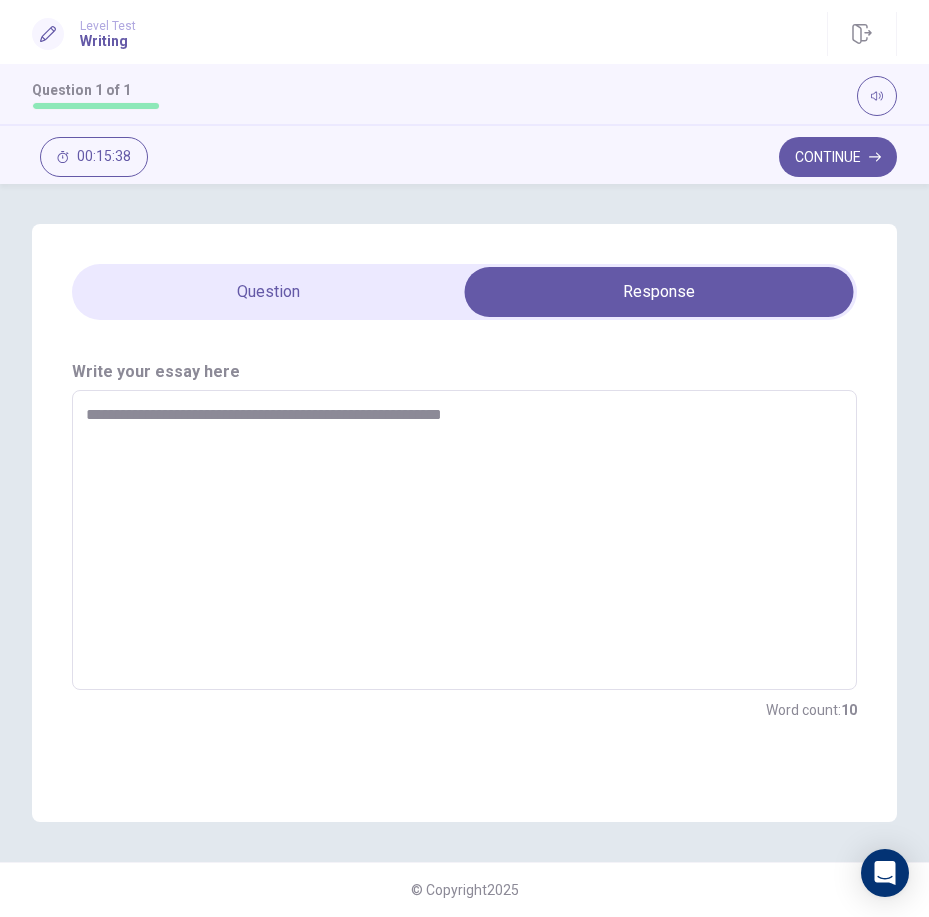 type on "*" 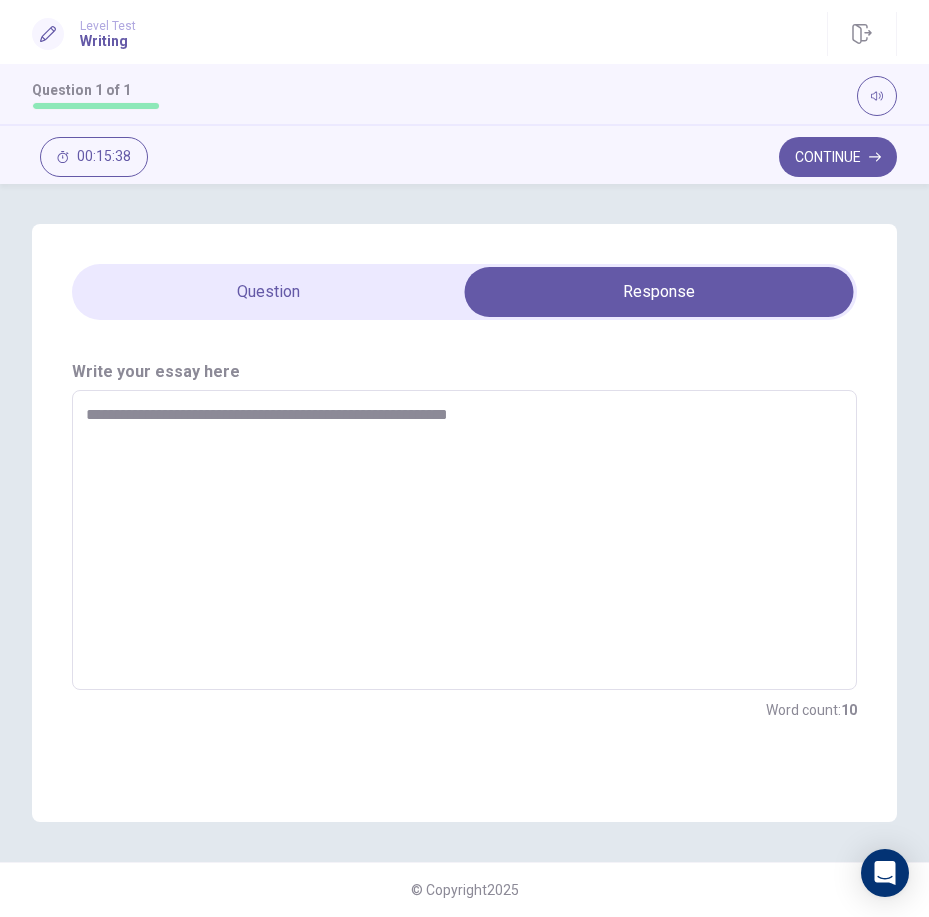 type on "*" 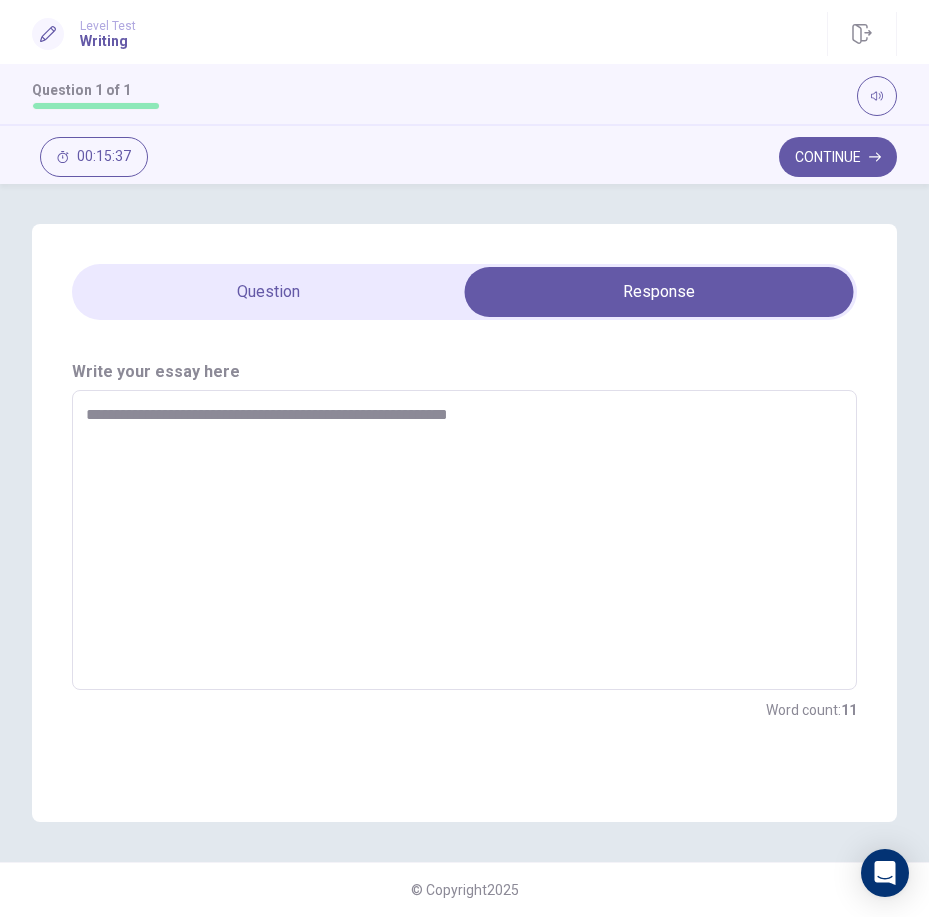 type on "**********" 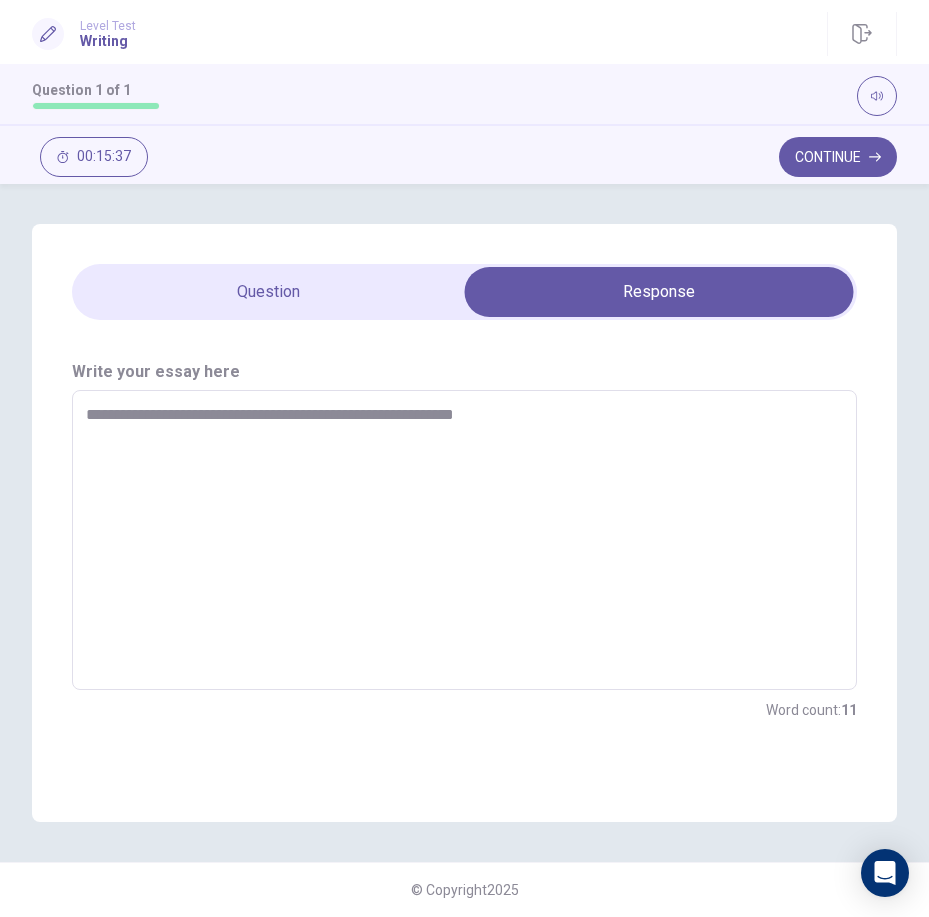type on "*" 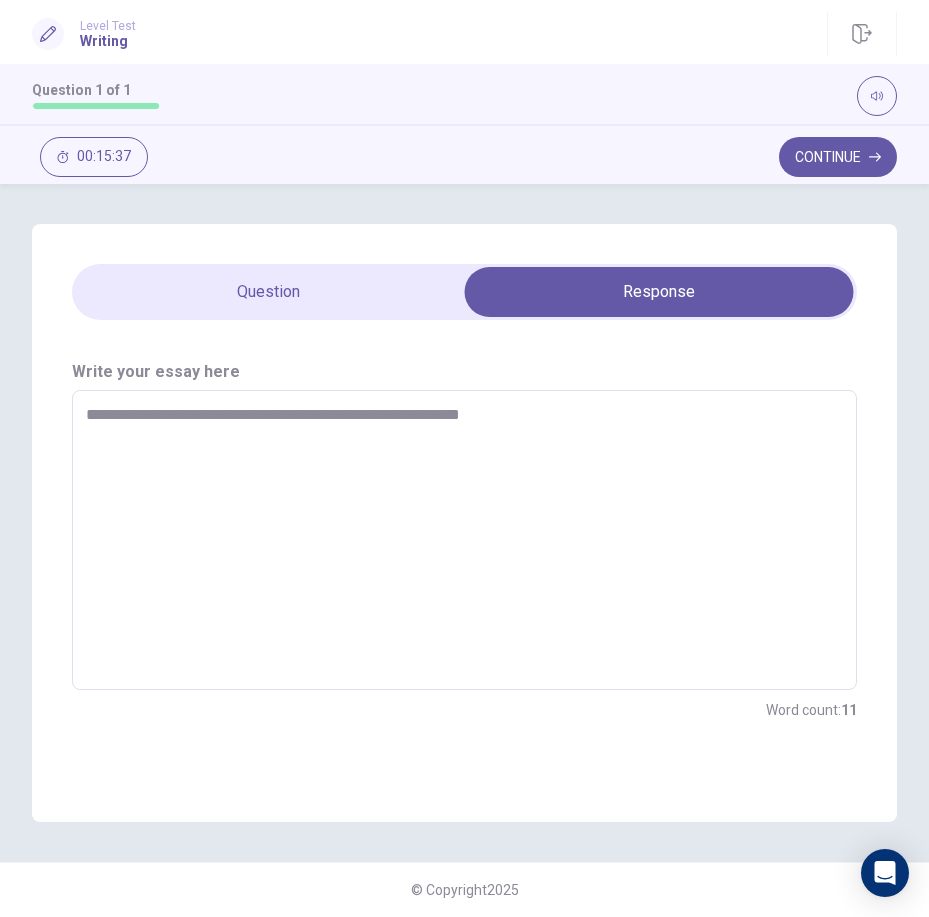 type on "*" 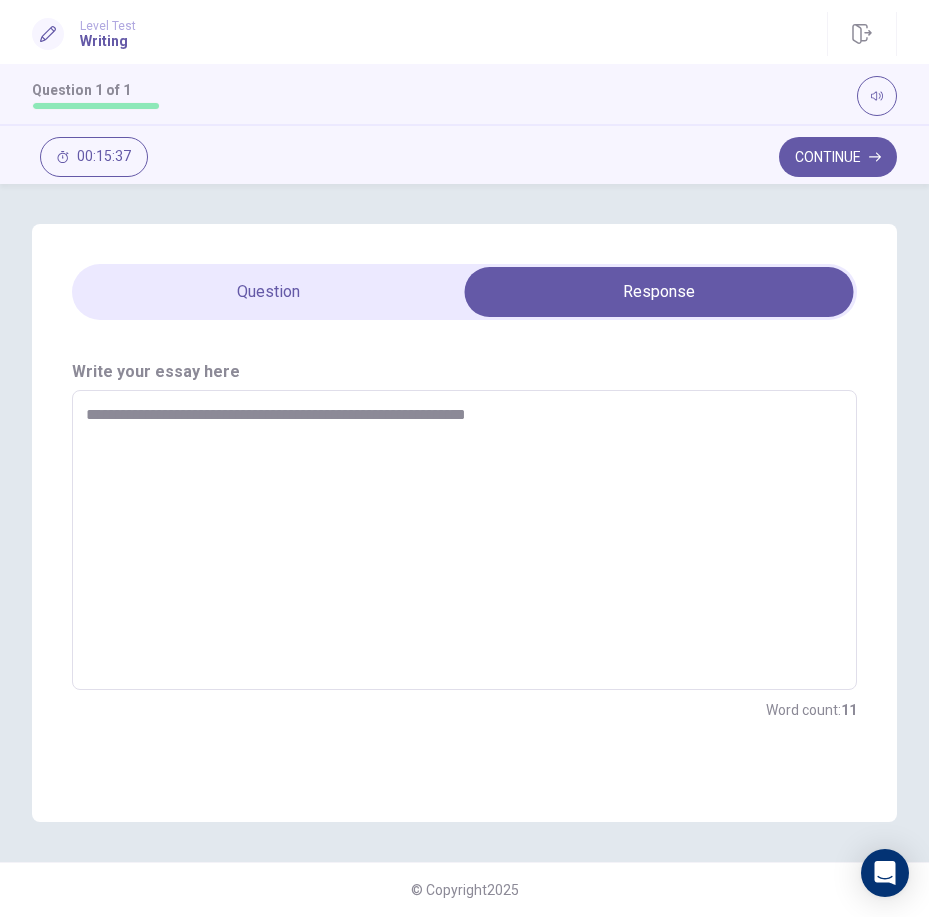type on "*" 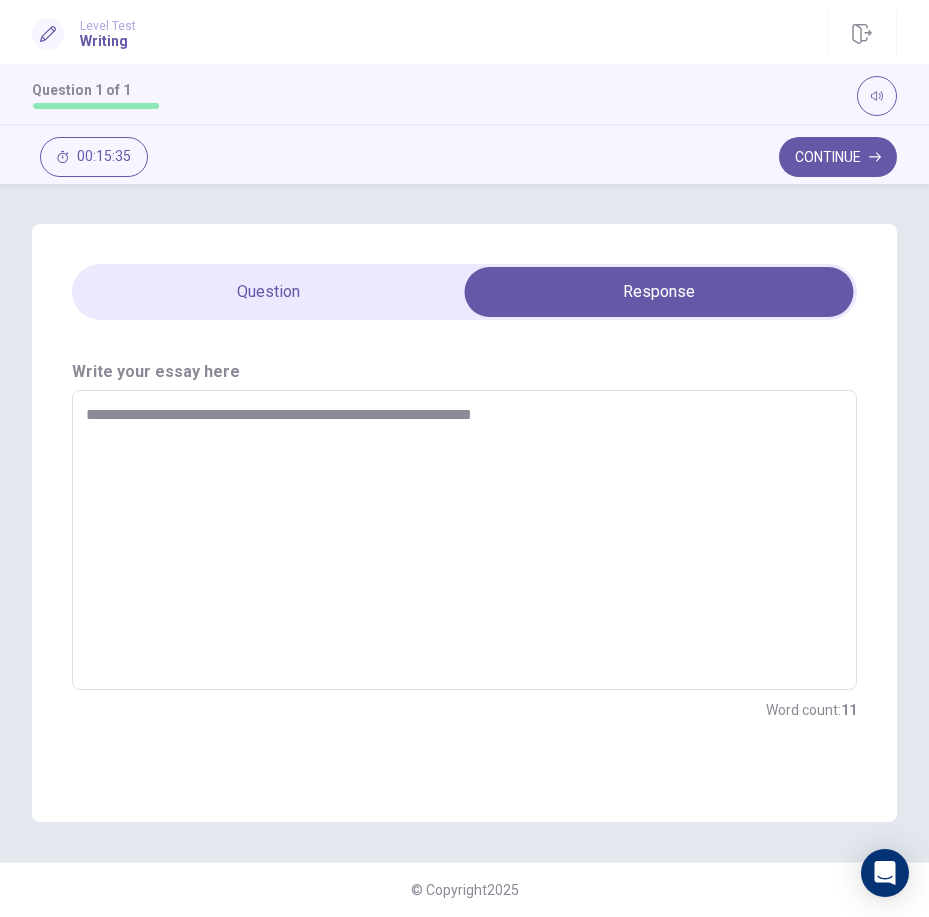 type on "*" 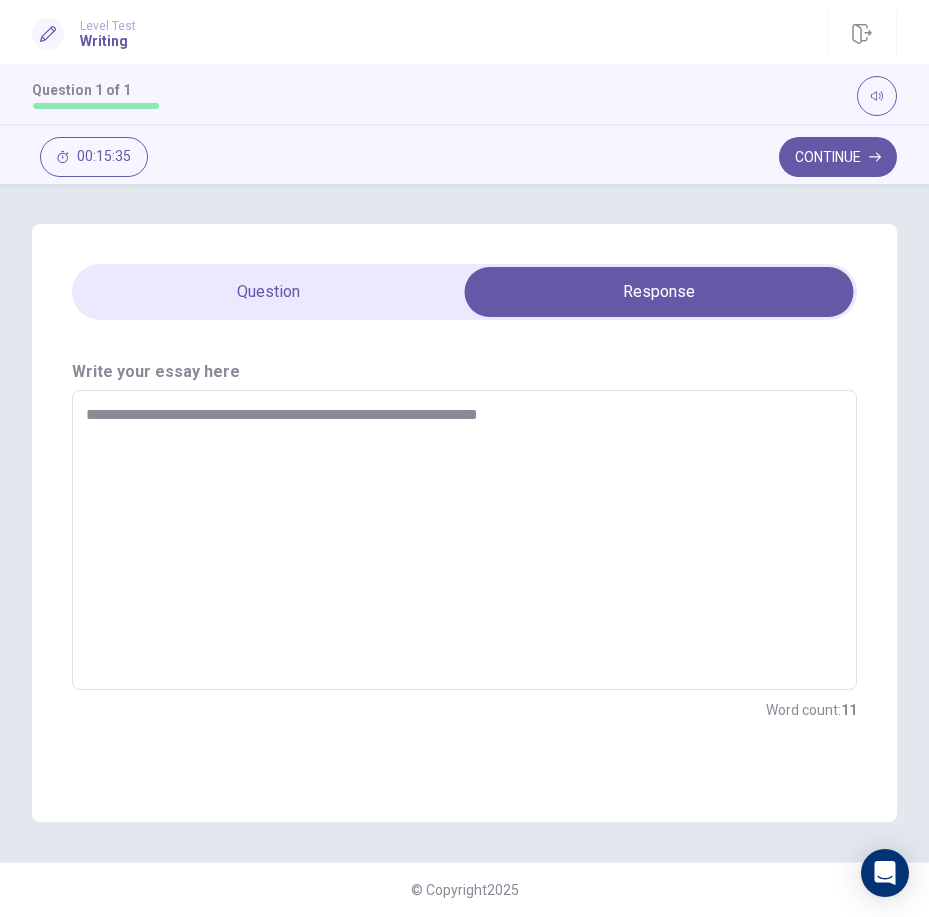 type on "*" 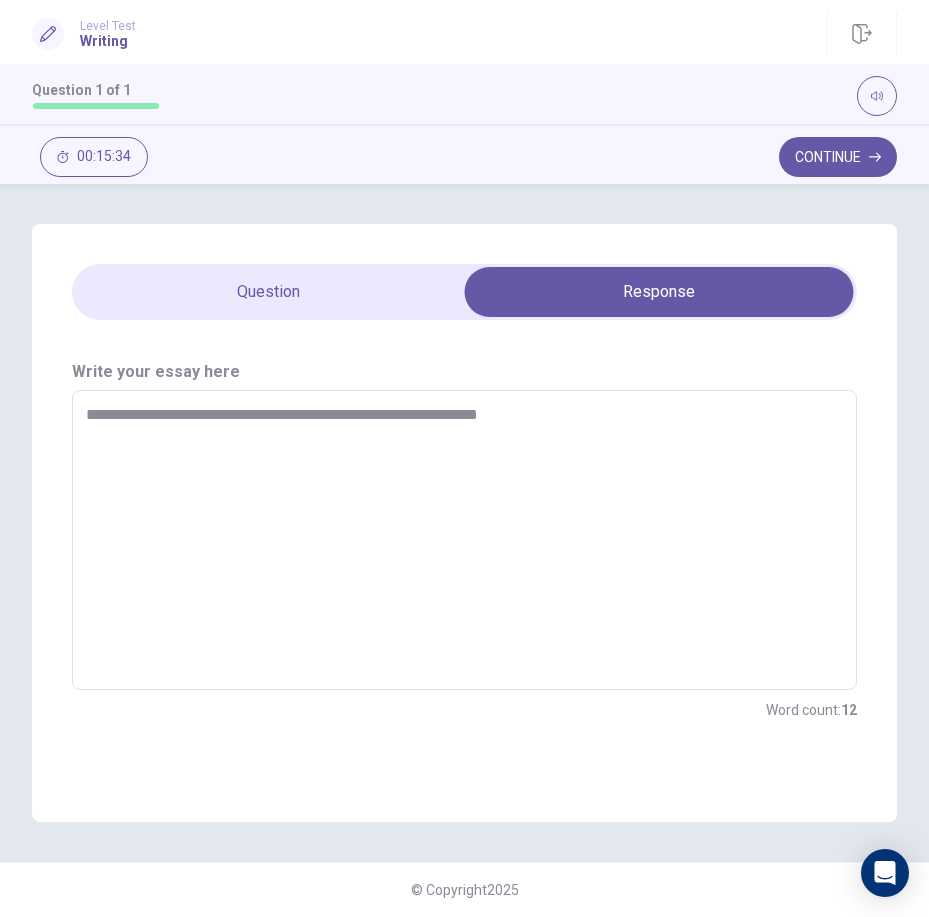 type on "**********" 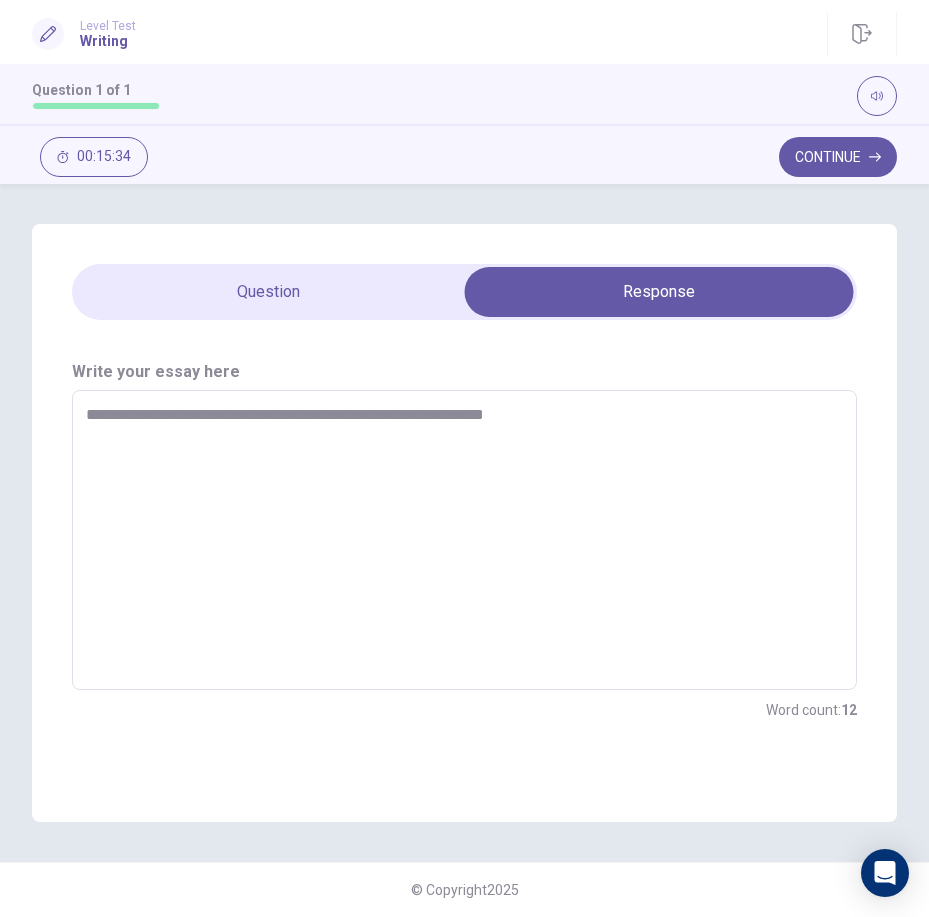 type on "*" 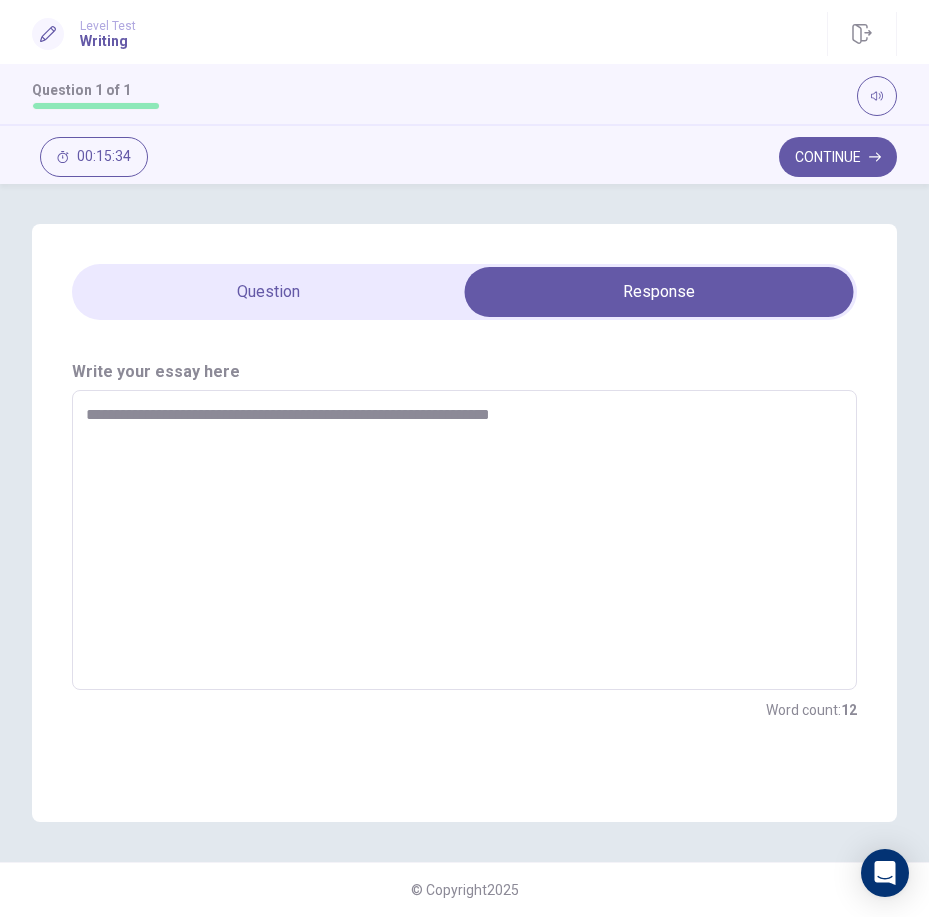 type on "*" 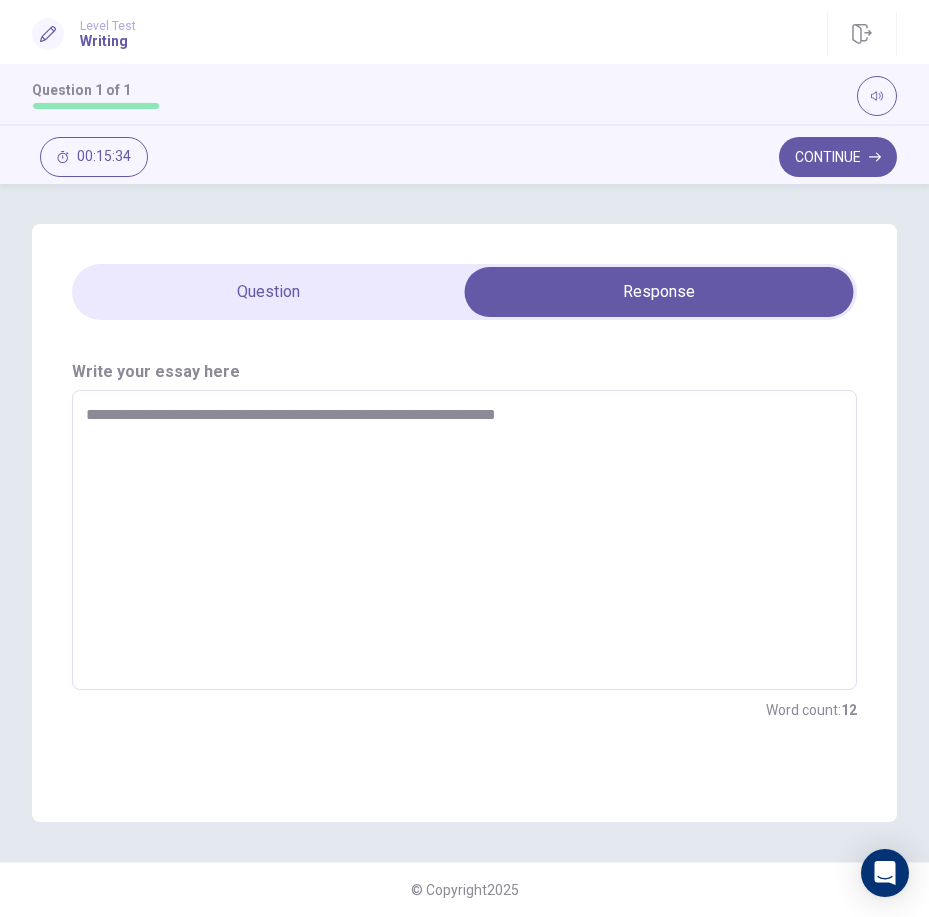 type on "*" 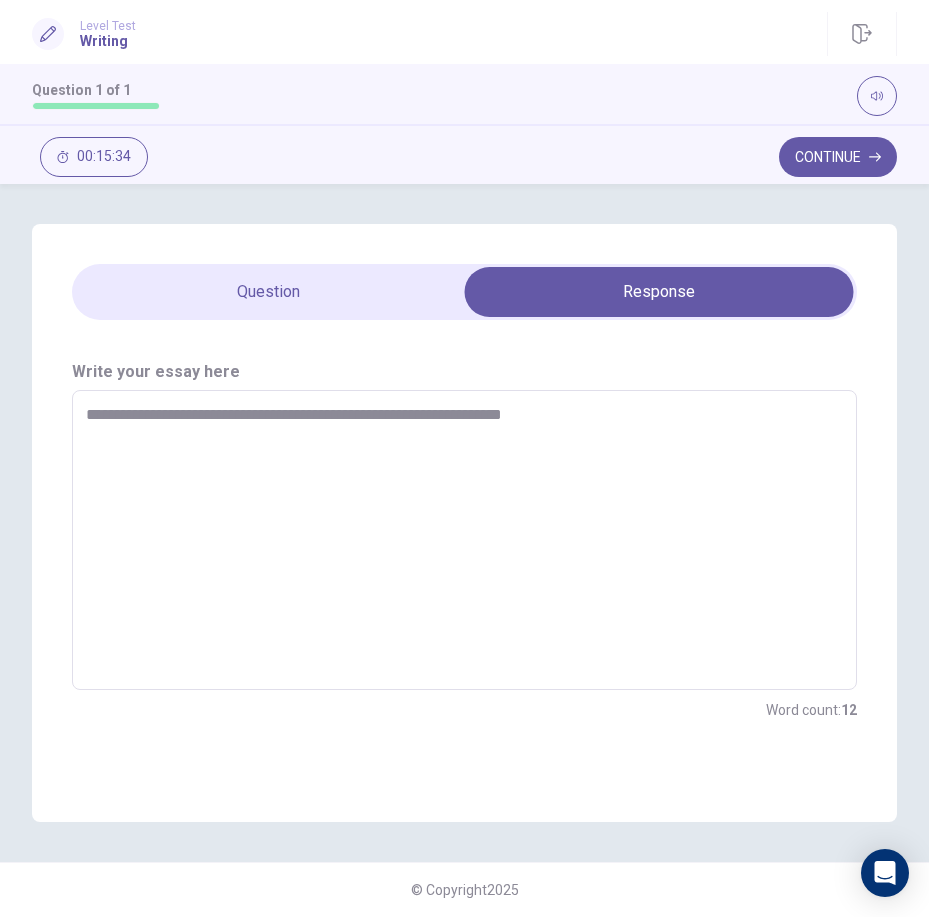 type on "*" 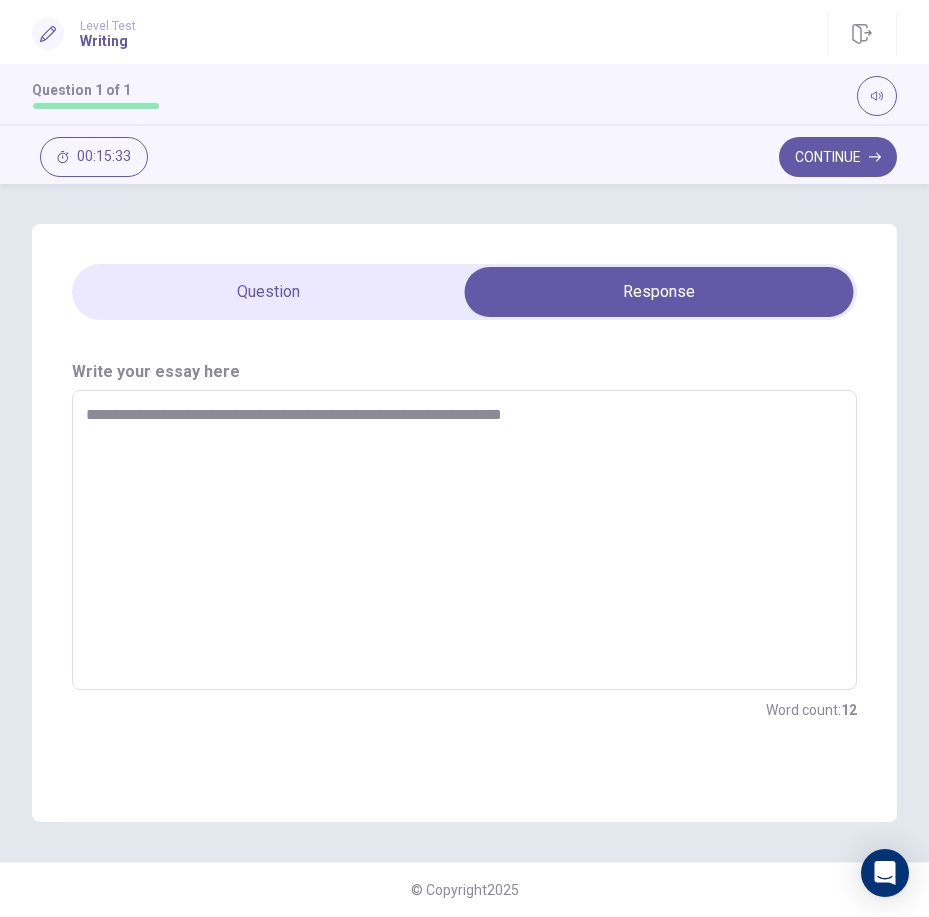 type on "**********" 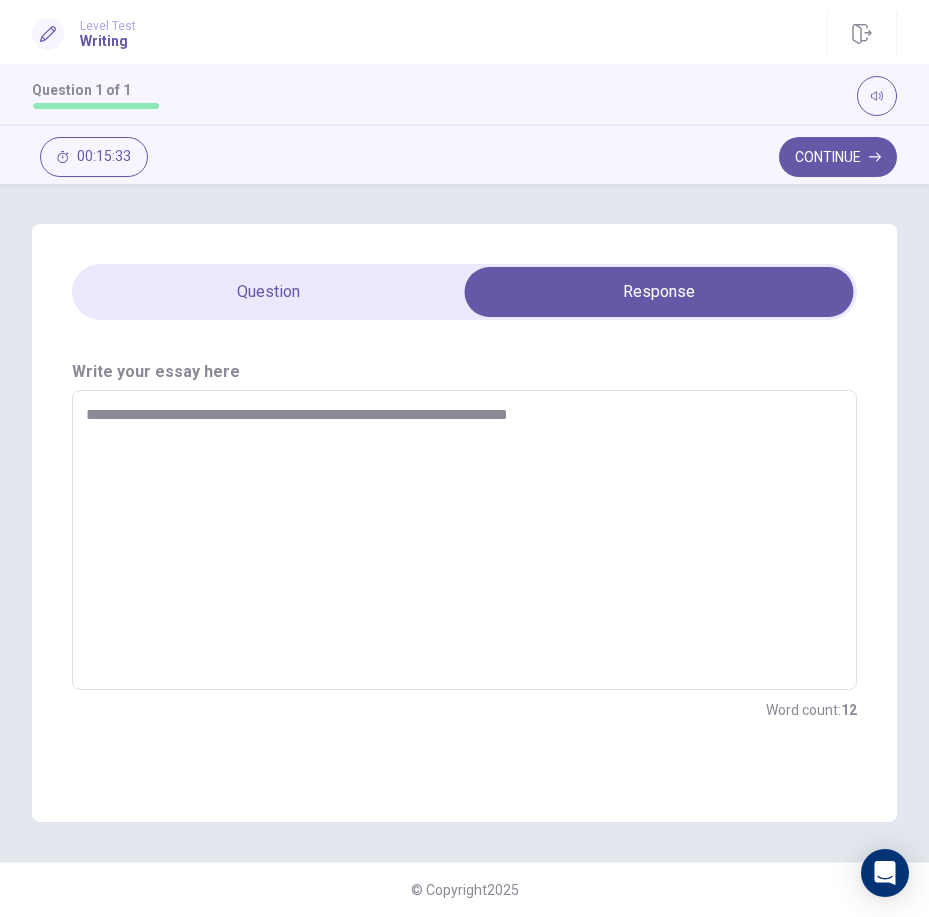 type on "*" 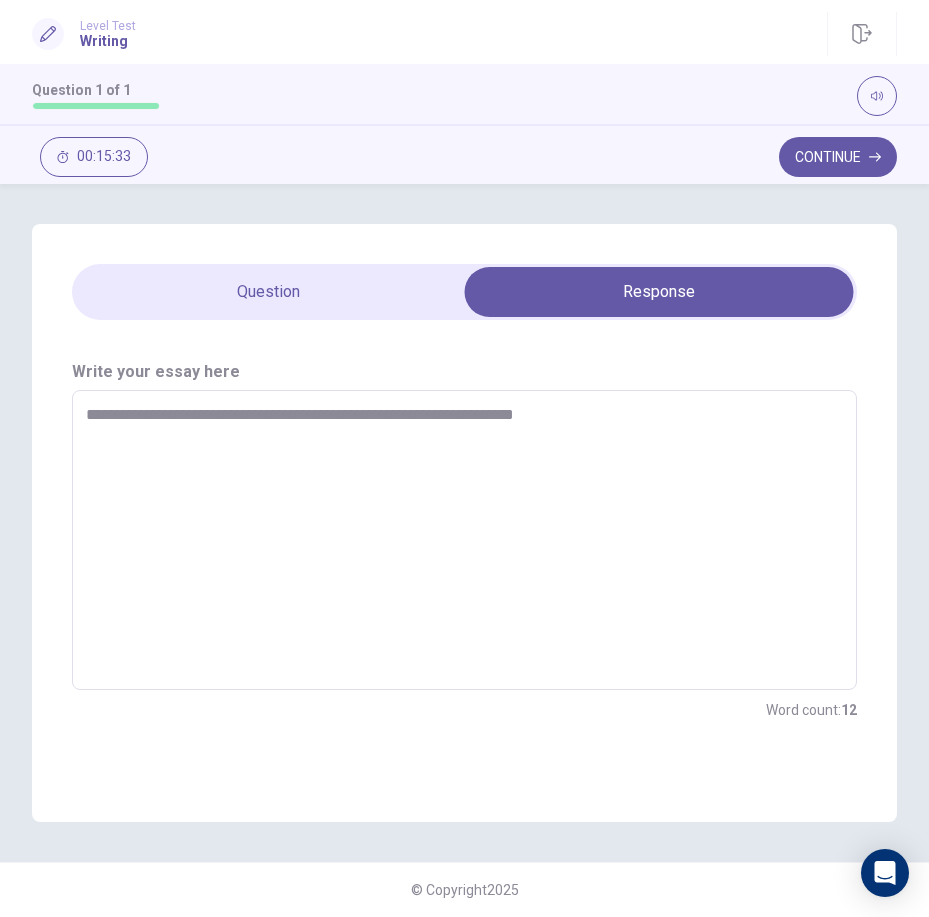 type on "*" 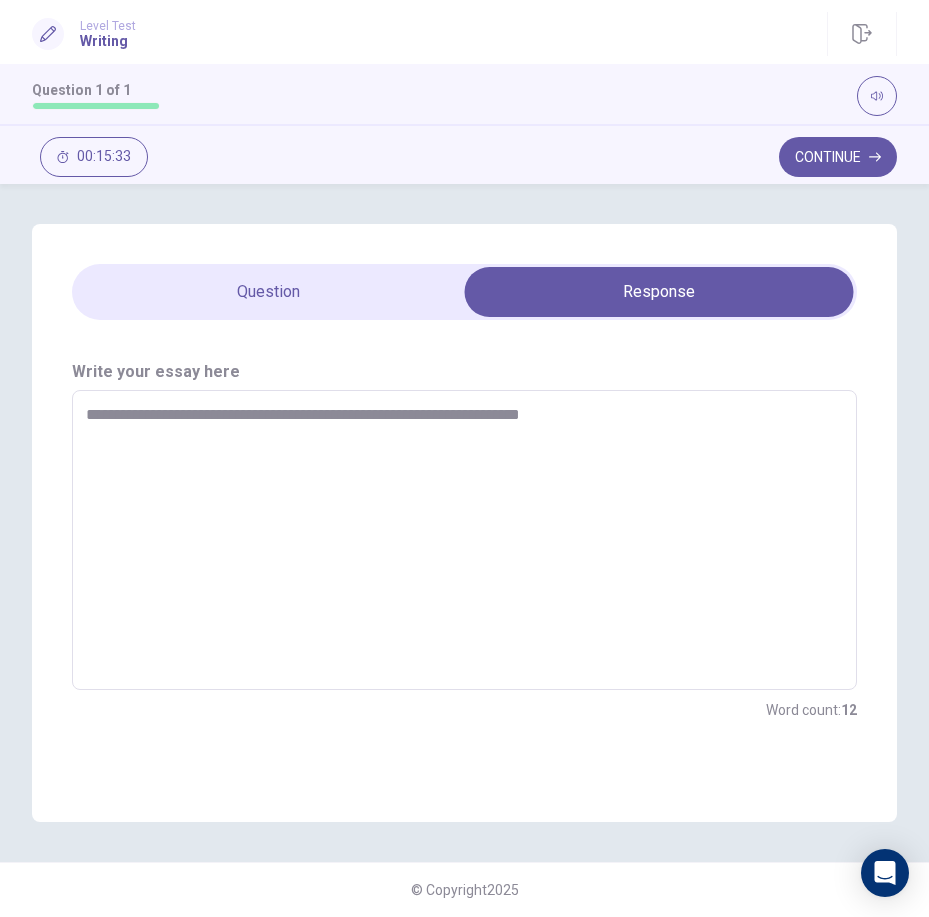 type on "*" 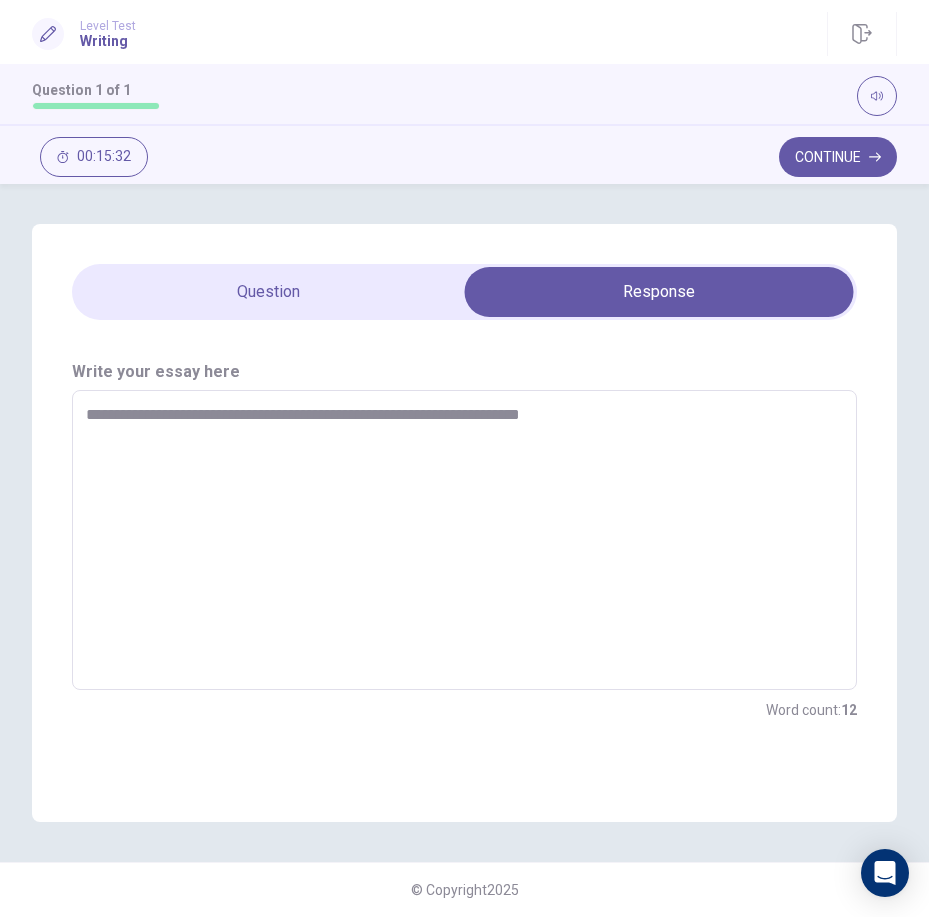 type on "**********" 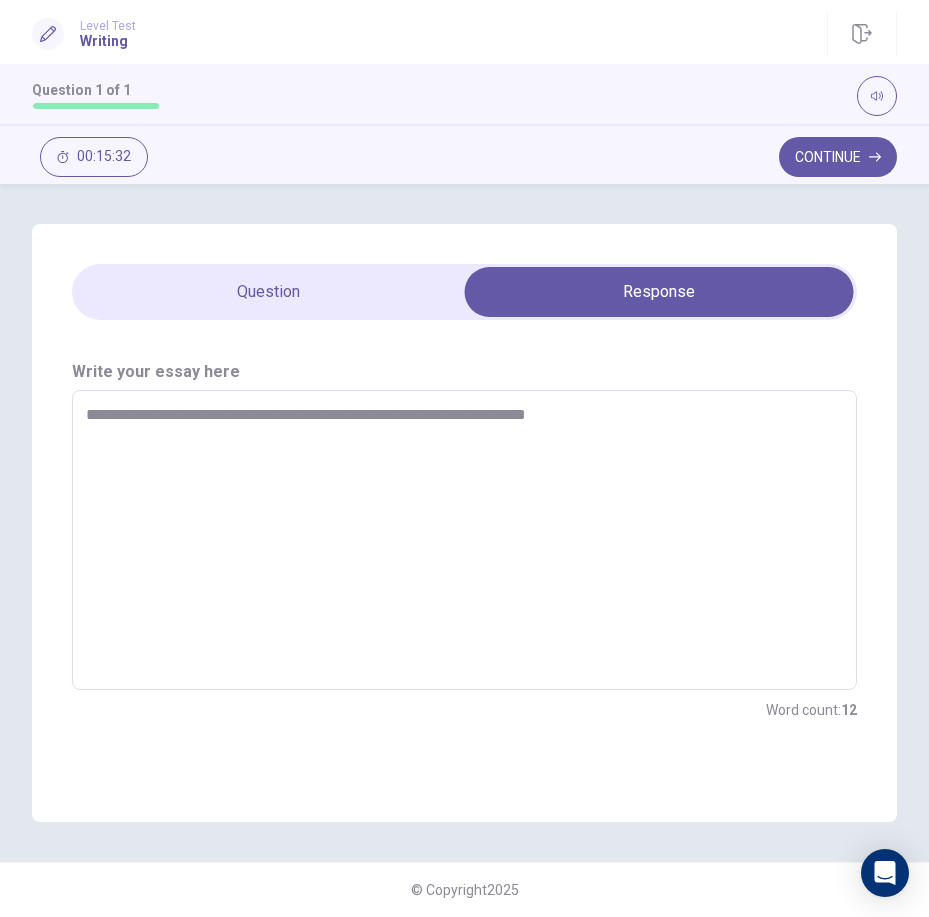 type on "*" 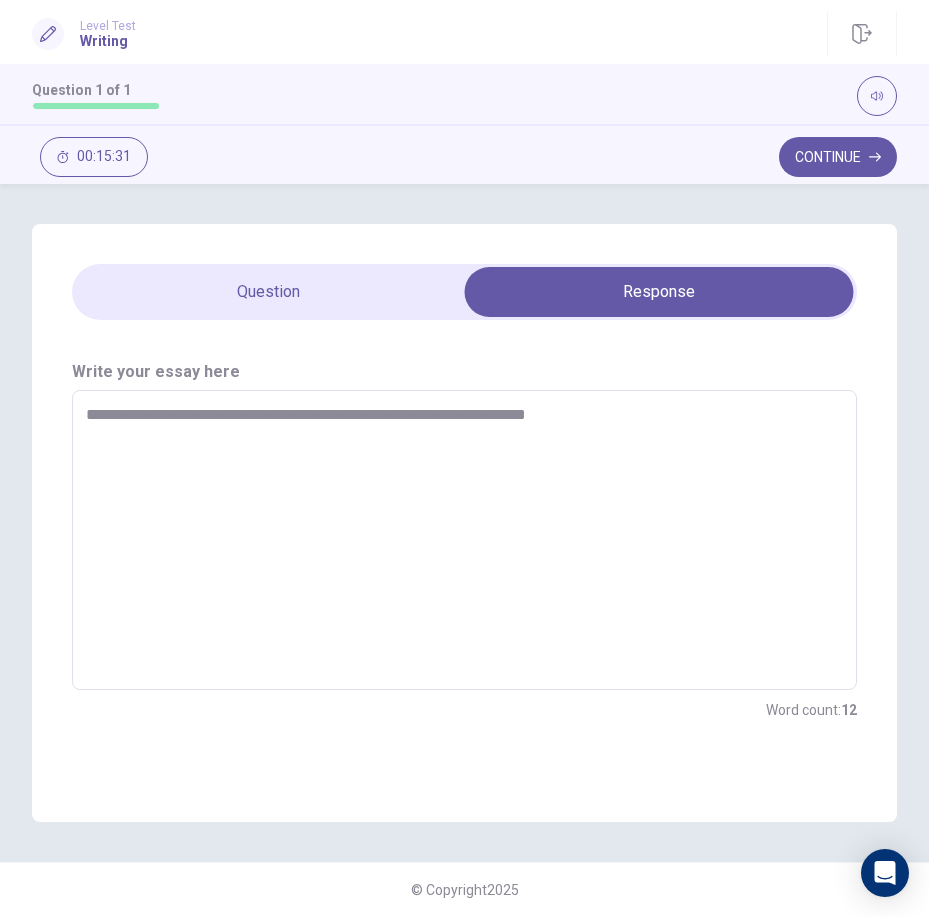 type on "**********" 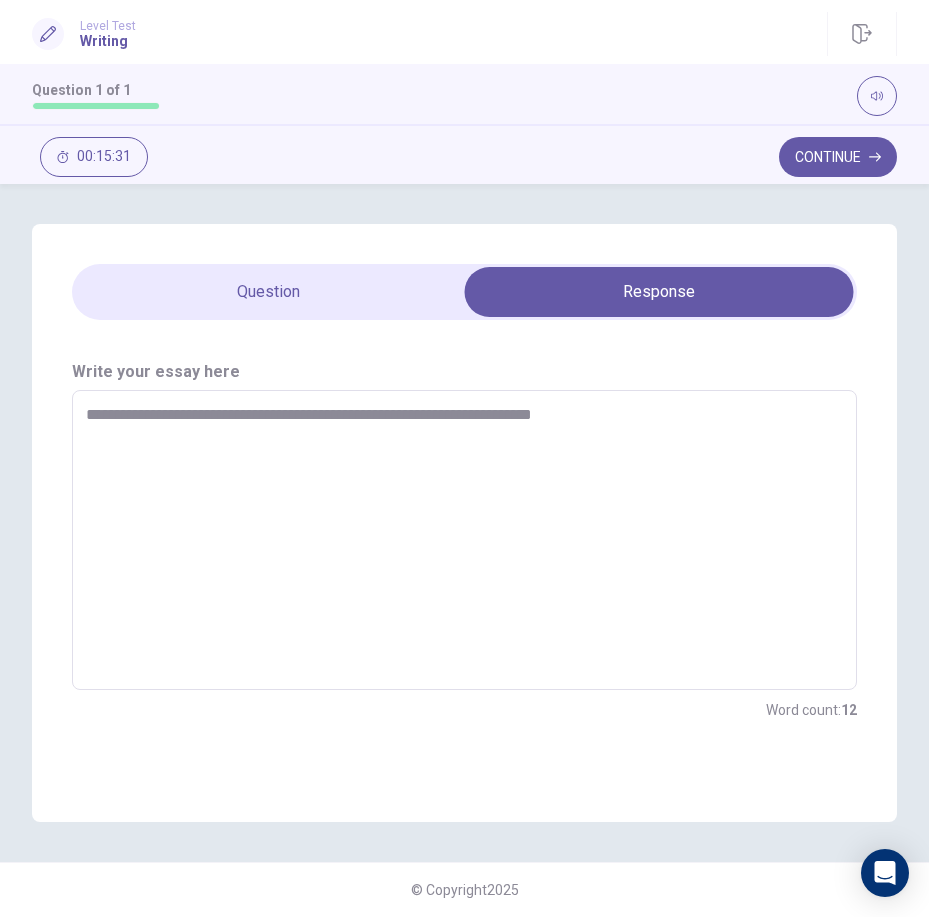type on "*" 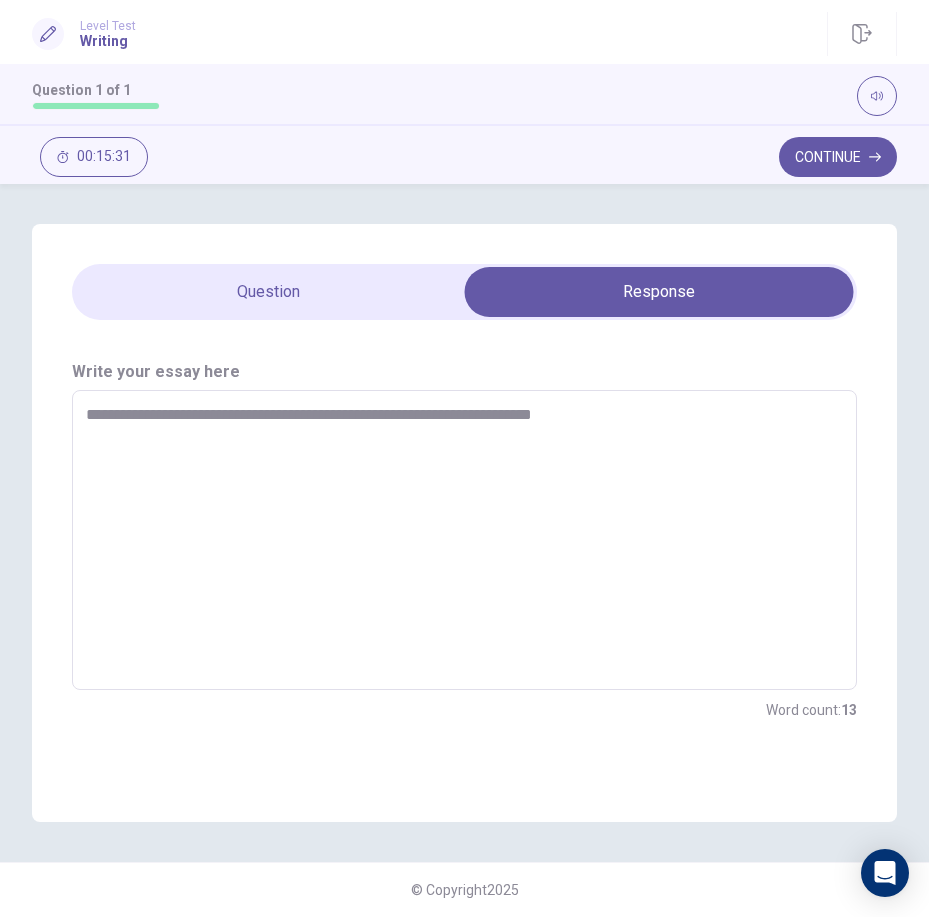 type on "**********" 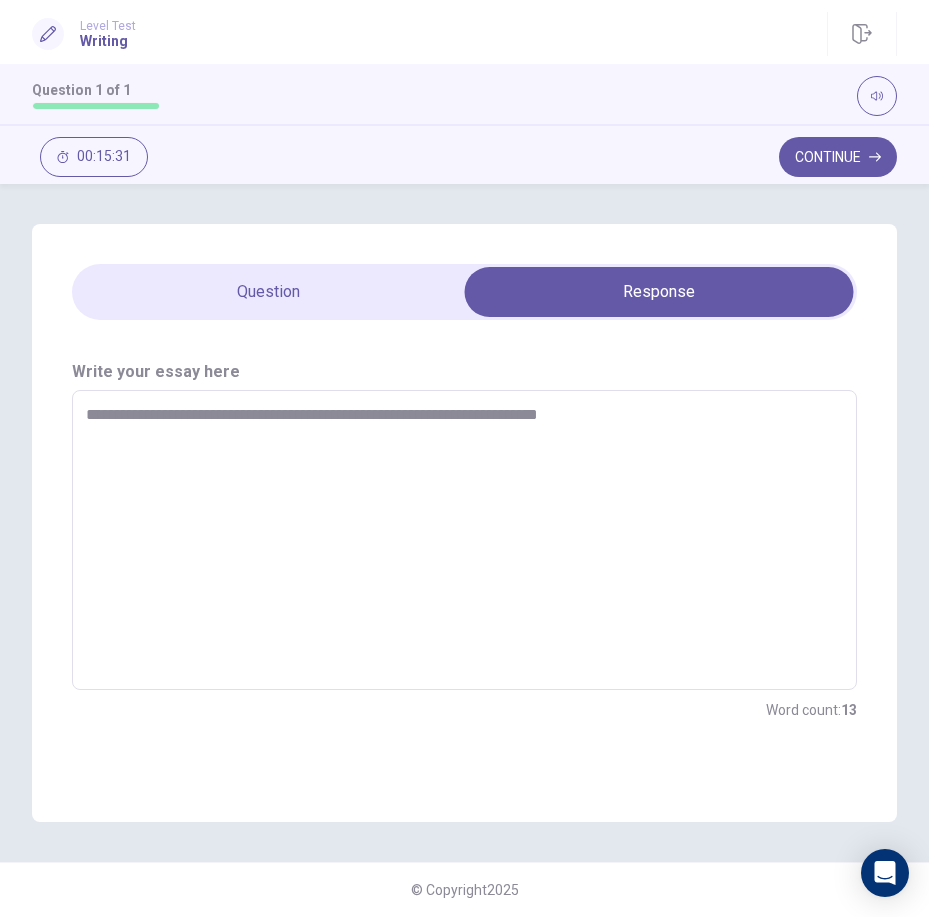 type on "*" 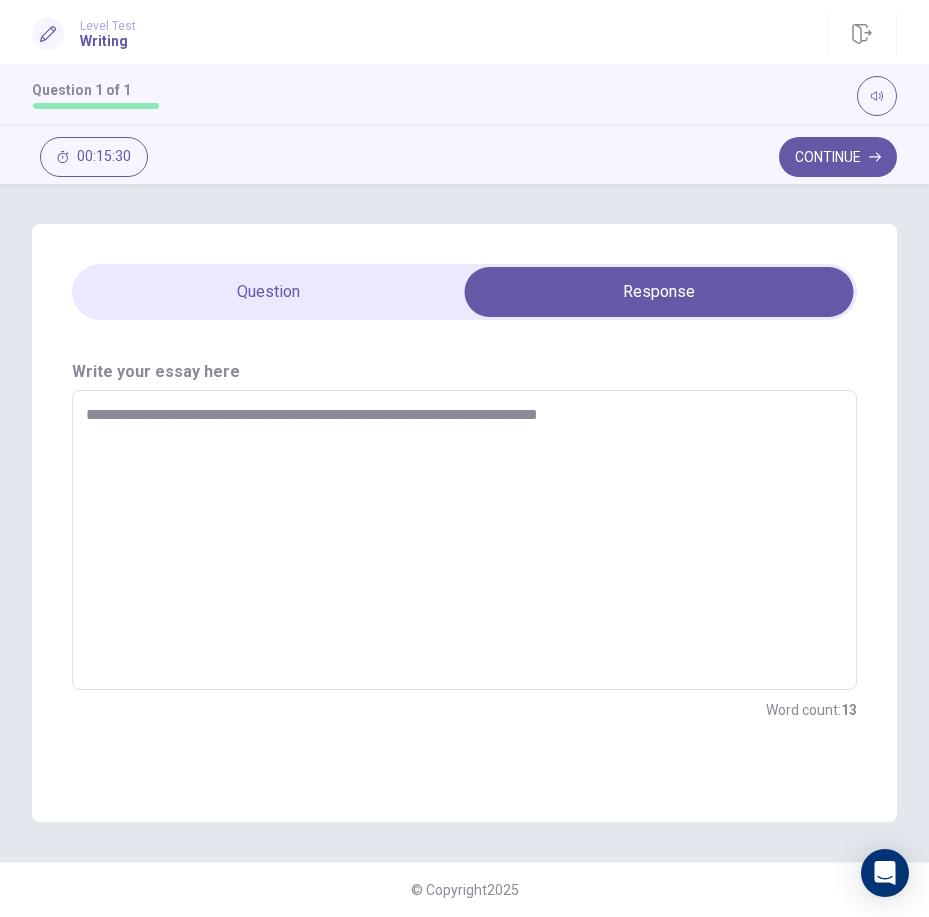 type on "**********" 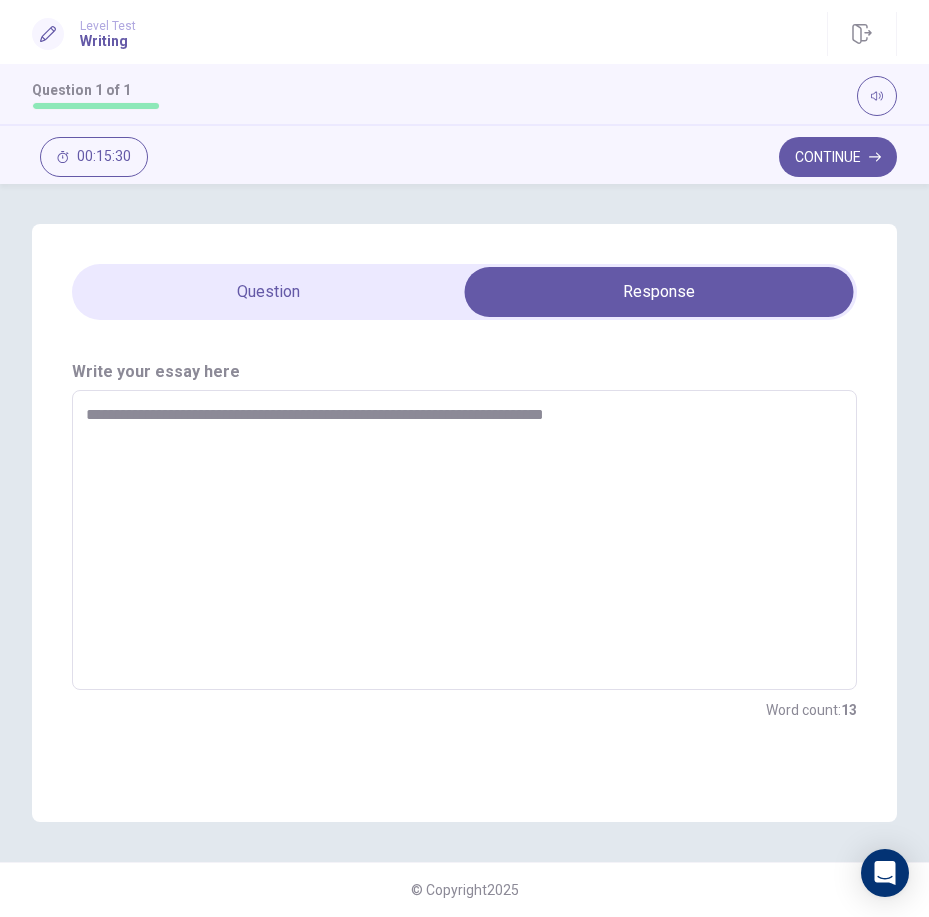 type on "*" 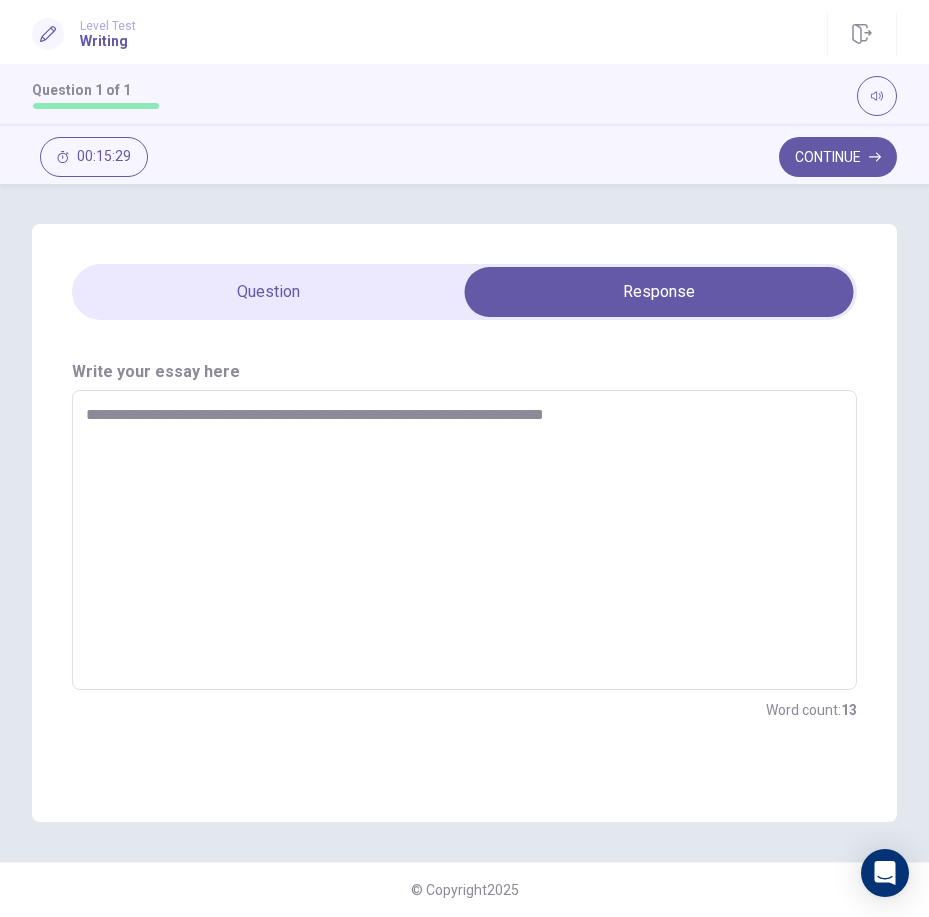 type on "**********" 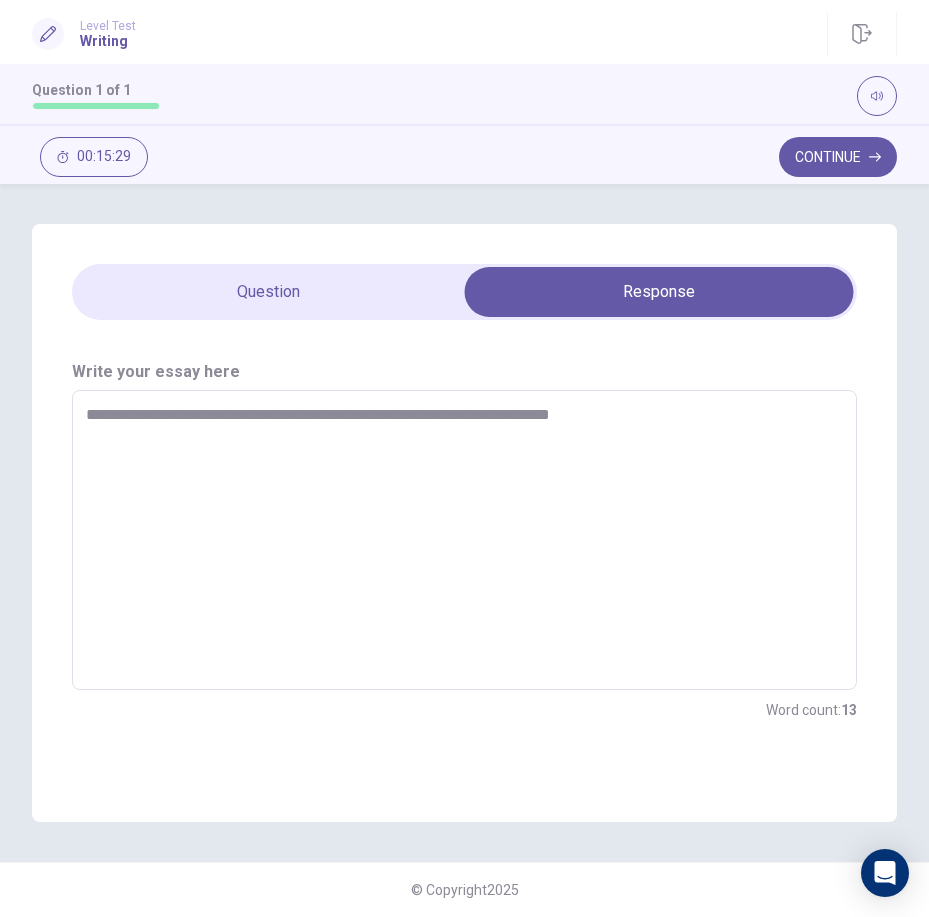 type on "*" 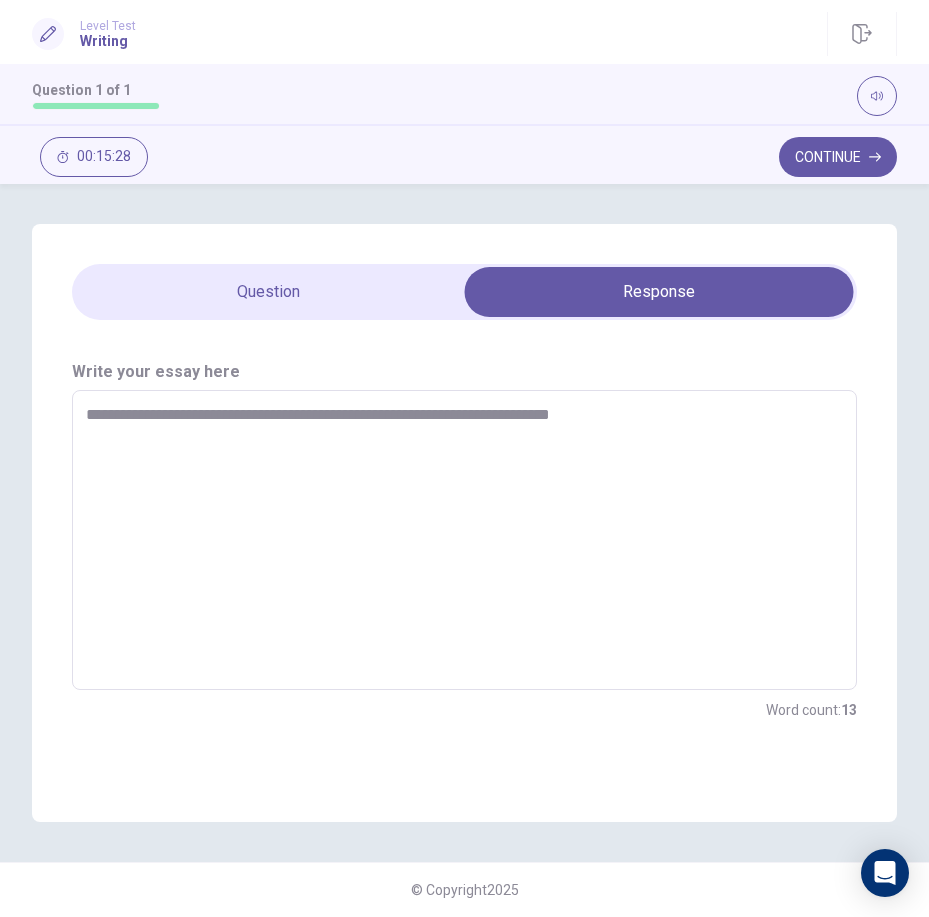 type on "**********" 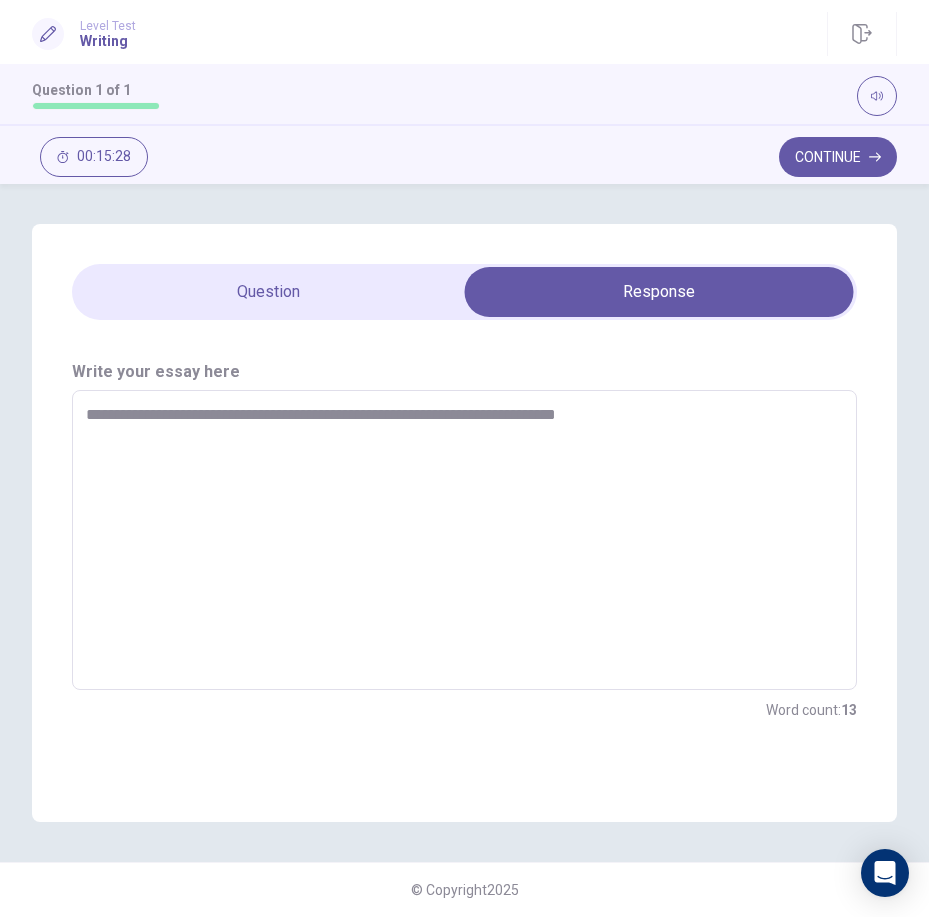 type on "*" 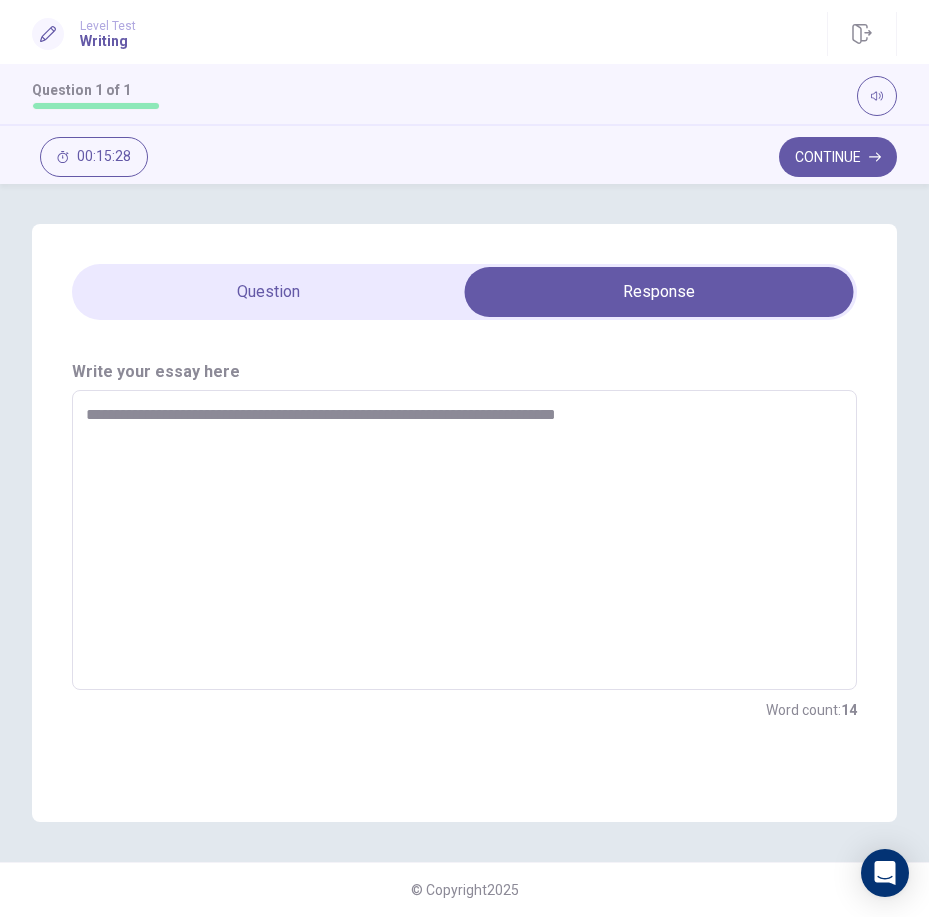 type on "**********" 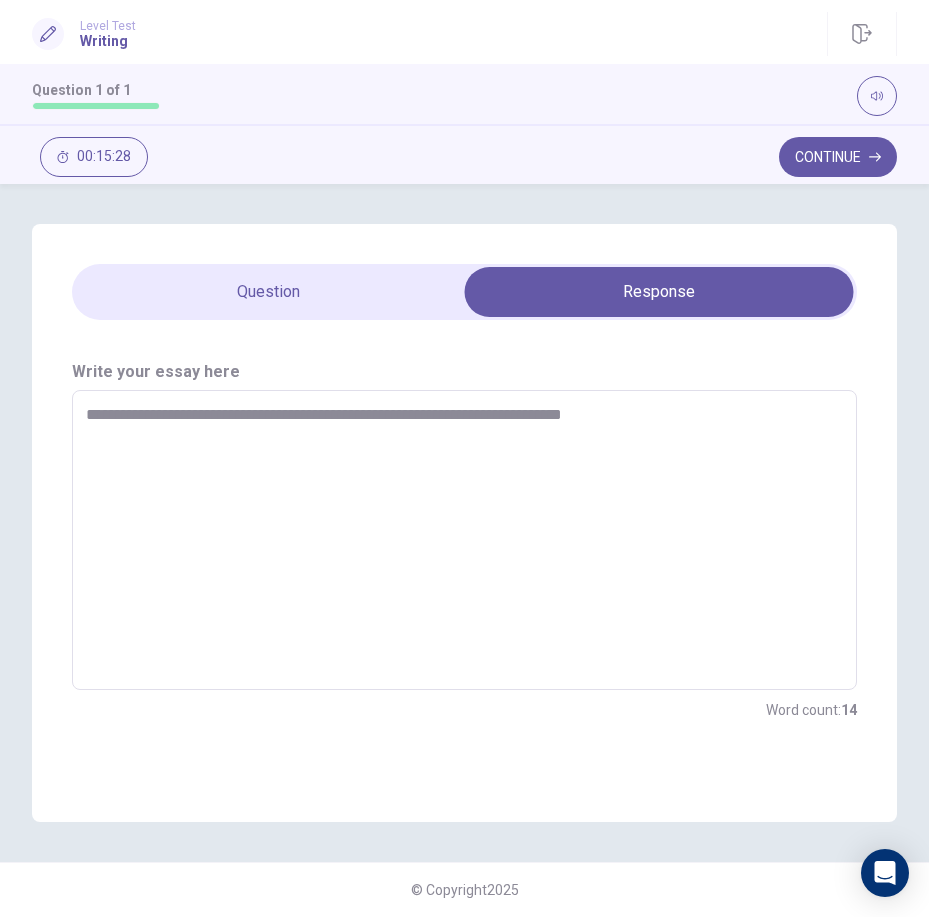 type on "*" 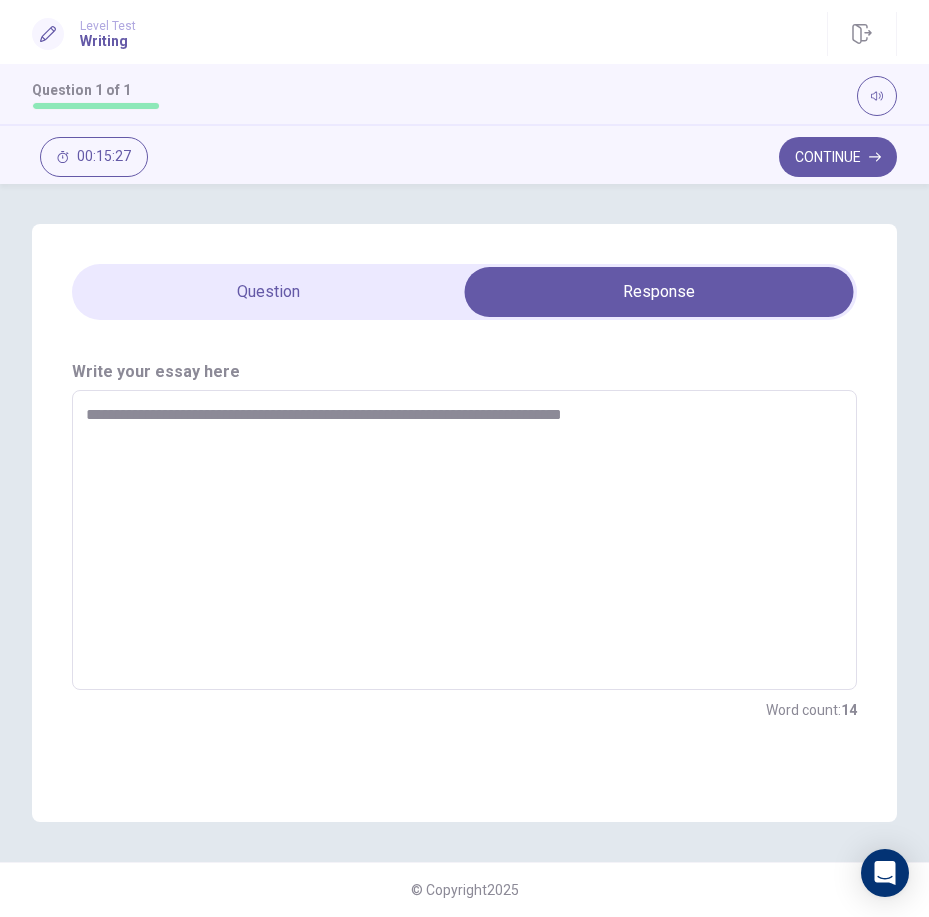 type on "**********" 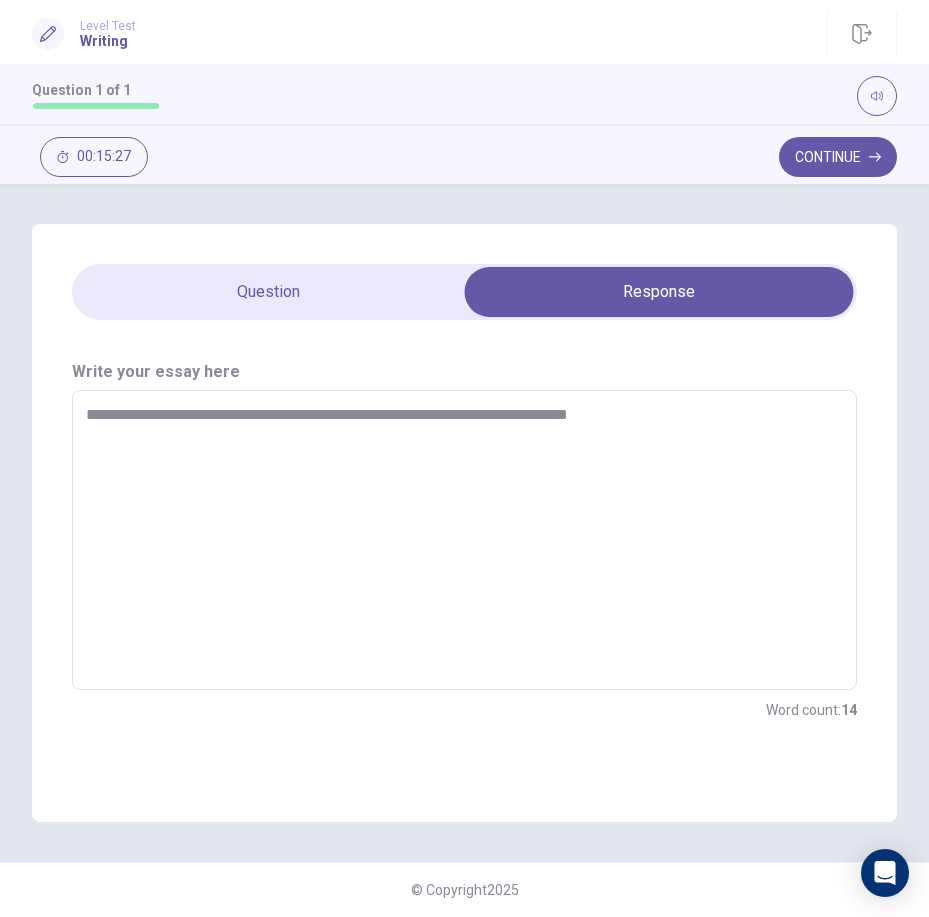 type on "*" 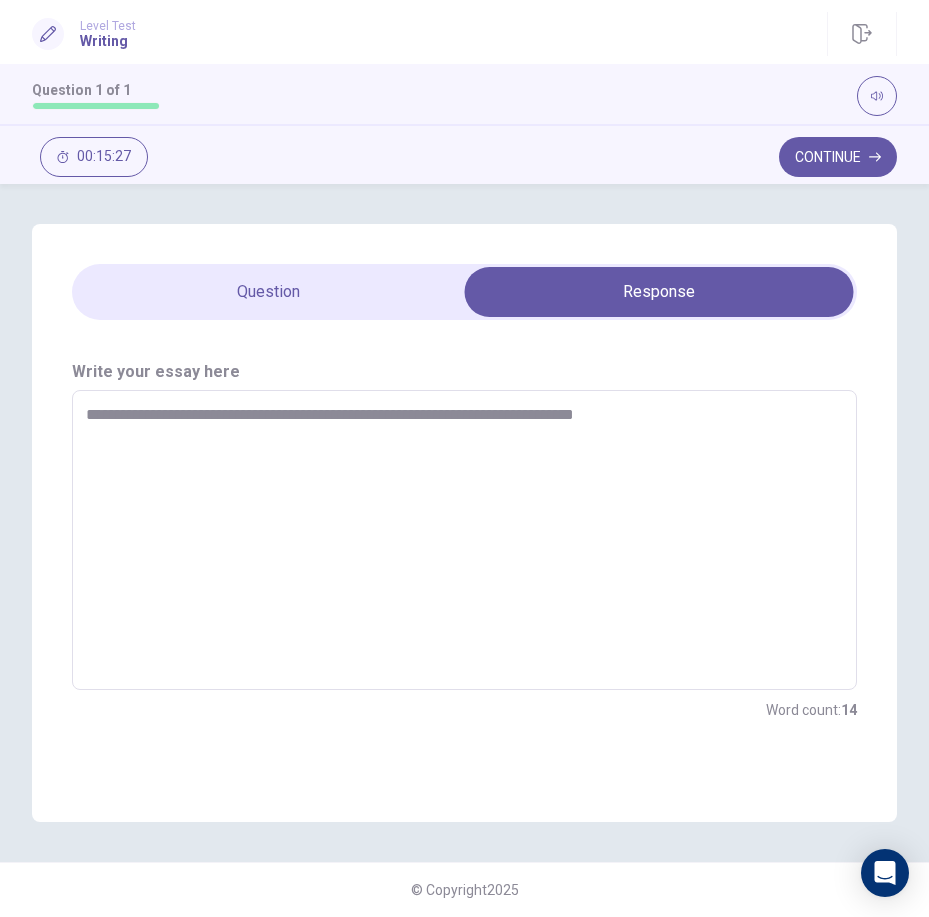 type on "*" 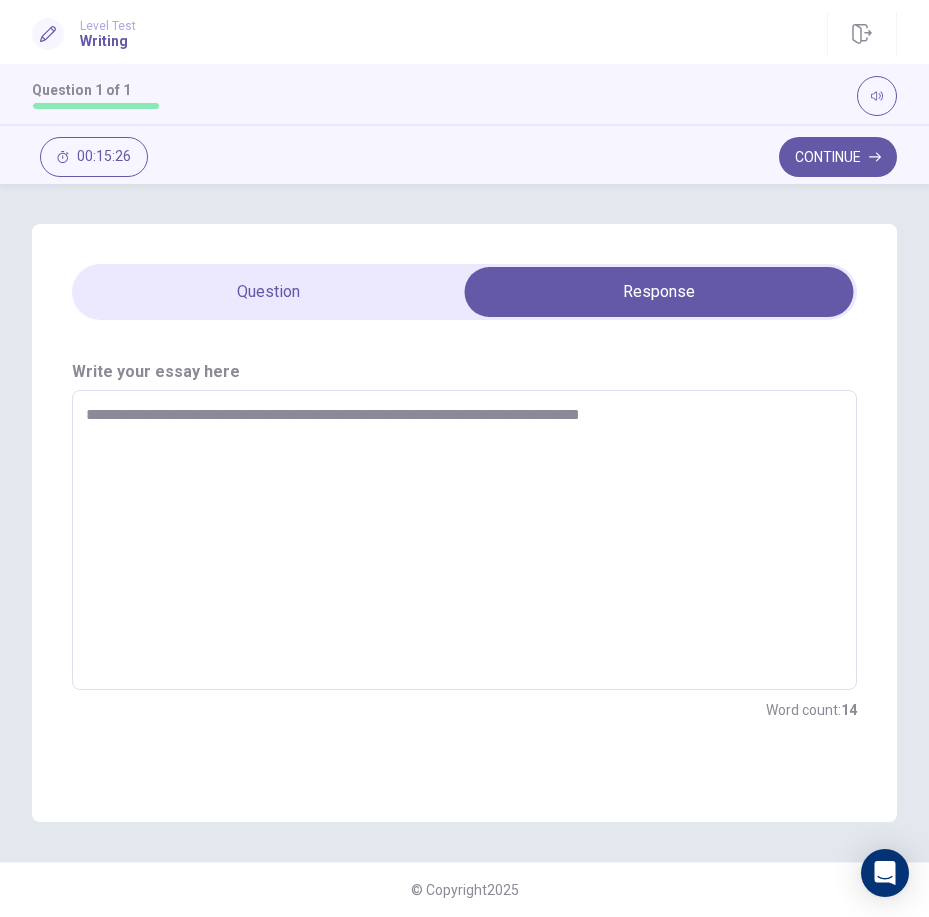 type on "*" 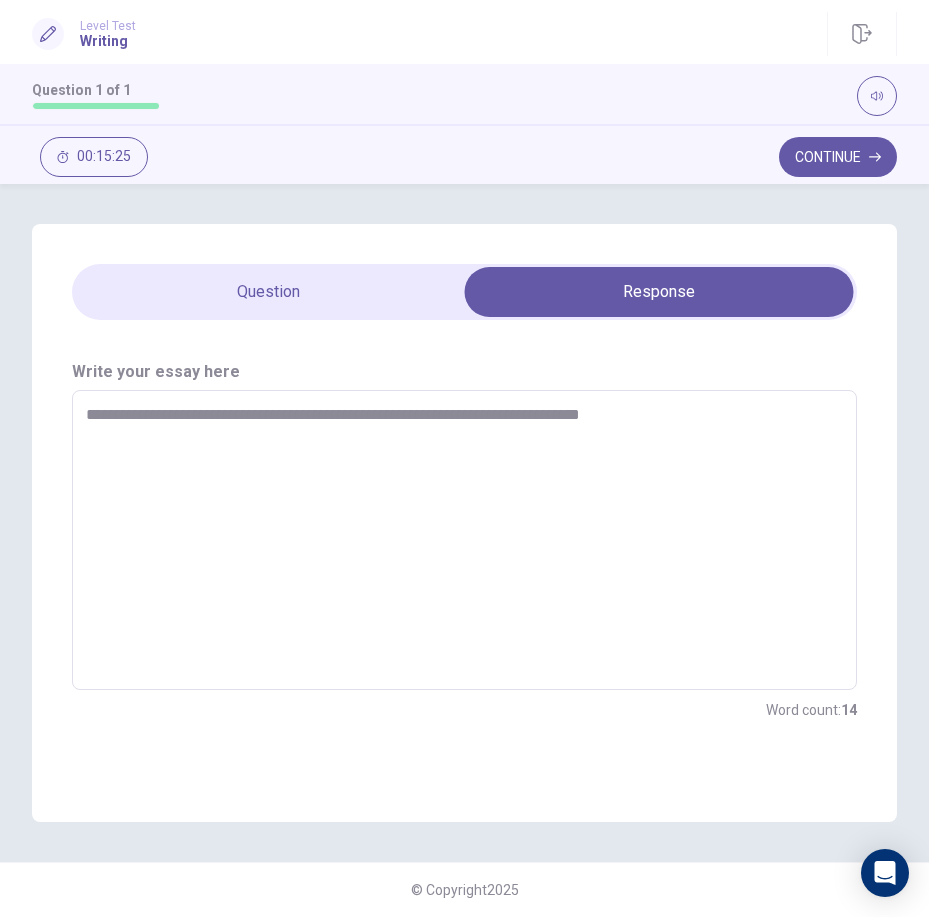 type on "**********" 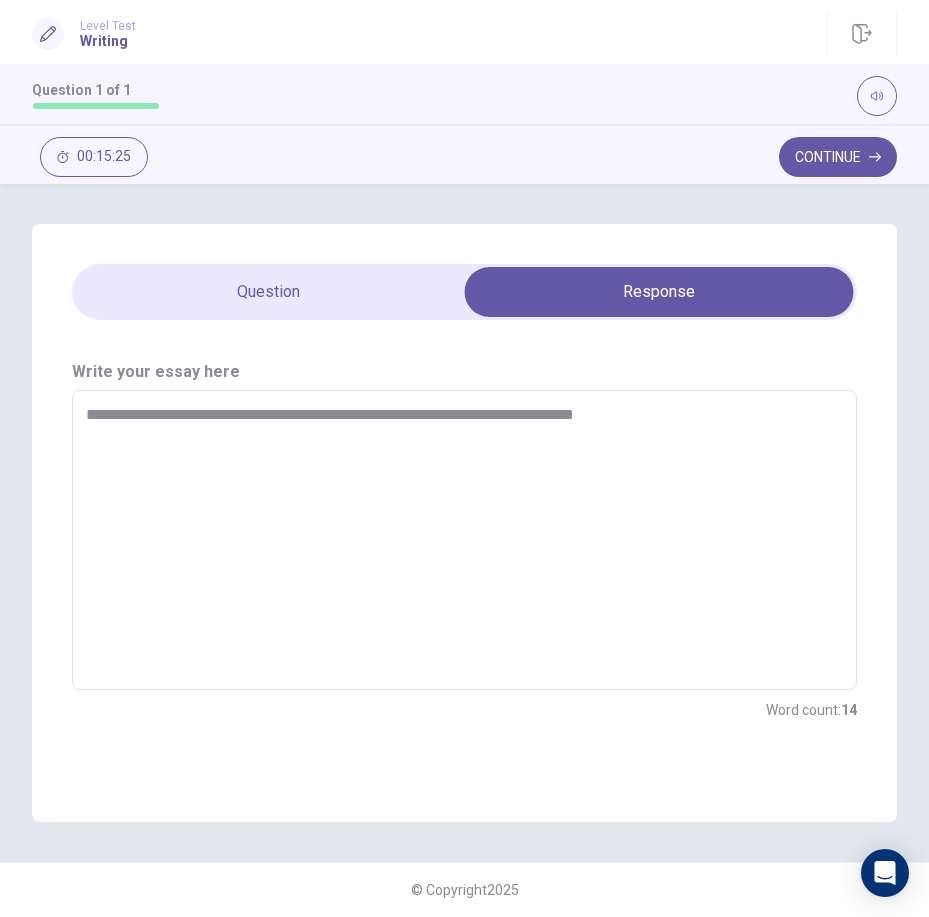 type on "*" 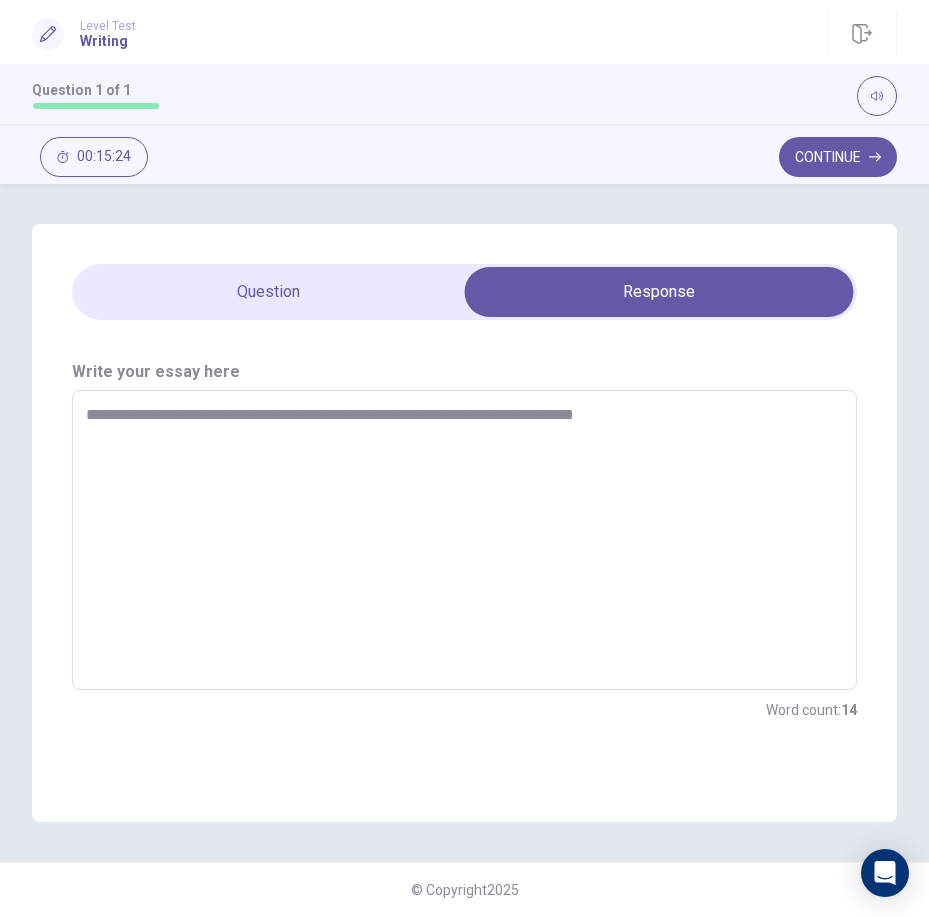type on "**********" 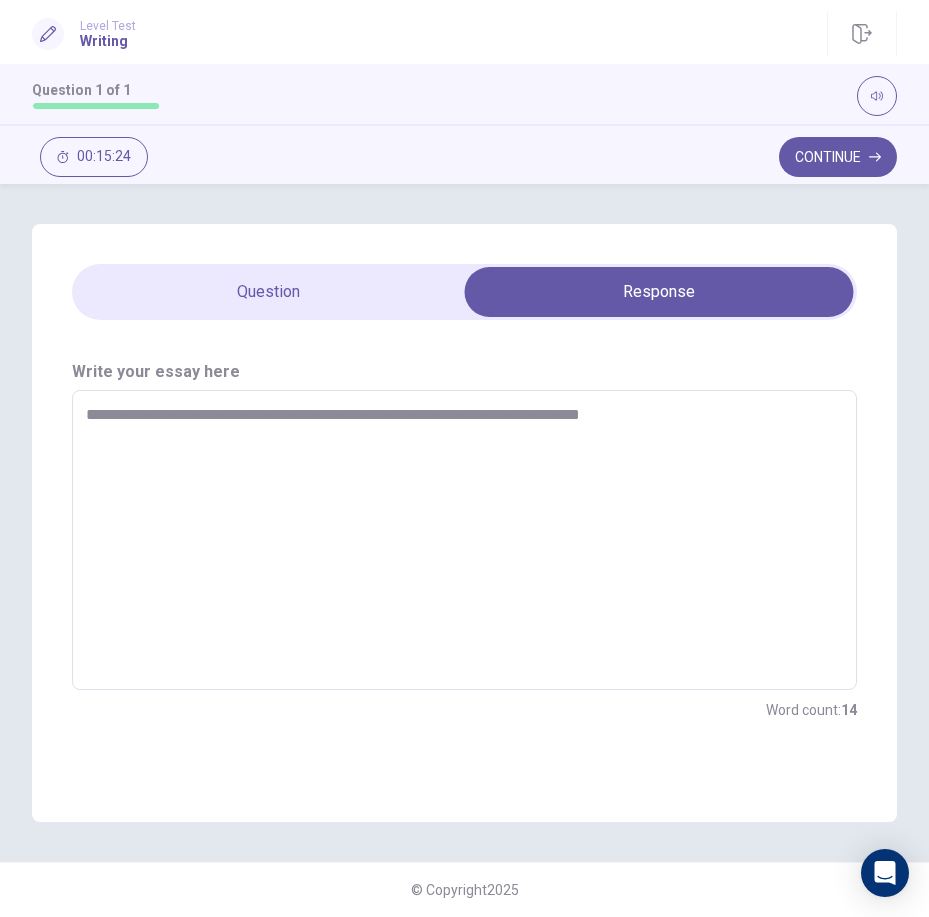 type on "*" 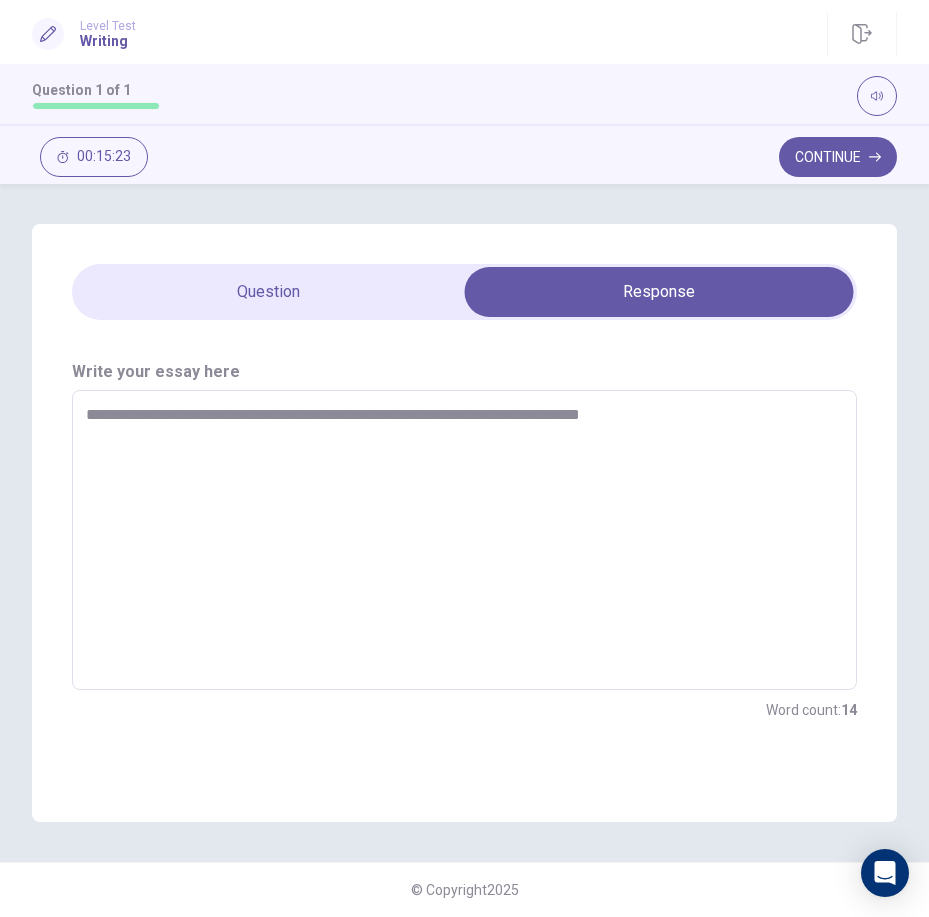 type on "**********" 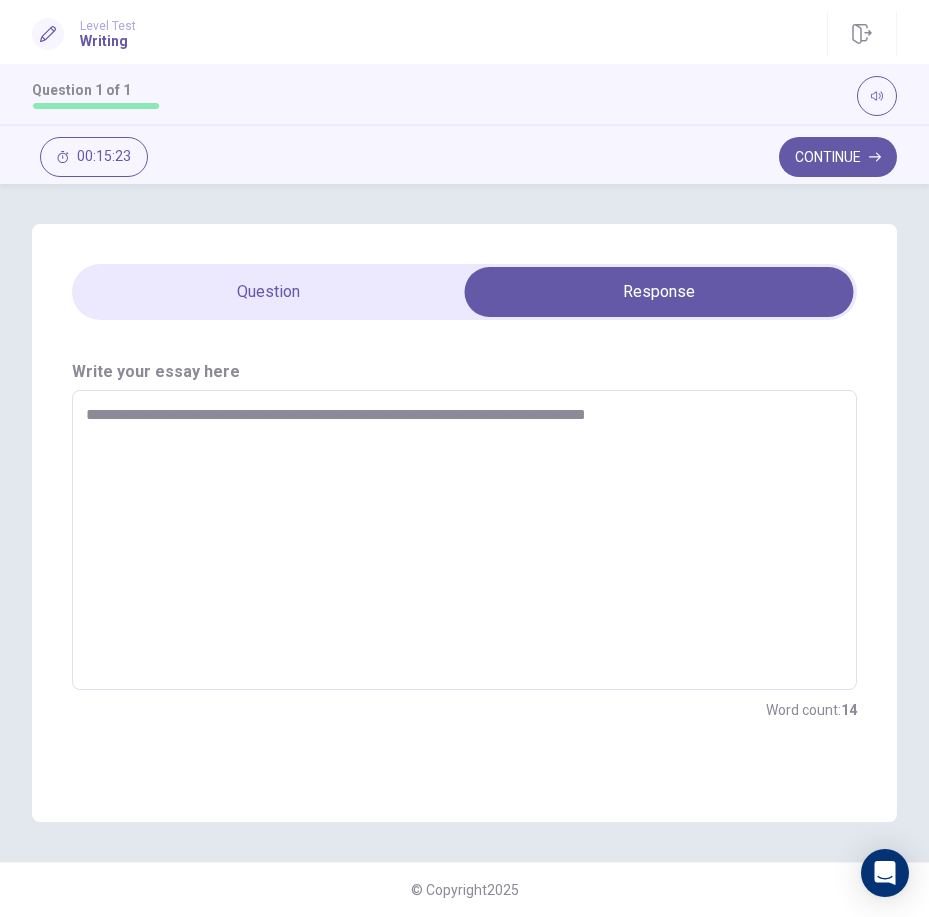 type on "*" 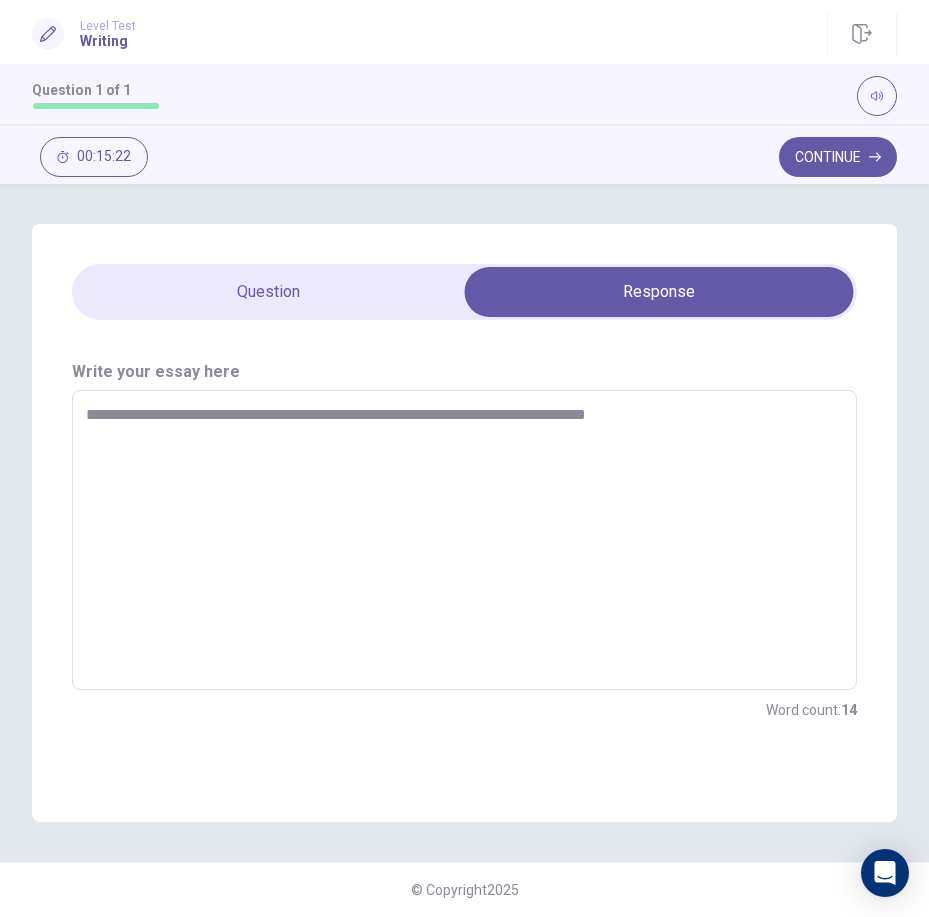 type on "**********" 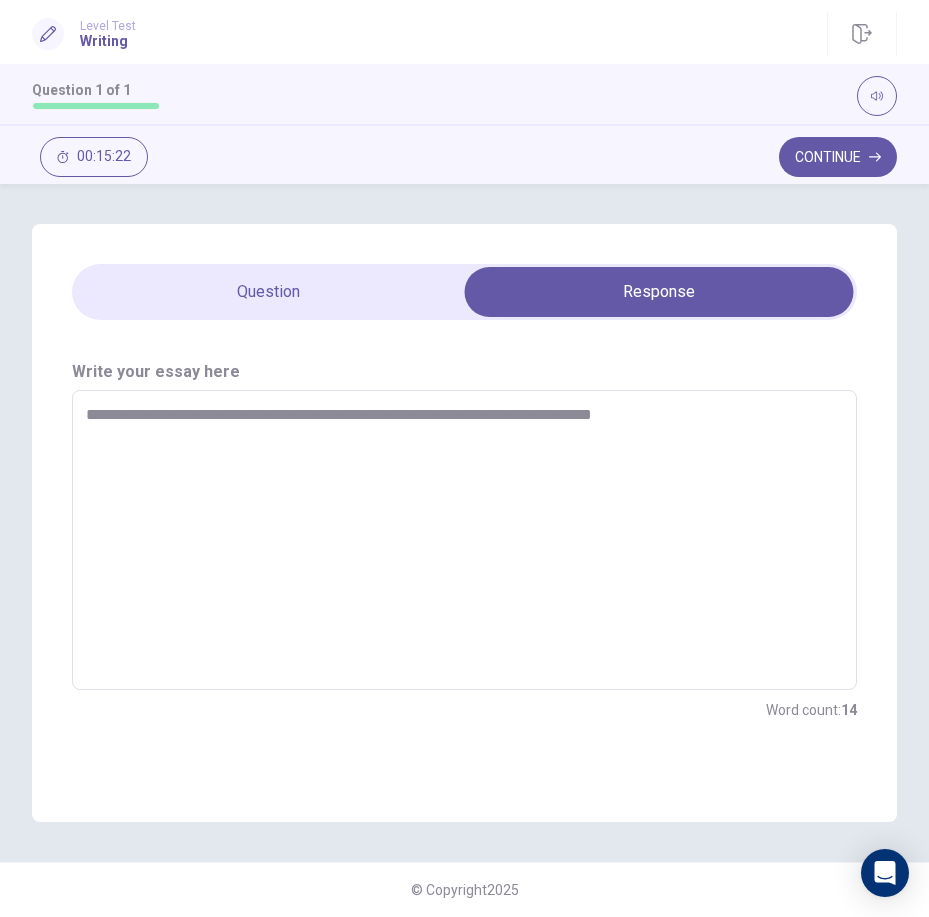 type on "*" 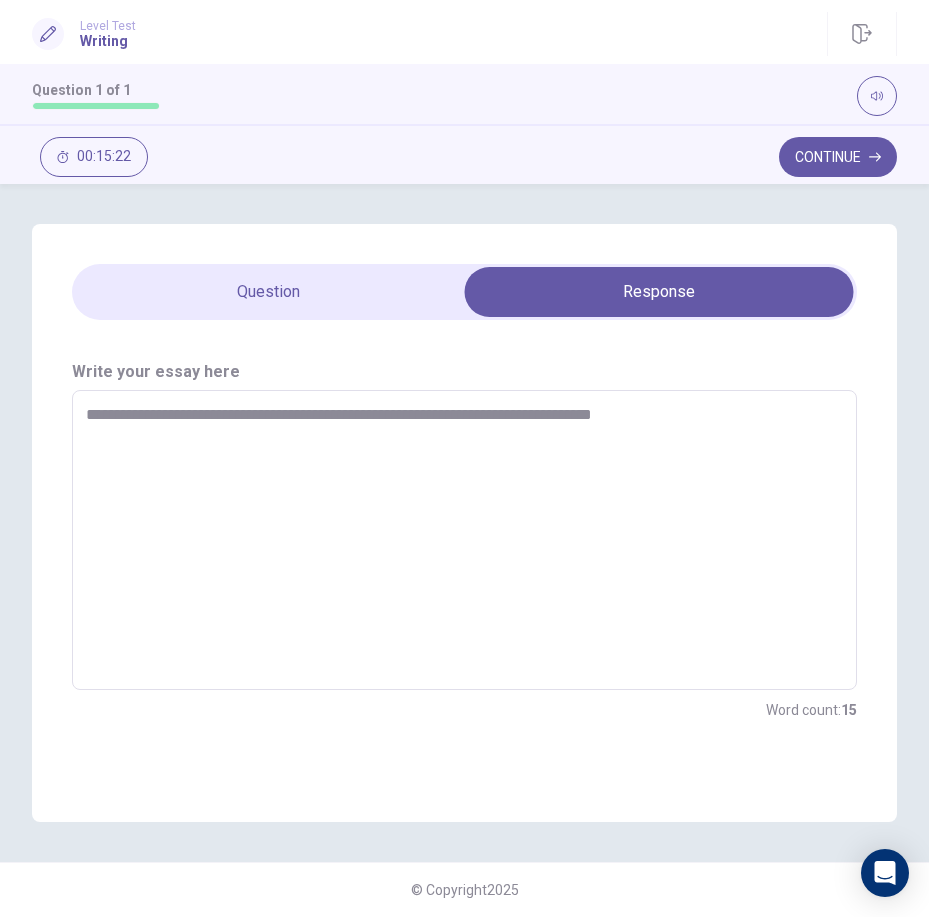 type on "**********" 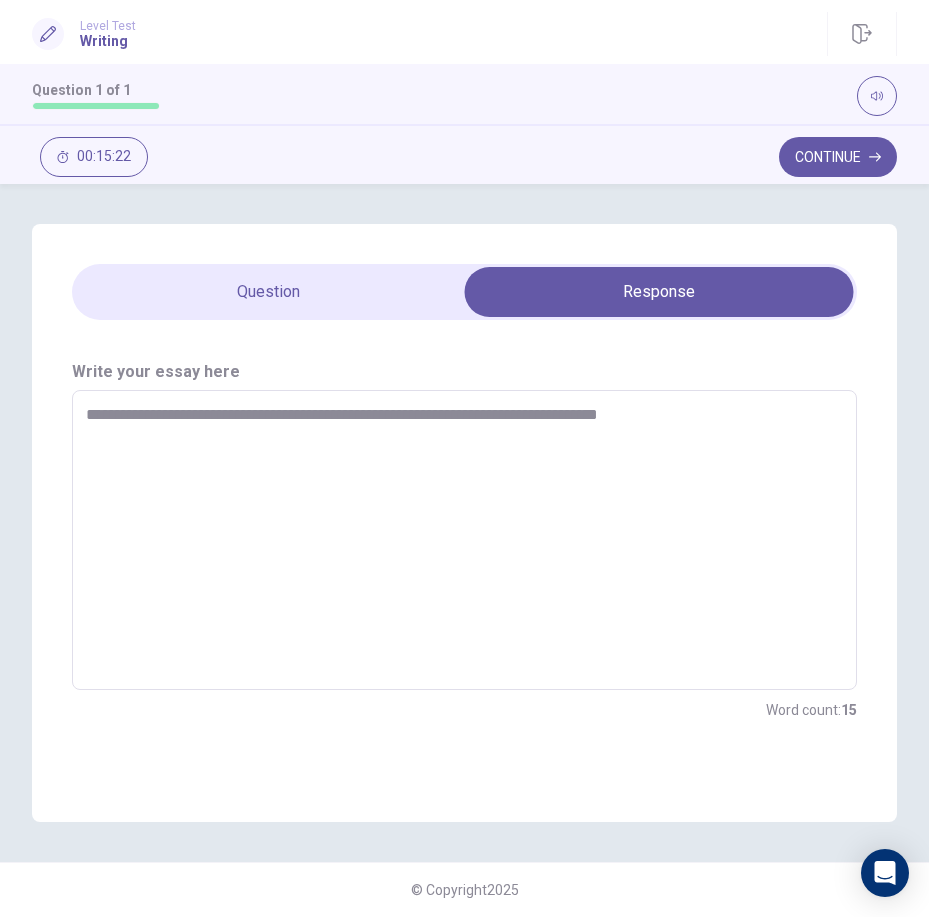 type on "*" 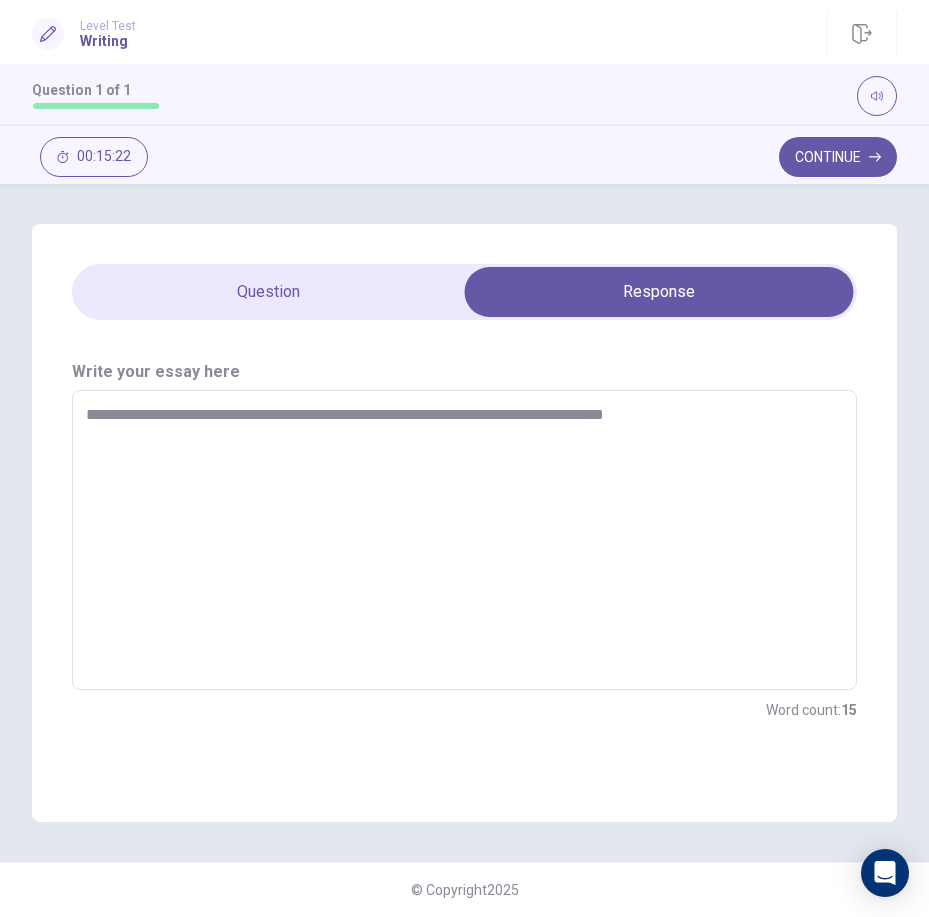 type on "*" 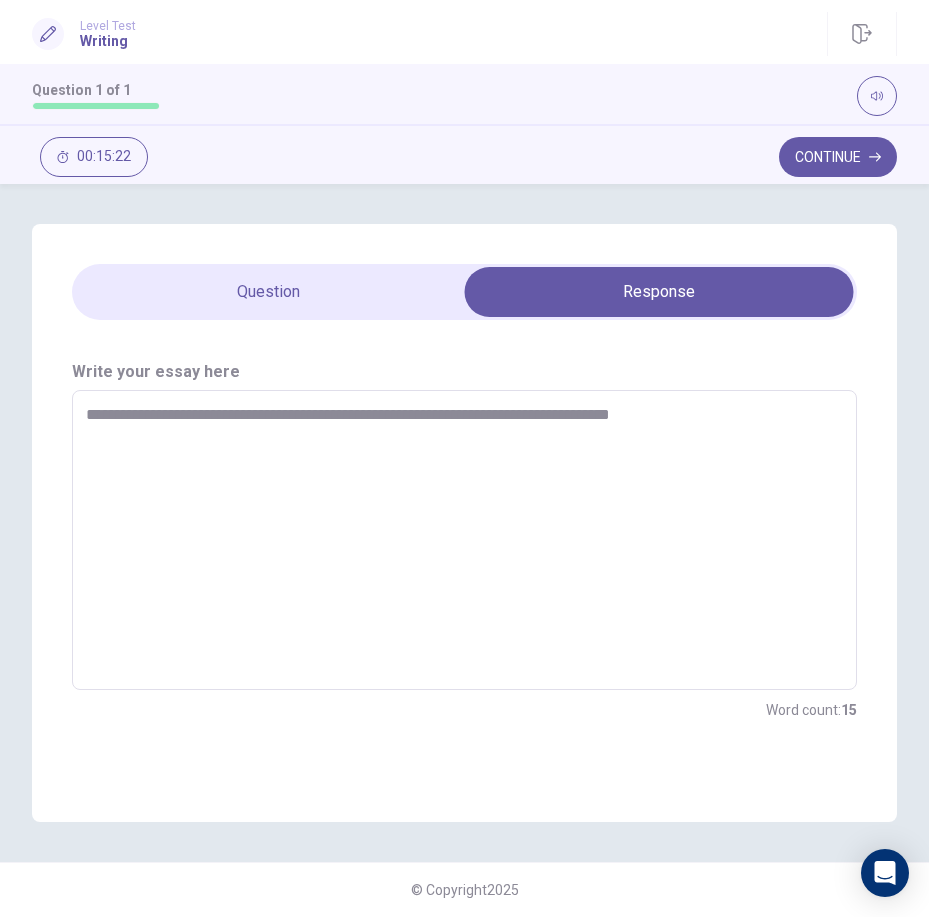 type on "*" 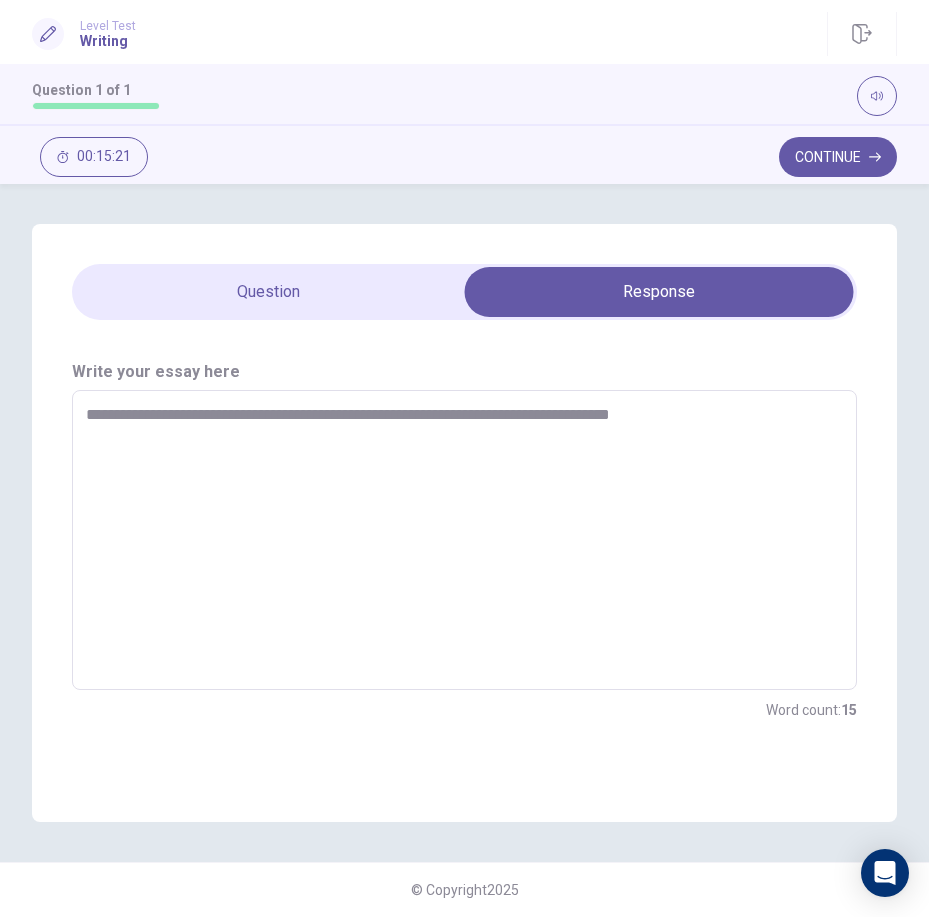 type on "**********" 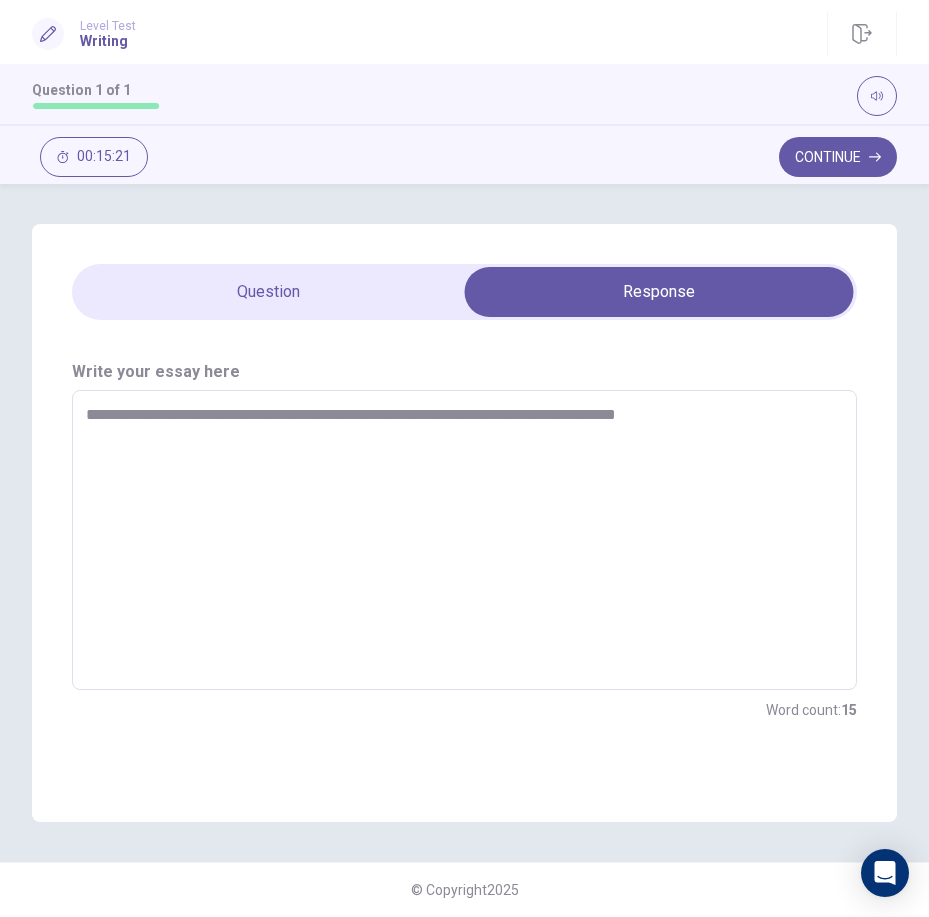 type on "*" 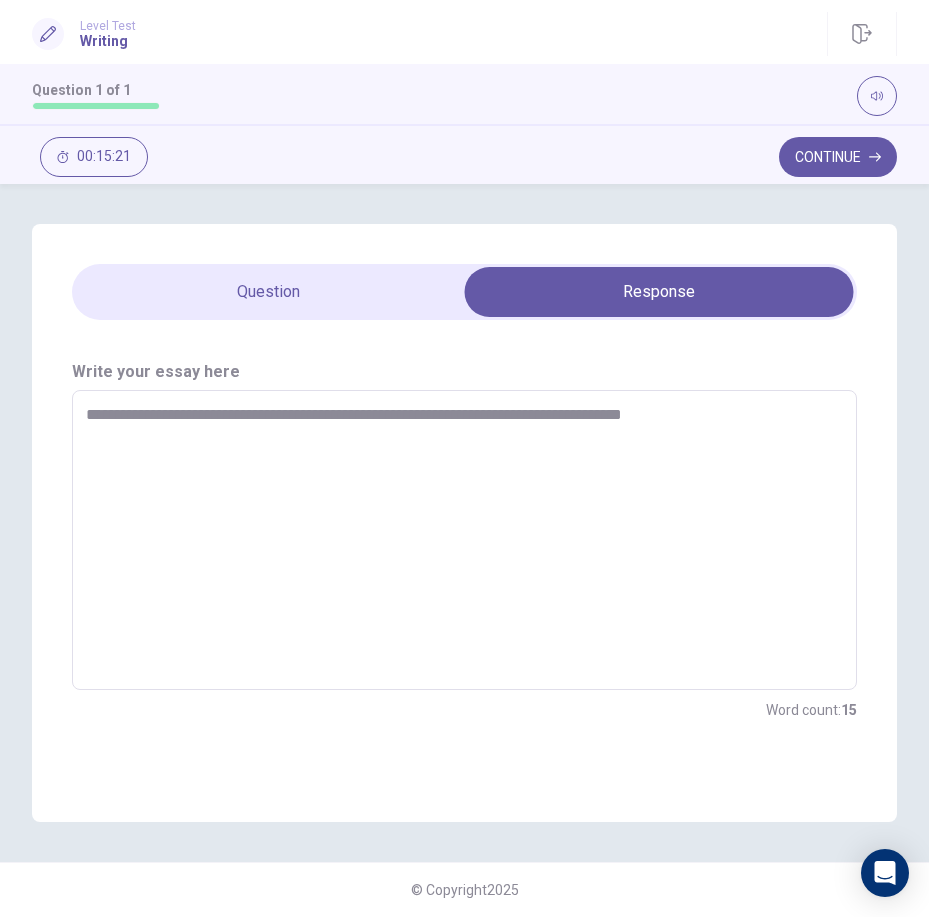type on "*" 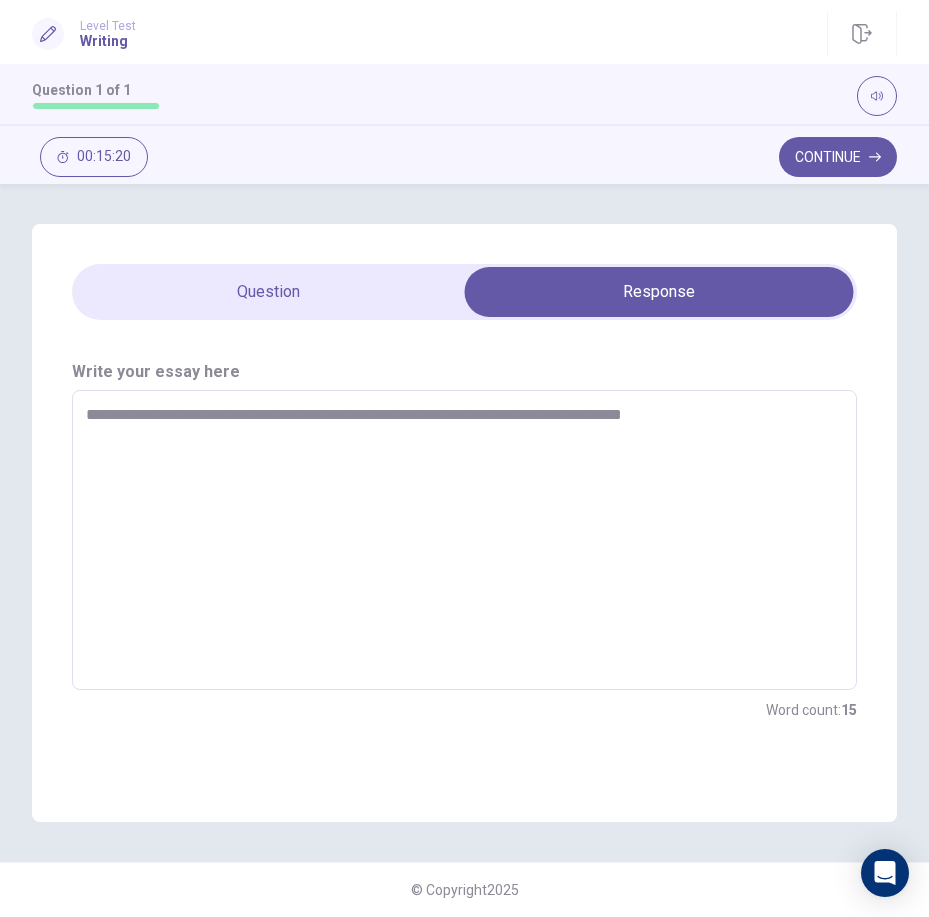type on "**********" 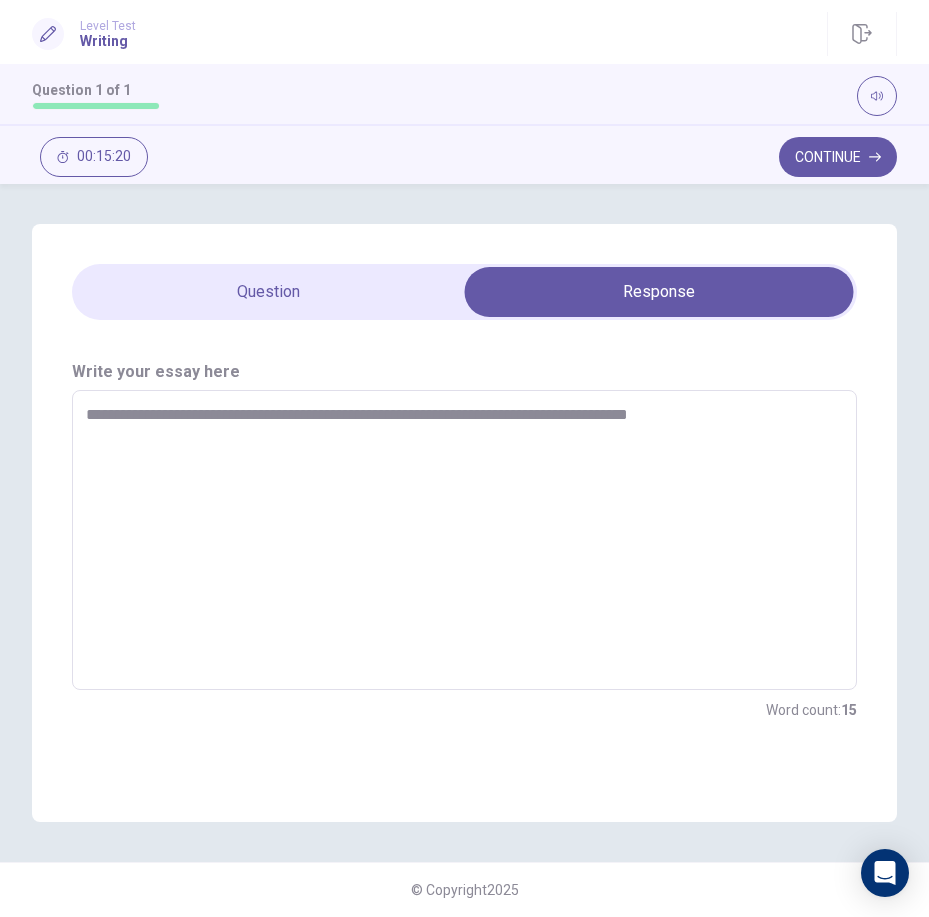 type on "*" 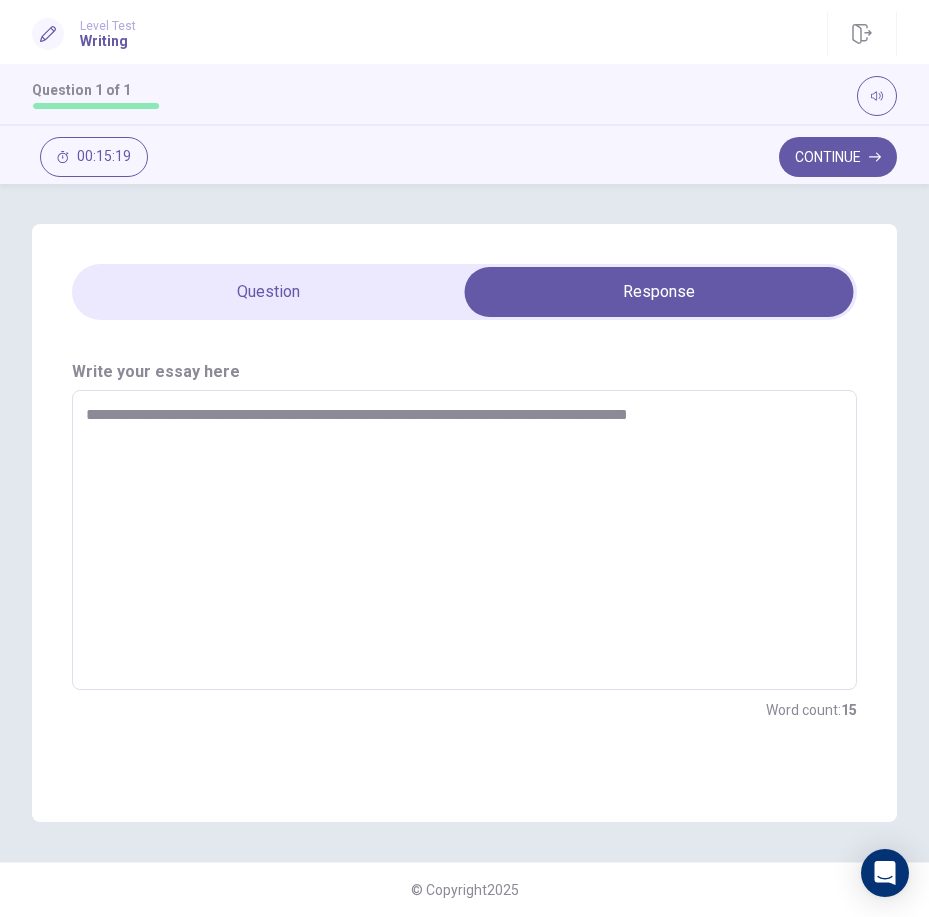 type on "**********" 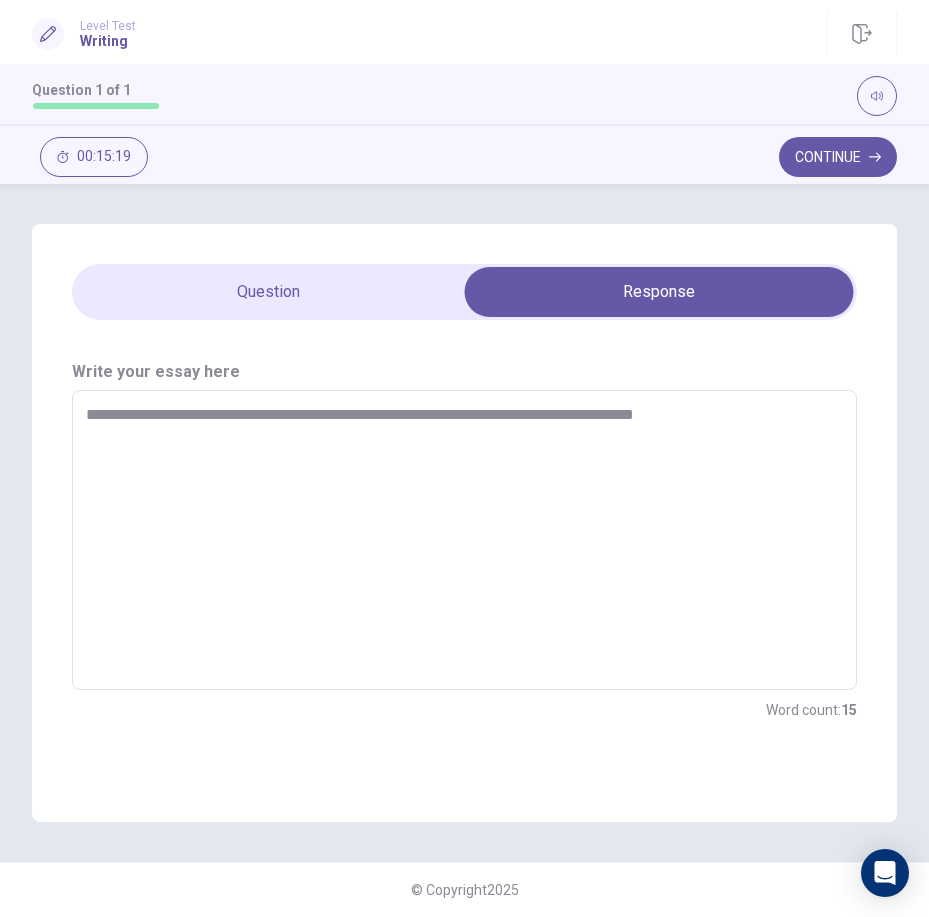type on "*" 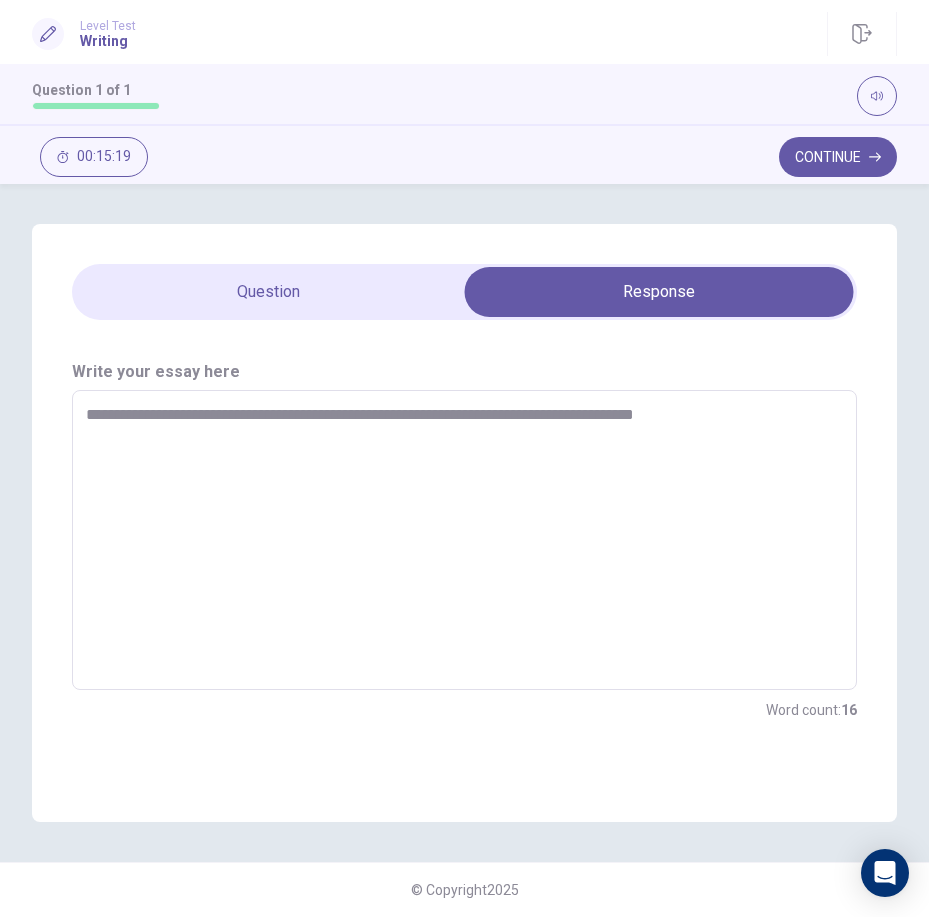 type on "**********" 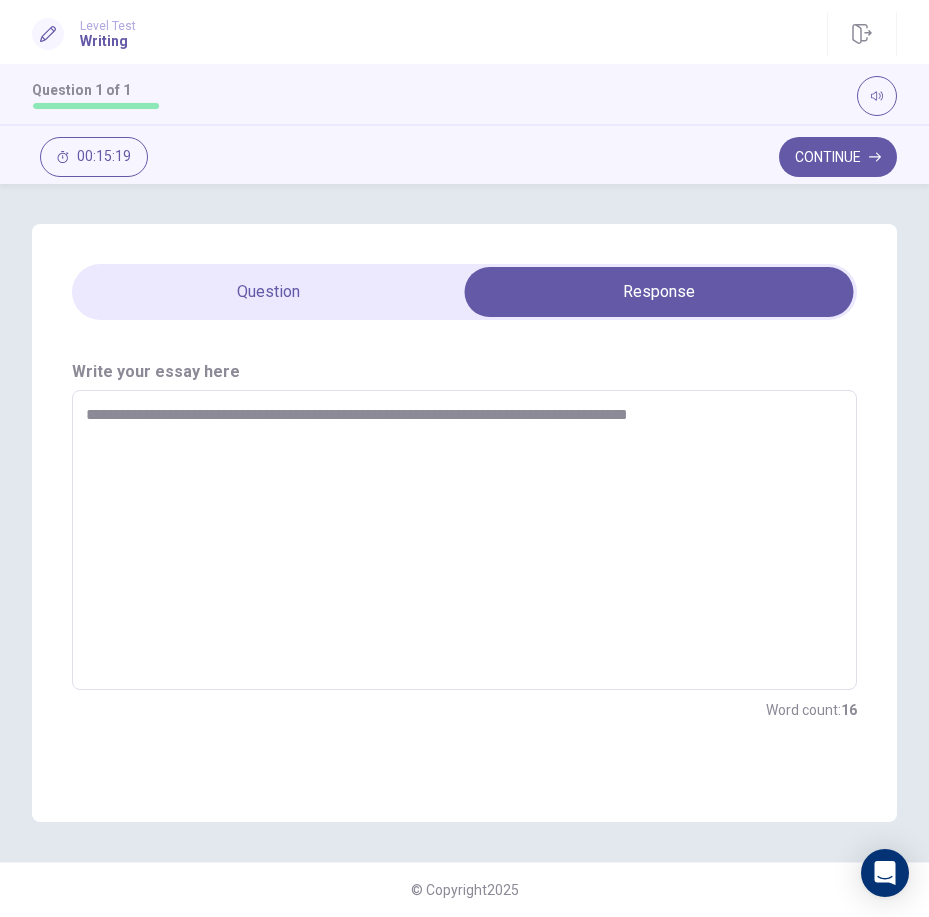 type on "*" 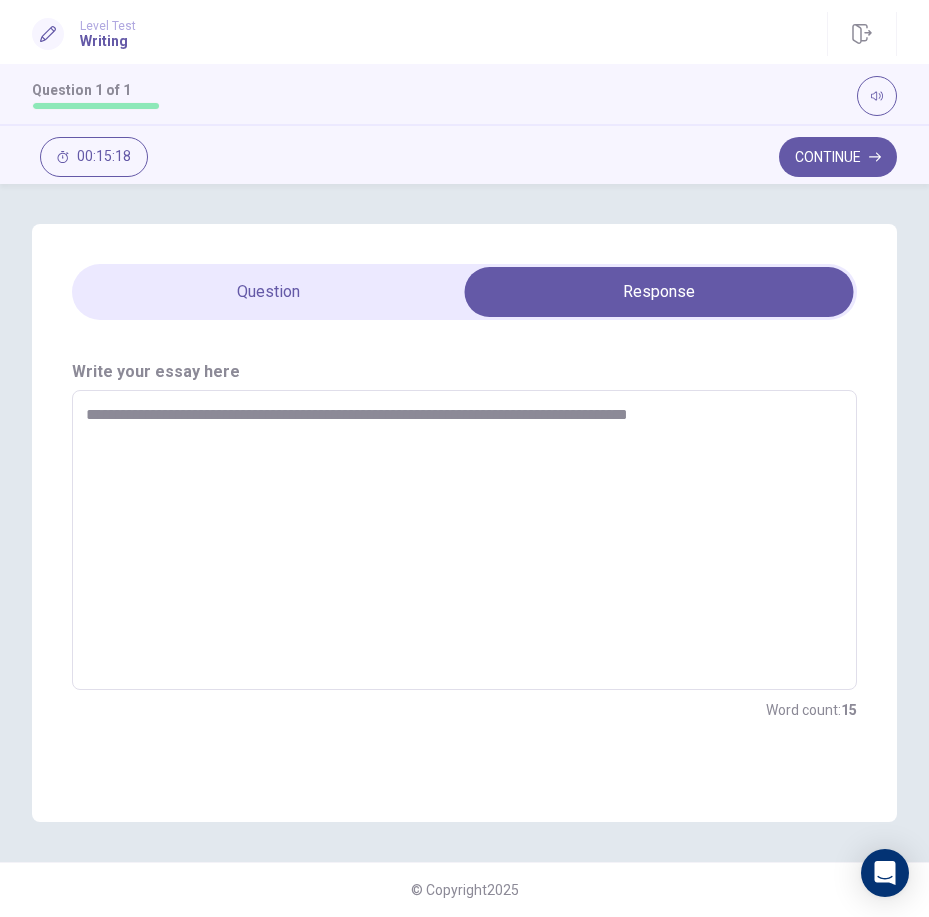 type on "**********" 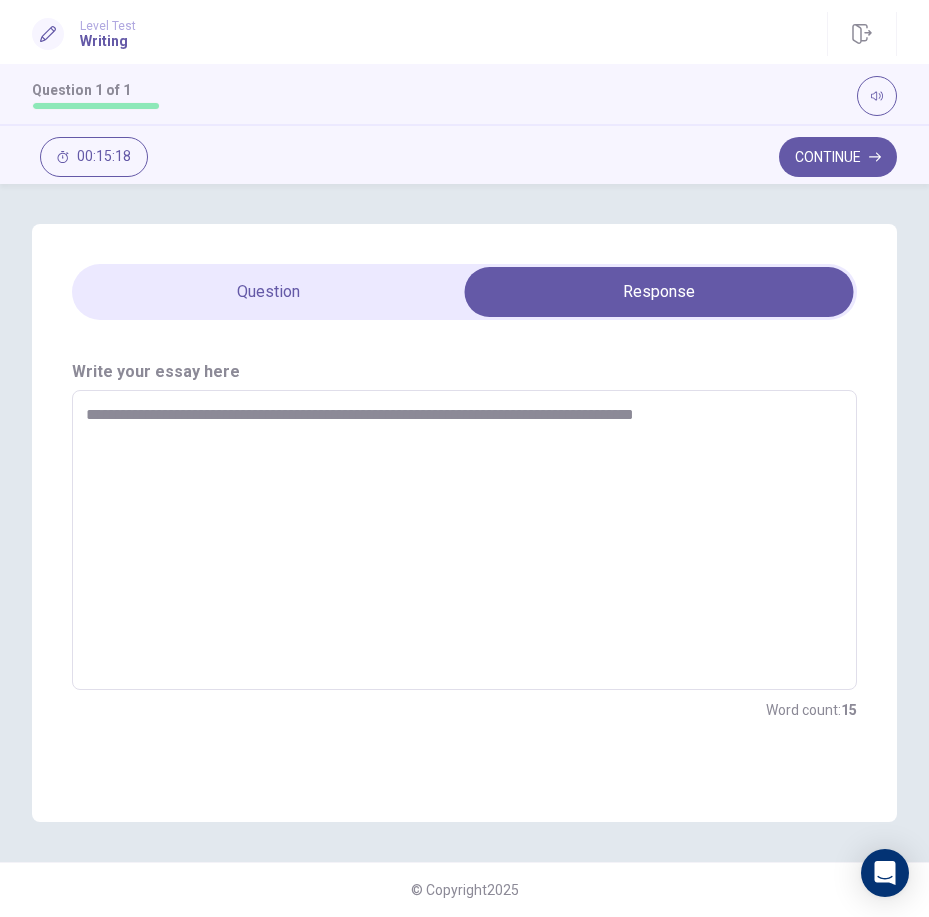 type on "*" 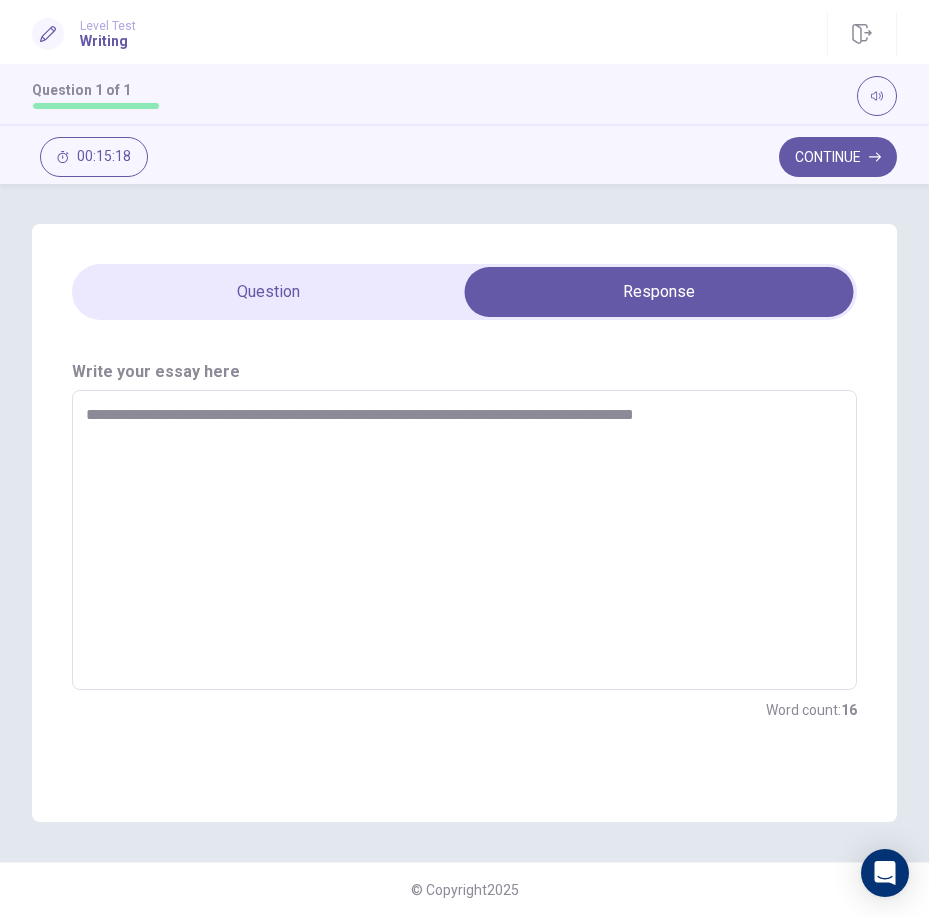type on "**********" 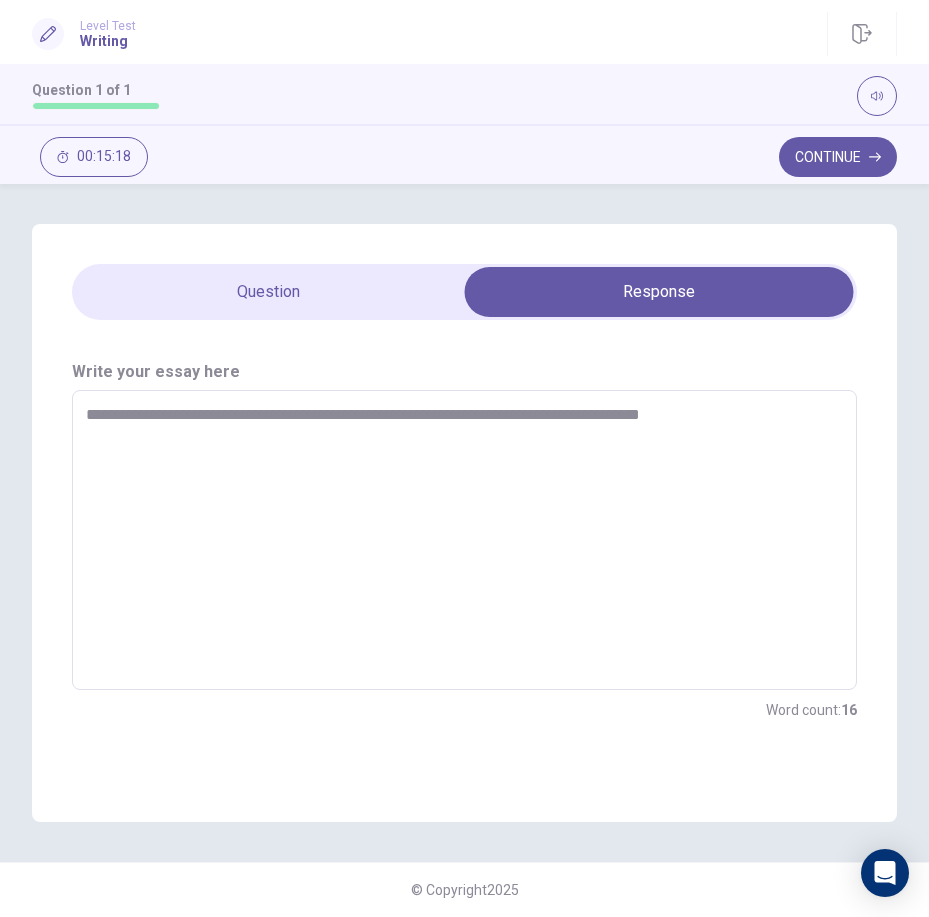 type on "*" 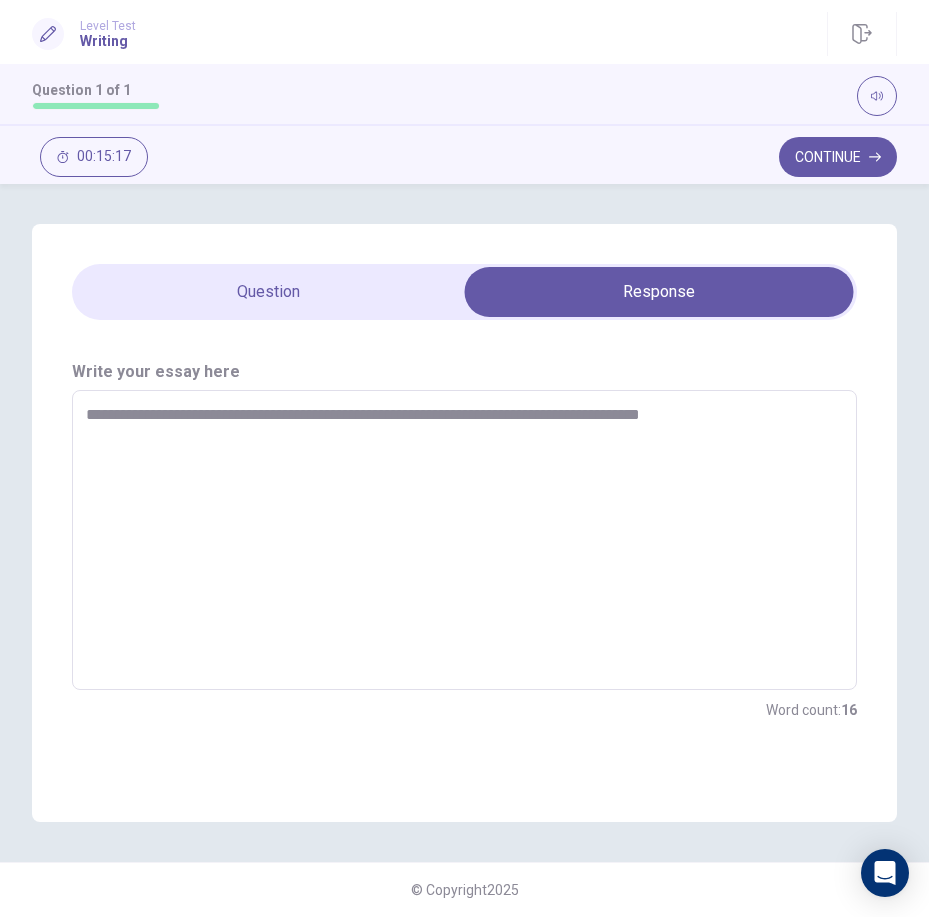type 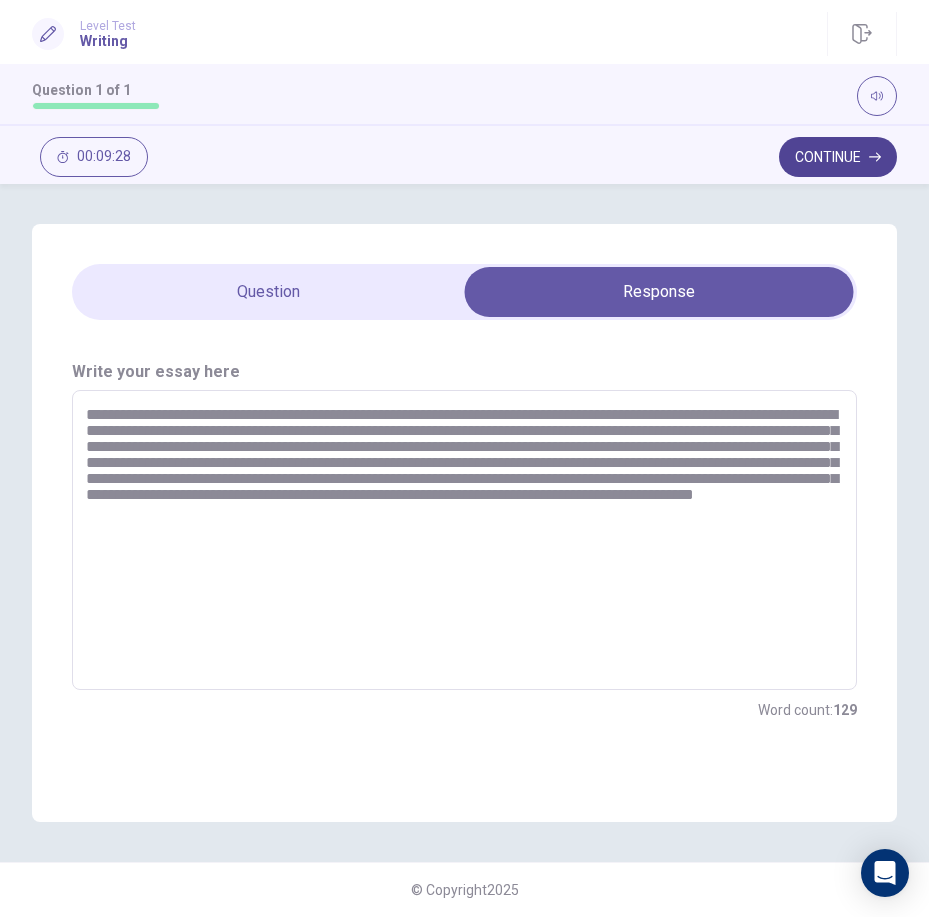 click on "Continue" at bounding box center [838, 157] 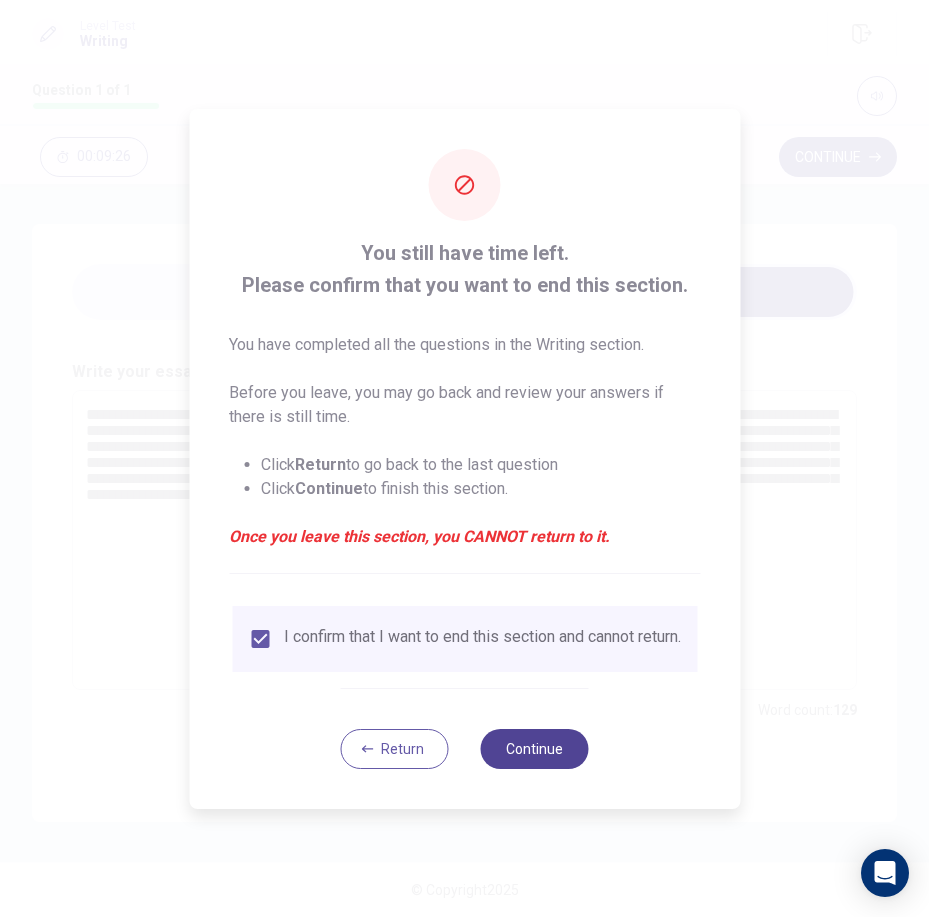 click on "Continue" at bounding box center [535, 749] 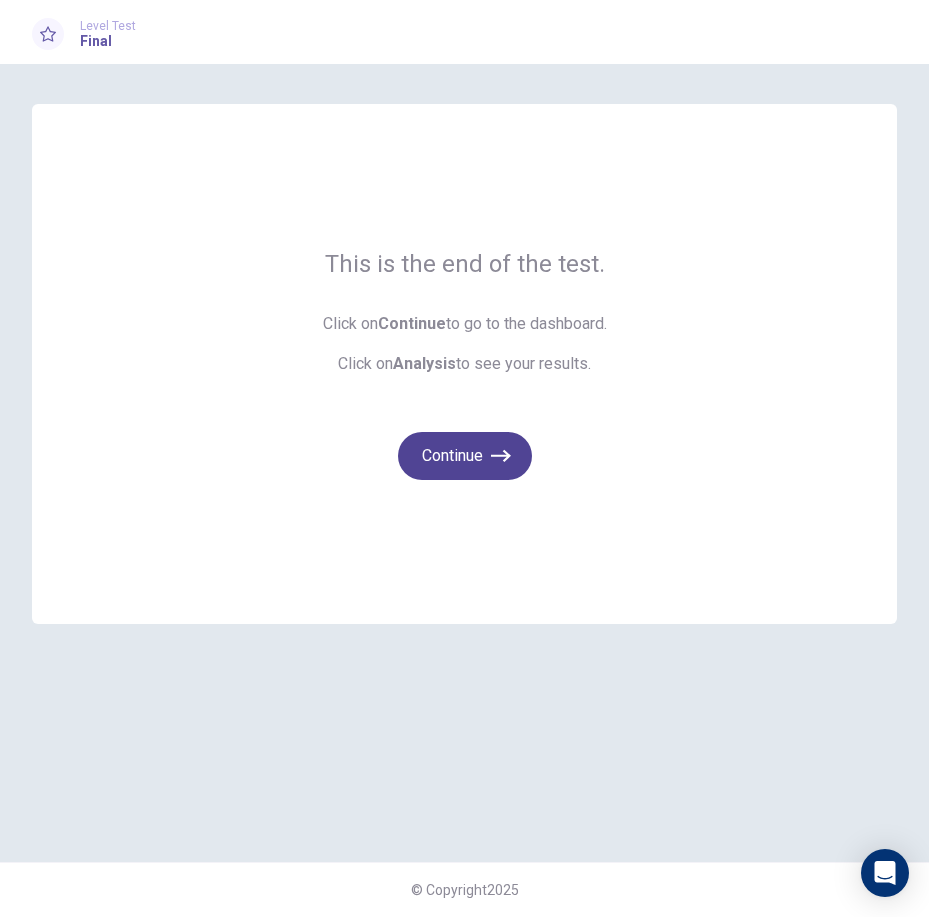 click on "Continue" at bounding box center [465, 456] 